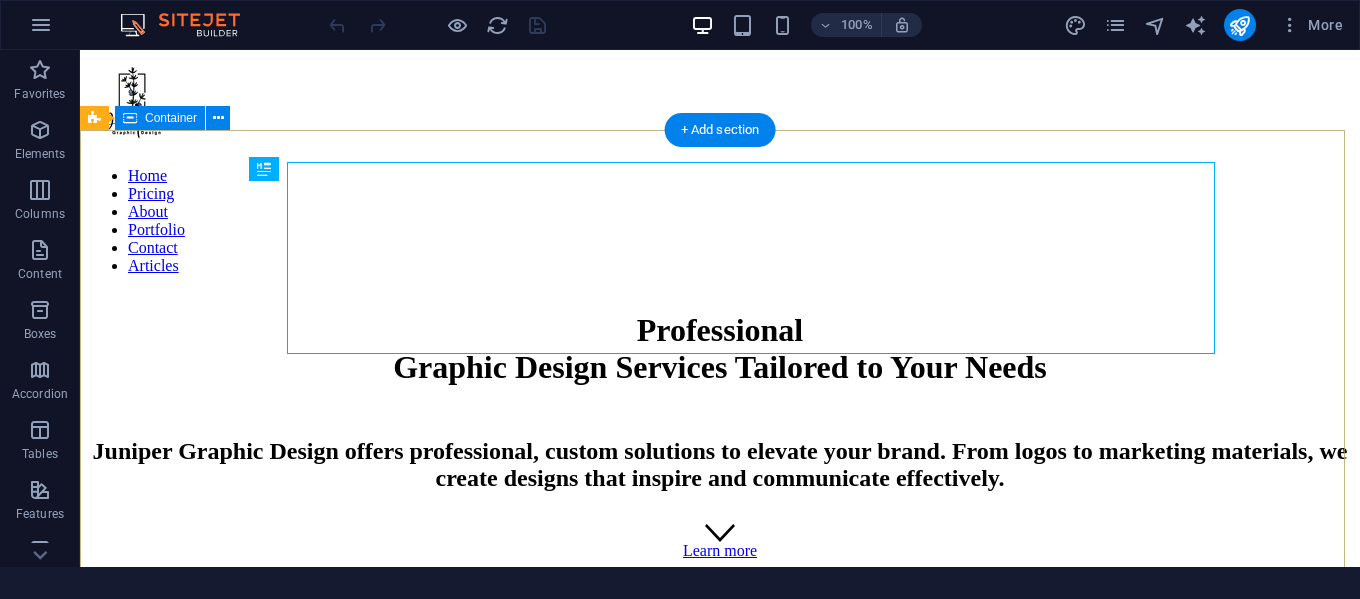 scroll, scrollTop: 0, scrollLeft: 0, axis: both 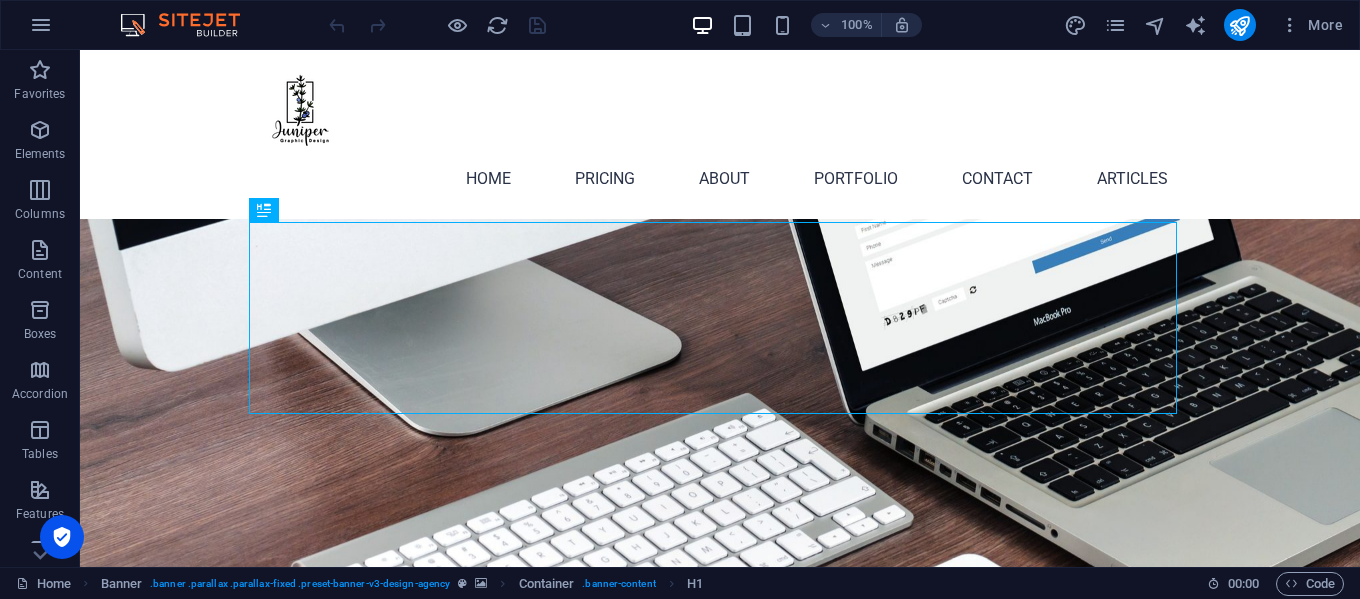 click on "More" at bounding box center (1207, 25) 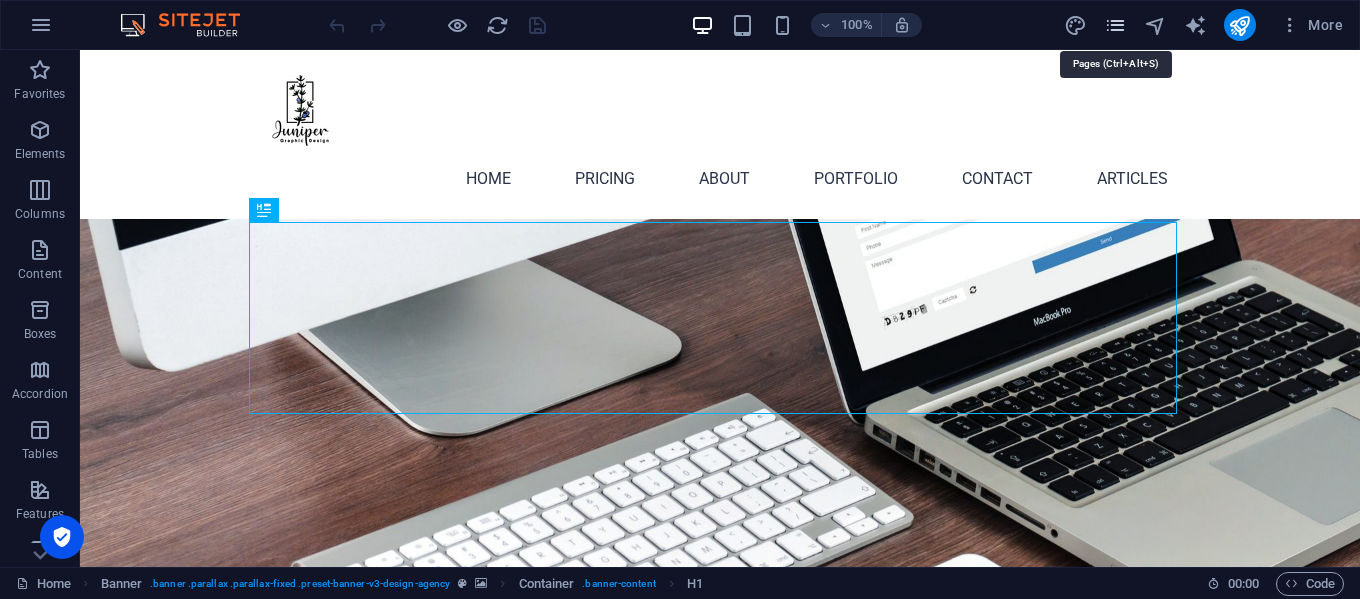 click at bounding box center [1115, 25] 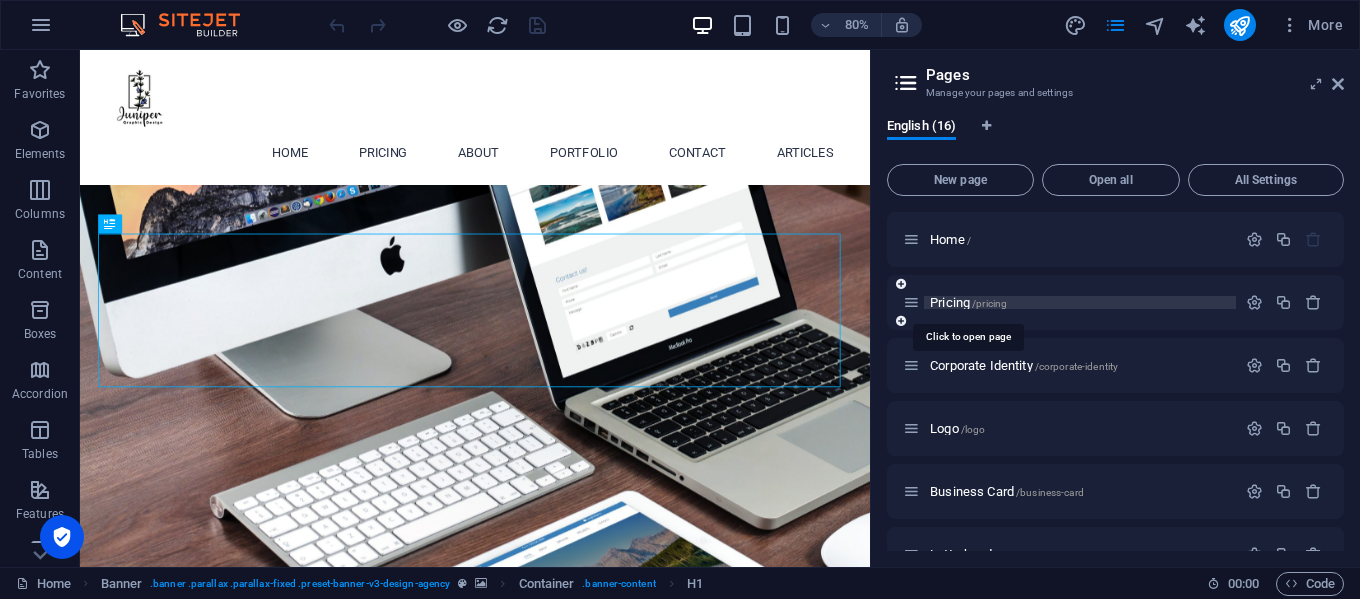 click on "Pricing /pricing" at bounding box center (968, 302) 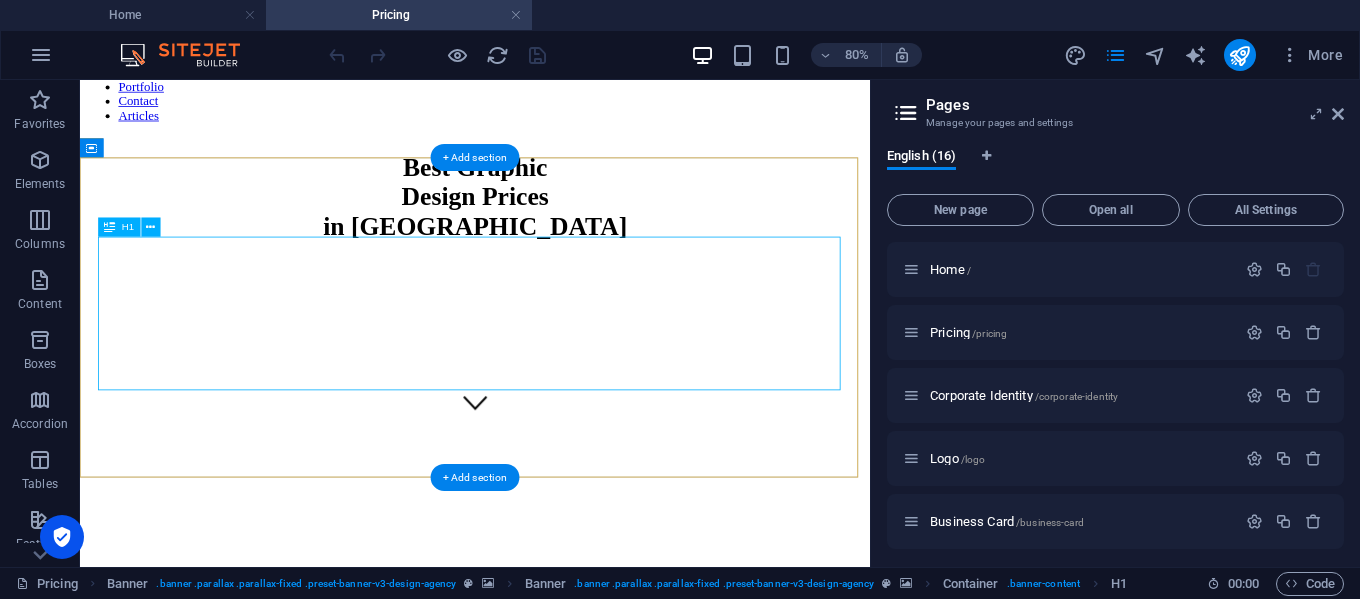 scroll, scrollTop: 400, scrollLeft: 0, axis: vertical 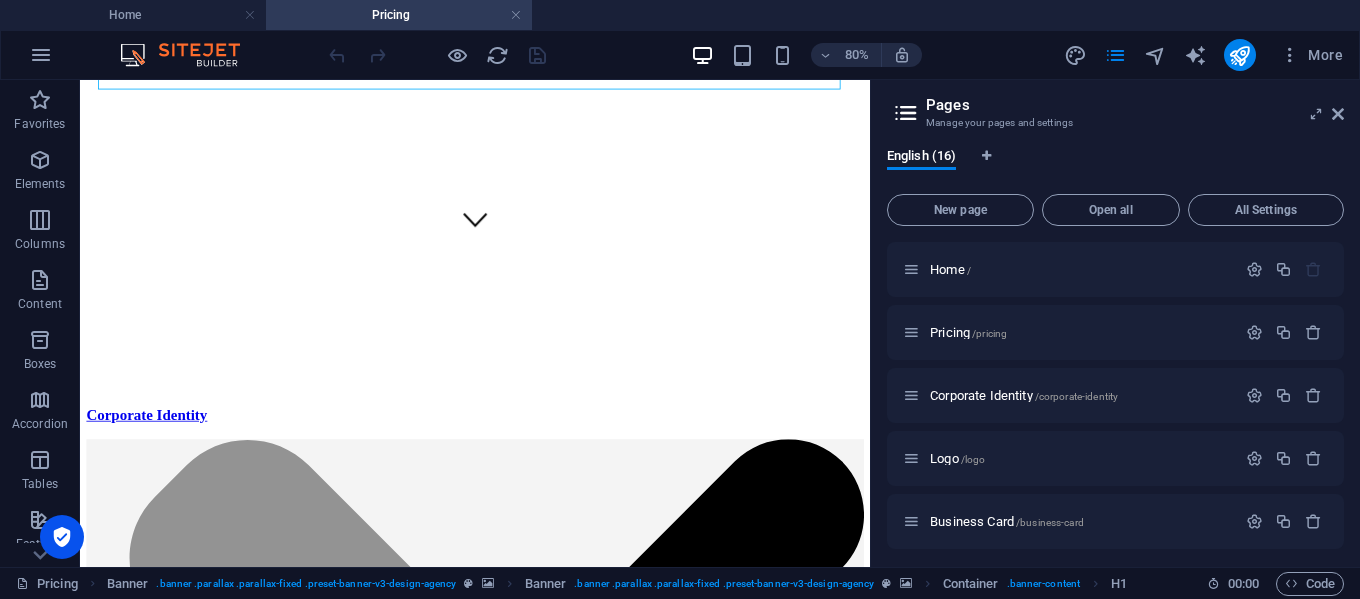 click on "Pages Manage your pages and settings" at bounding box center [1117, 106] 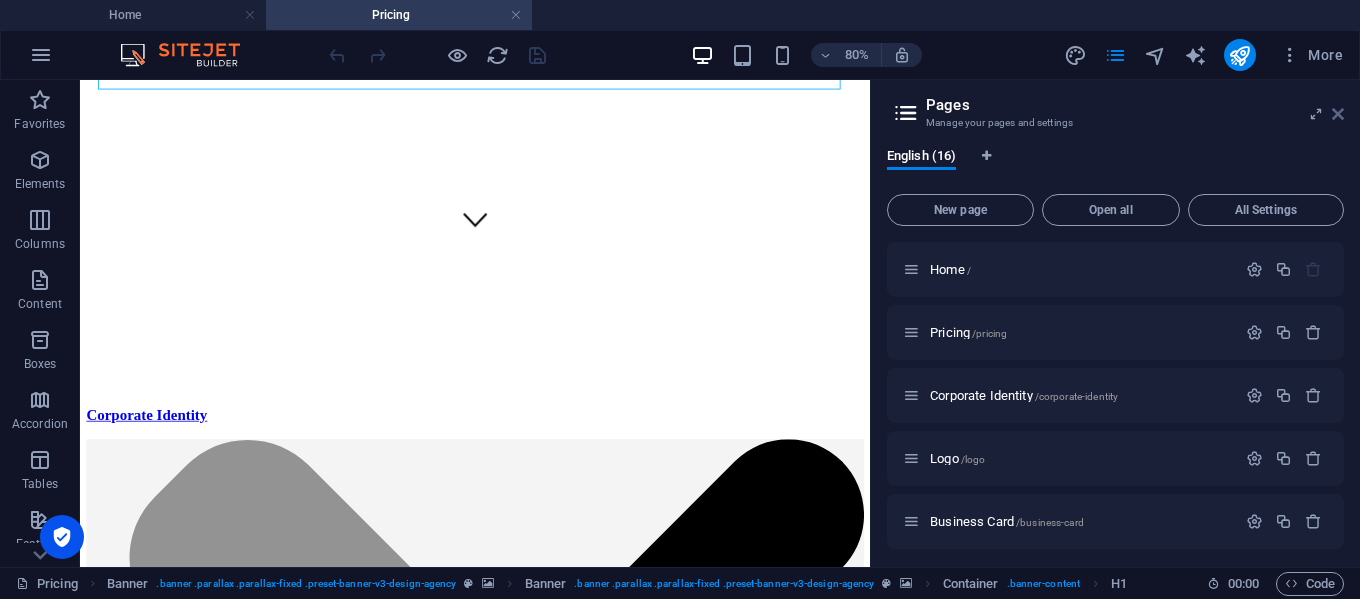 drag, startPoint x: 1339, startPoint y: 112, endPoint x: 488, endPoint y: 305, distance: 872.611 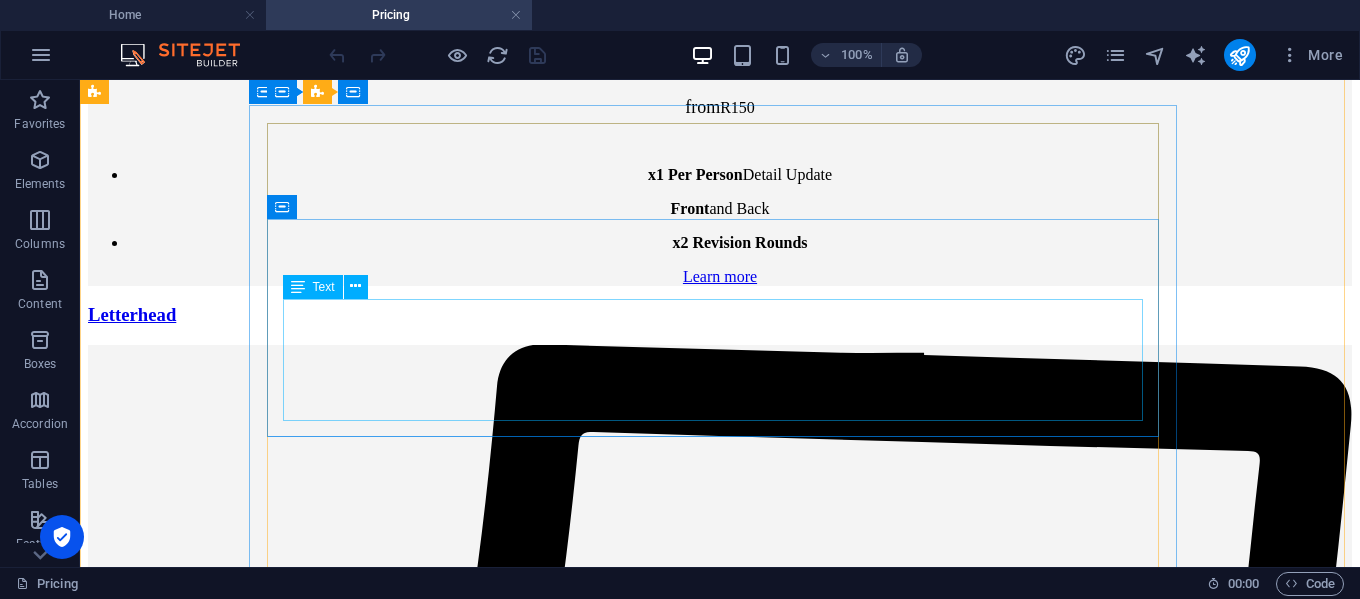 scroll, scrollTop: 14333, scrollLeft: 0, axis: vertical 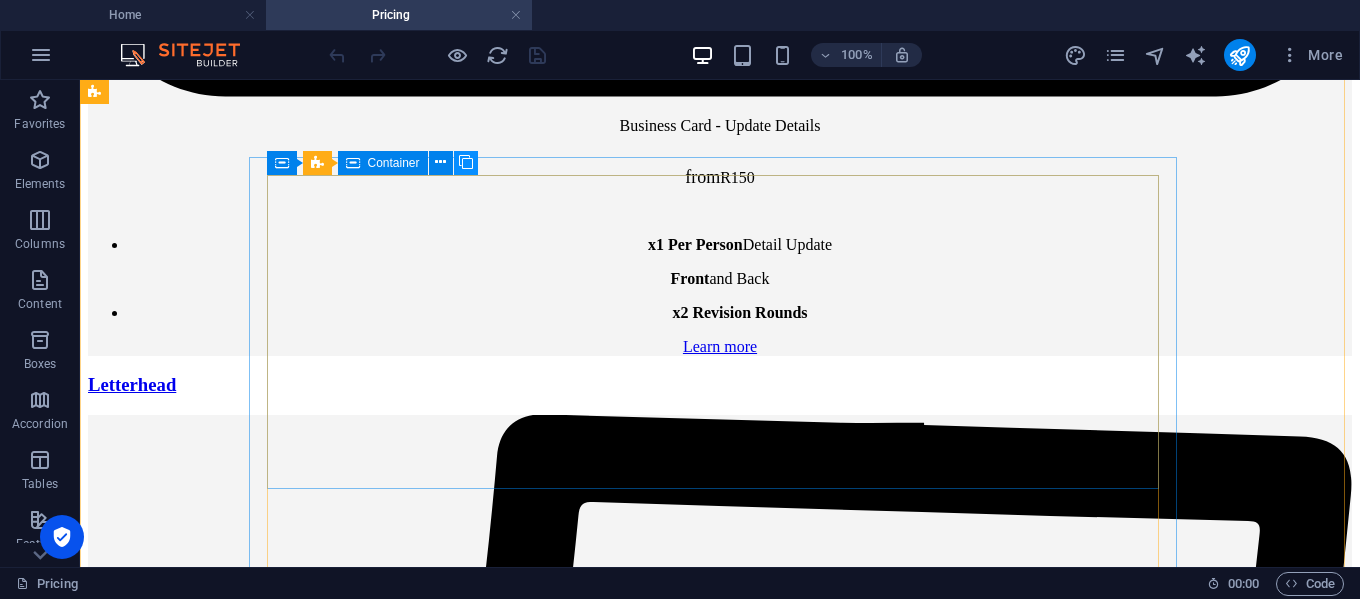 click at bounding box center [466, 162] 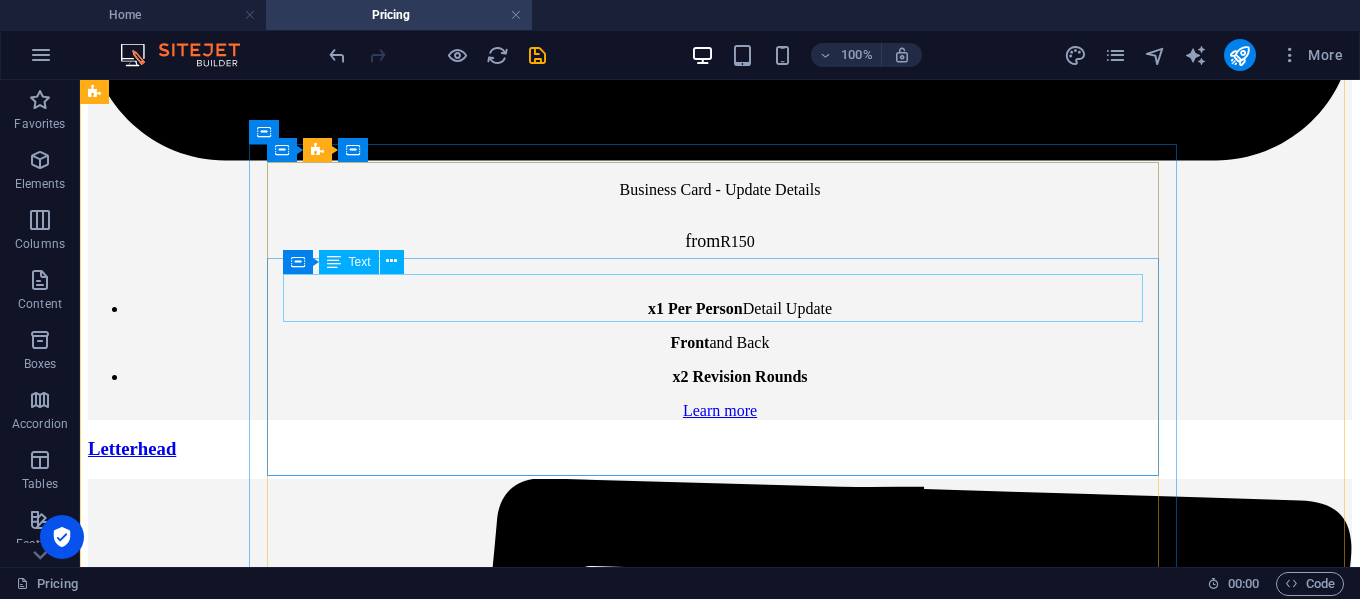 scroll, scrollTop: 14735, scrollLeft: 0, axis: vertical 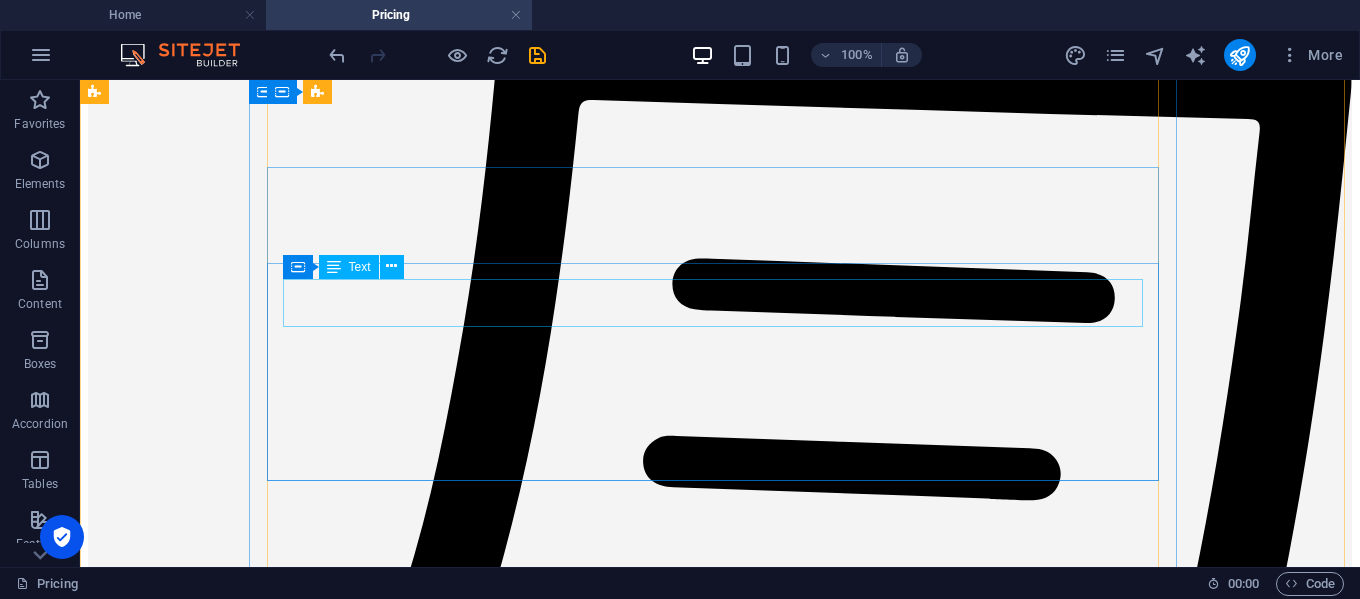 click on "from  R1000  per month" at bounding box center (720, 30063) 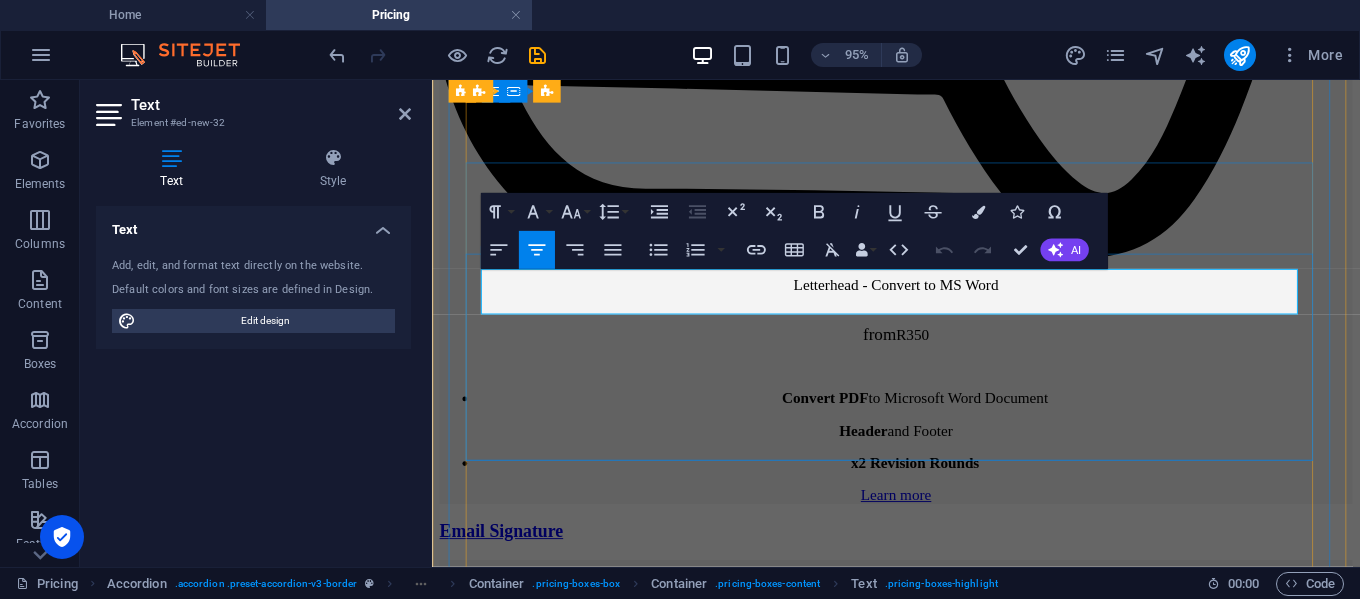 drag, startPoint x: 878, startPoint y: 304, endPoint x: 864, endPoint y: 305, distance: 14.035668 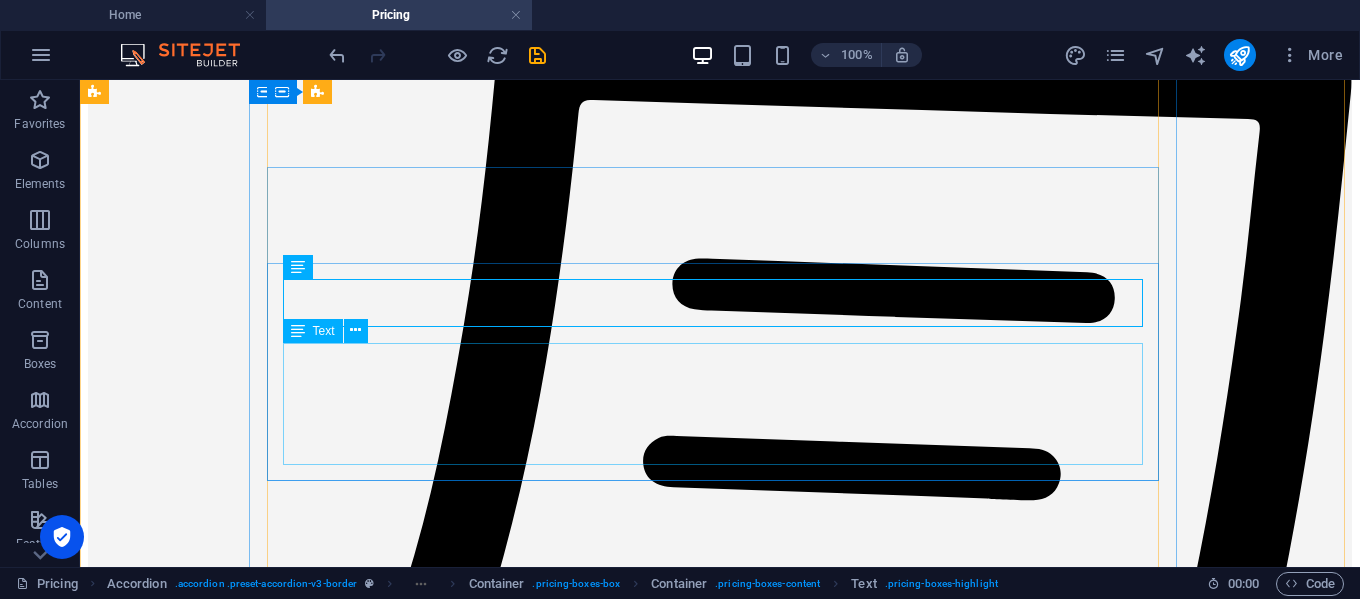 click on "0–4 Posts  Per Month Basic Design  and Copywriting x2 Revision Rounds" at bounding box center [720, 30149] 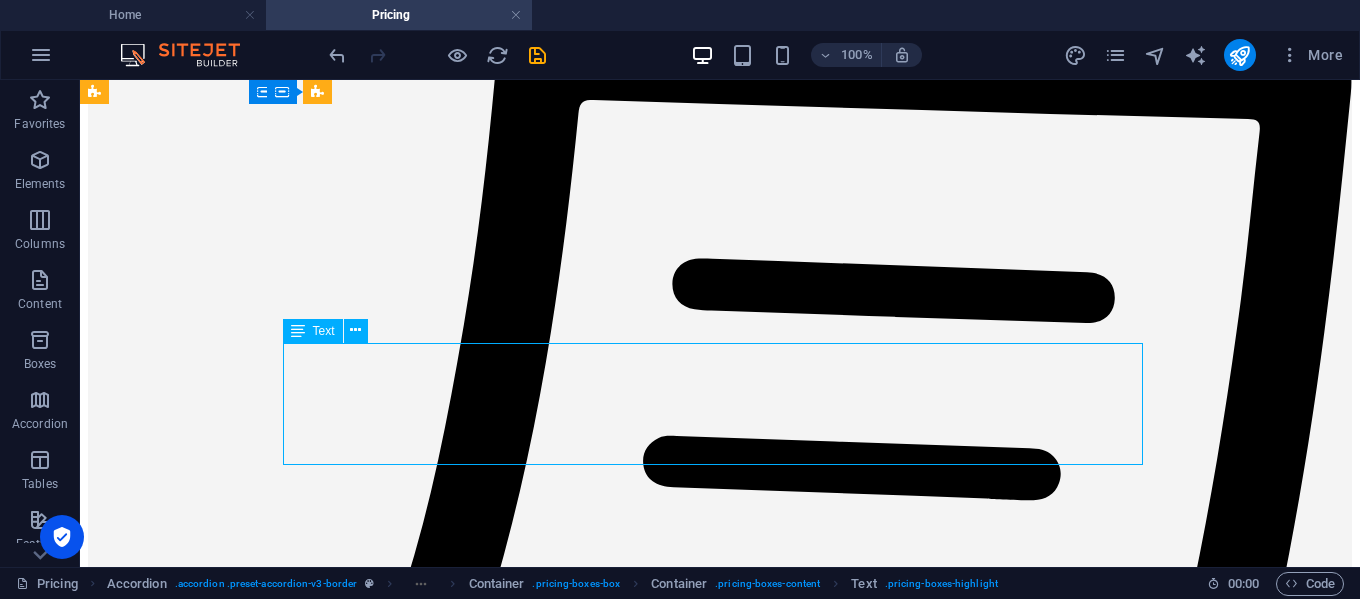click on "0–4 Posts  Per Month Basic Design  and Copywriting x2 Revision Rounds" at bounding box center (720, 30149) 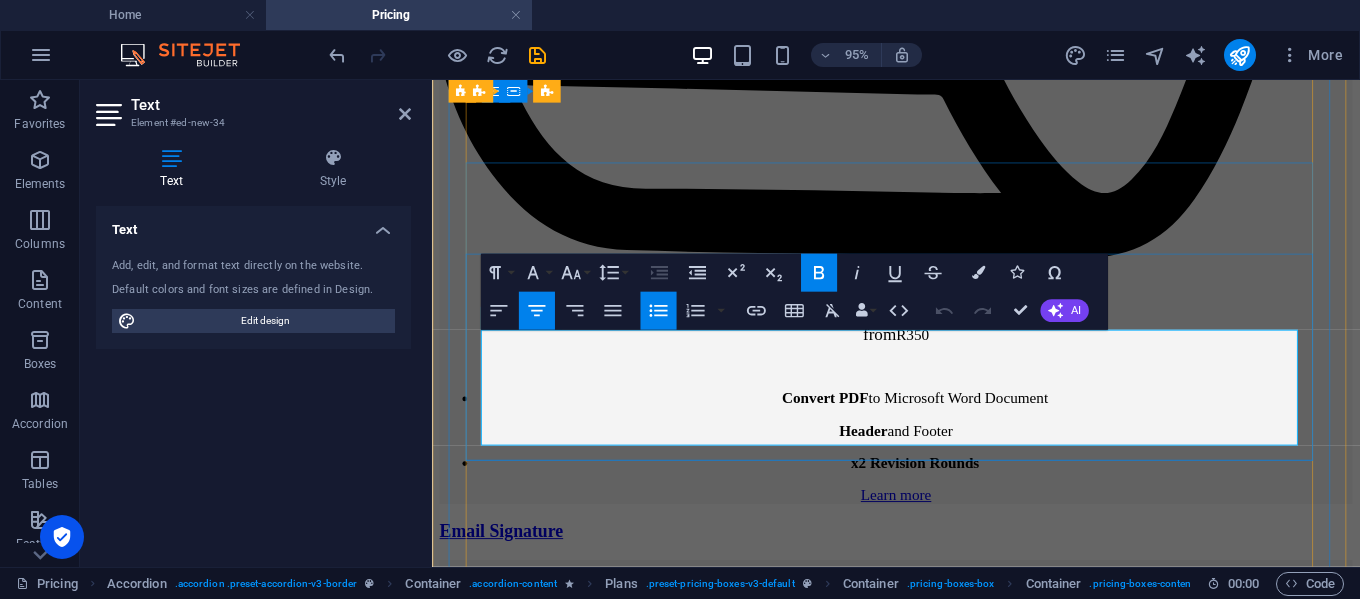drag, startPoint x: 844, startPoint y: 365, endPoint x: 816, endPoint y: 369, distance: 28.284271 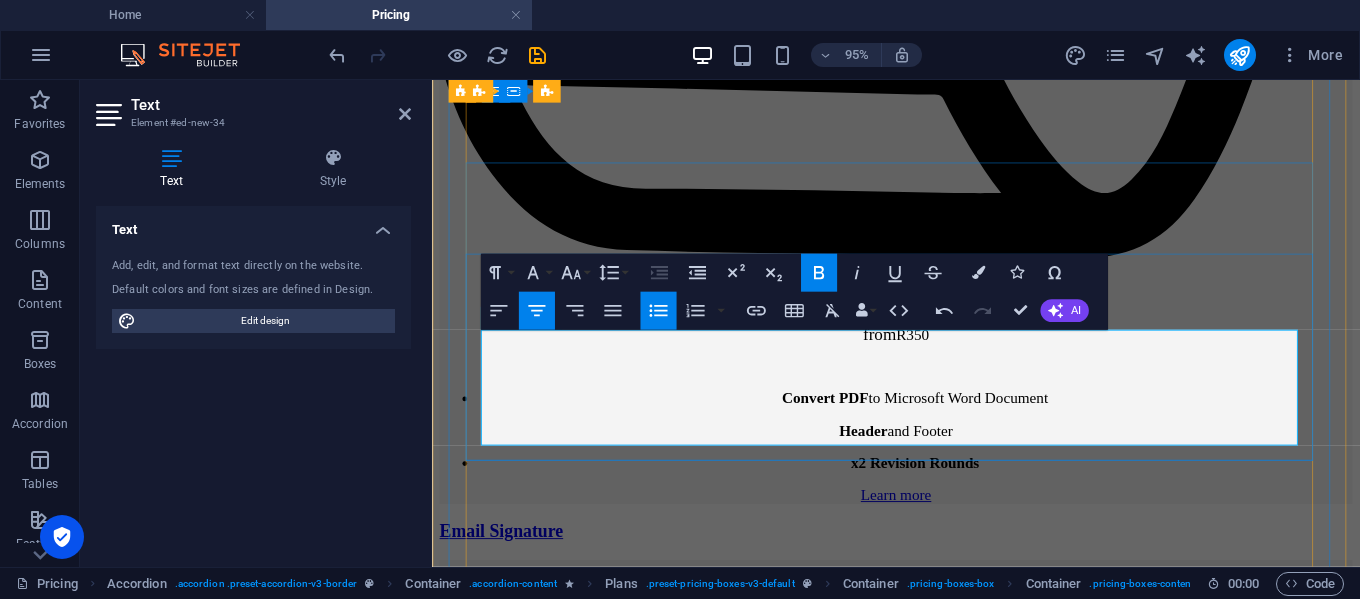 click on "5–4 Posts" at bounding box center (907, 21377) 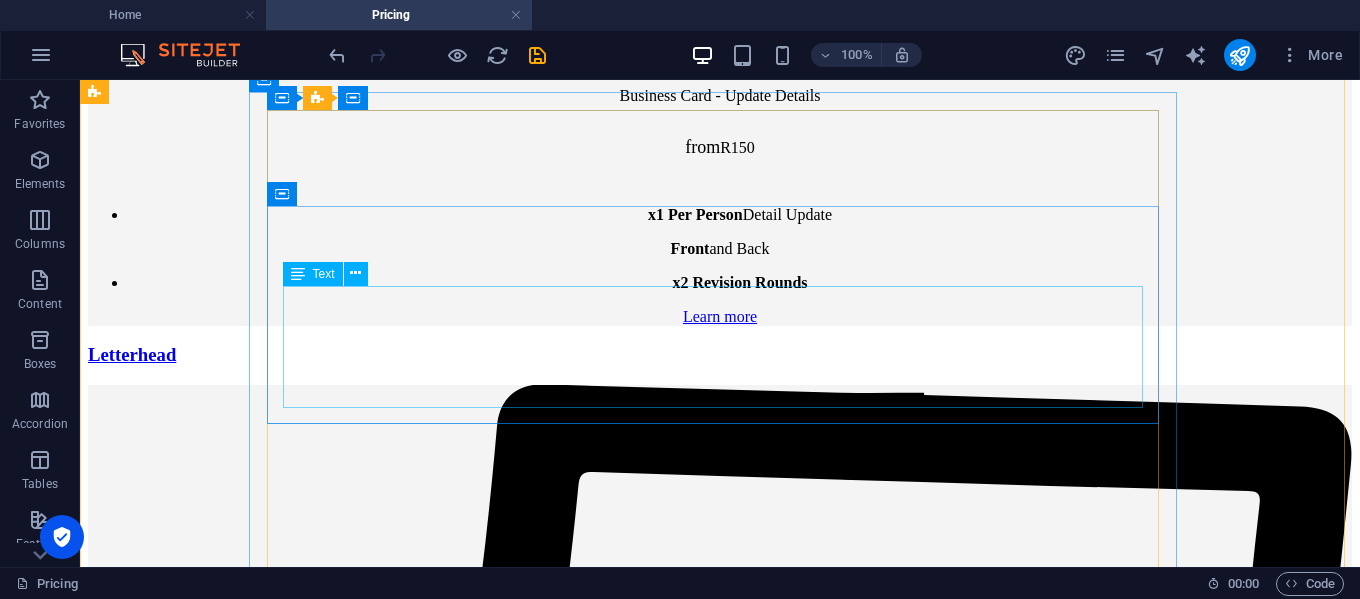 scroll, scrollTop: 14335, scrollLeft: 0, axis: vertical 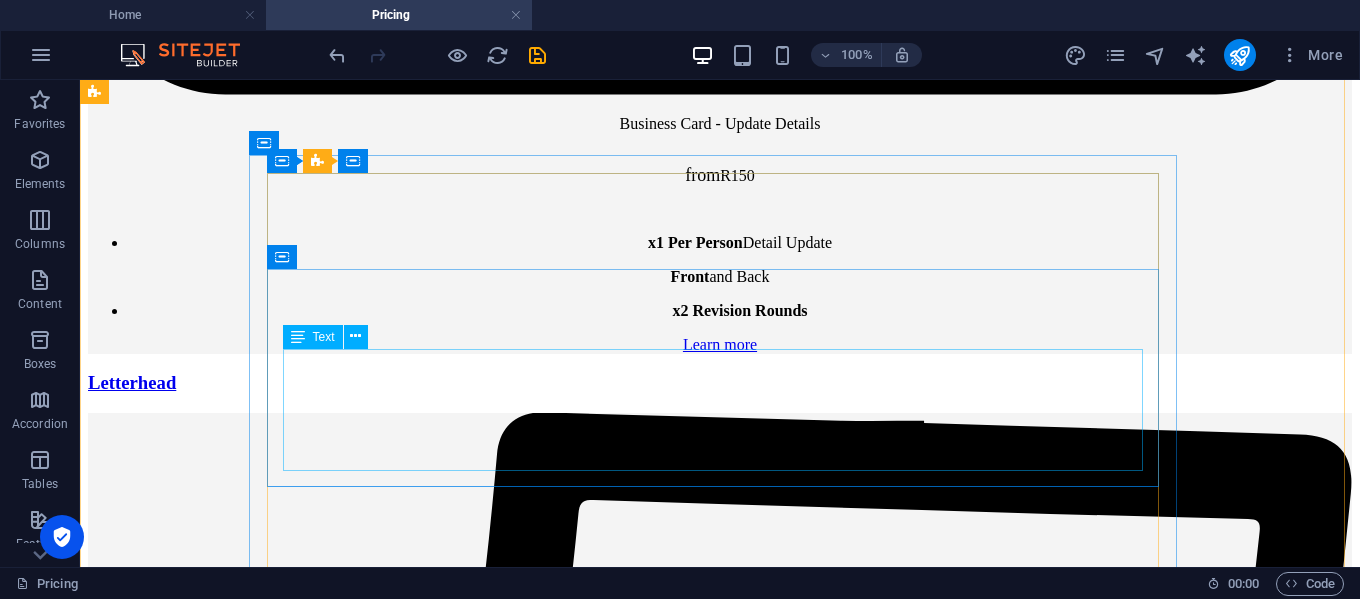 click on "0–4 Posts  Per Month Basic Design  and Copywriting x2 Revision Rounds" at bounding box center [720, 28869] 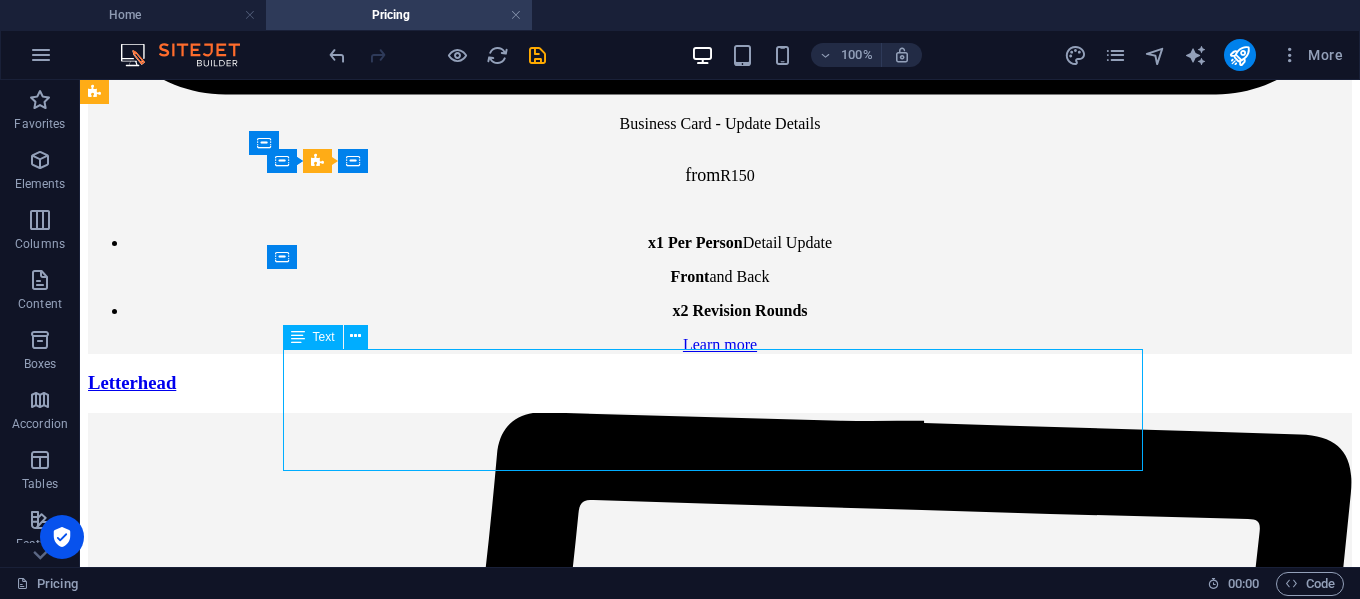 click on "0–4 Posts  Per Month Basic Design  and Copywriting x2 Revision Rounds" at bounding box center [720, 28869] 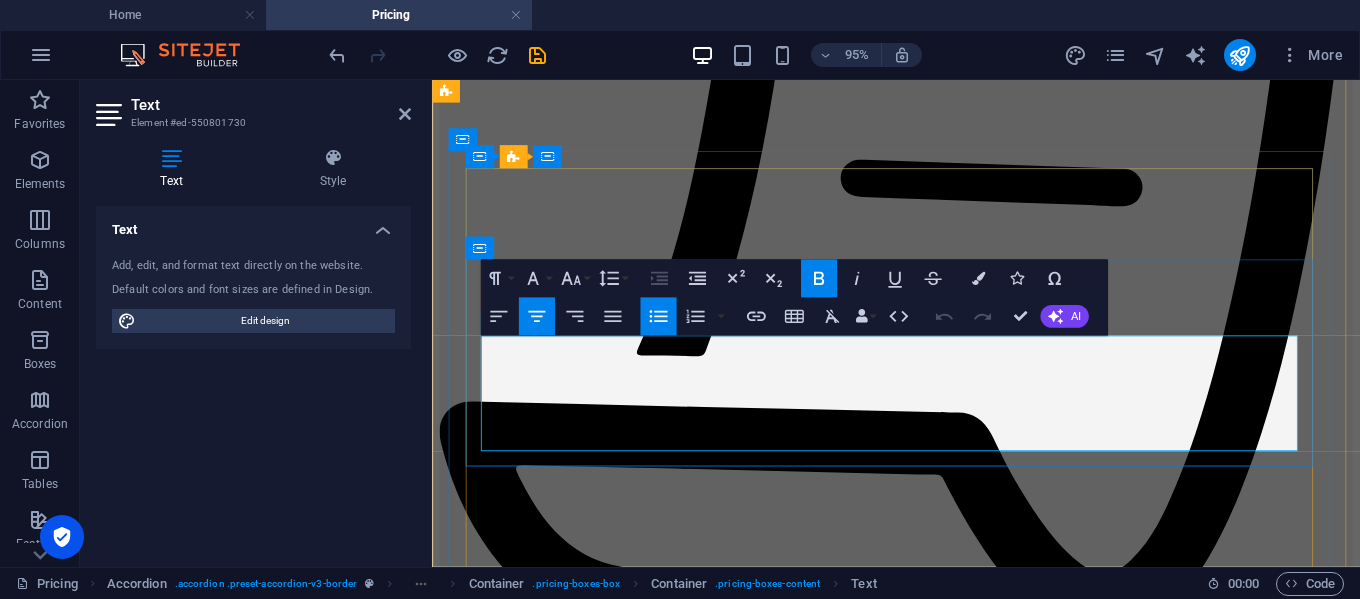 drag, startPoint x: 843, startPoint y: 368, endPoint x: 806, endPoint y: 371, distance: 37.12142 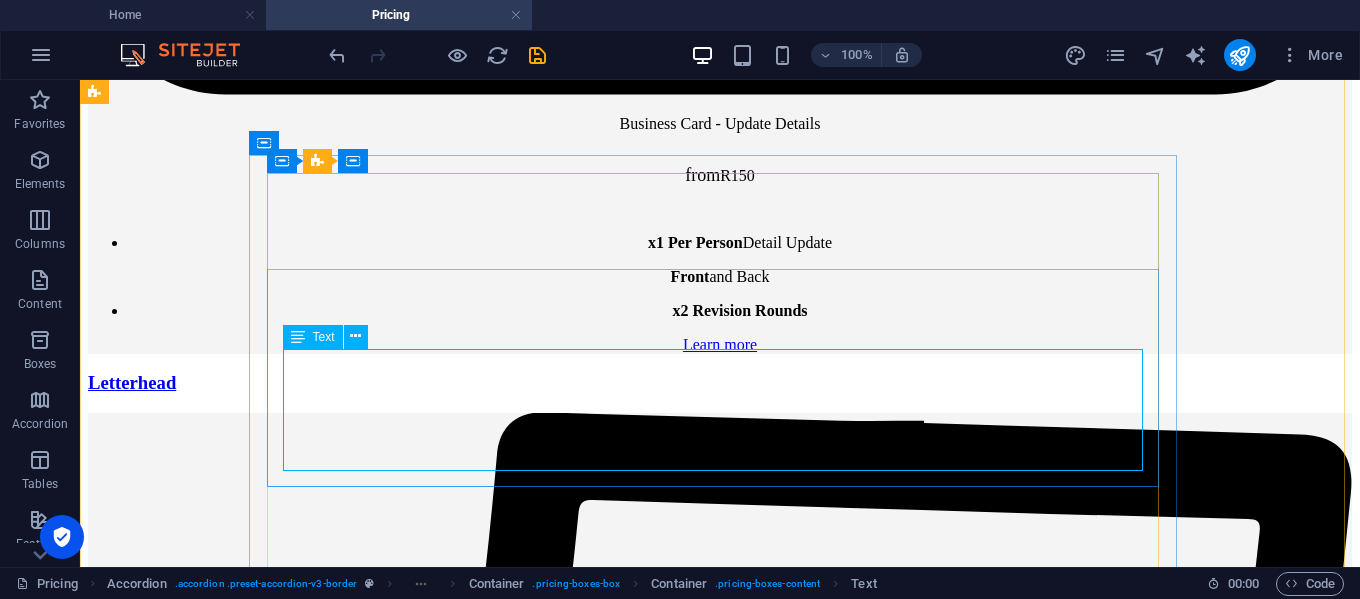 click on "1–4 Posts  Per Month Basic Design  and Copywriting x2 Revision Rounds" at bounding box center [720, 28869] 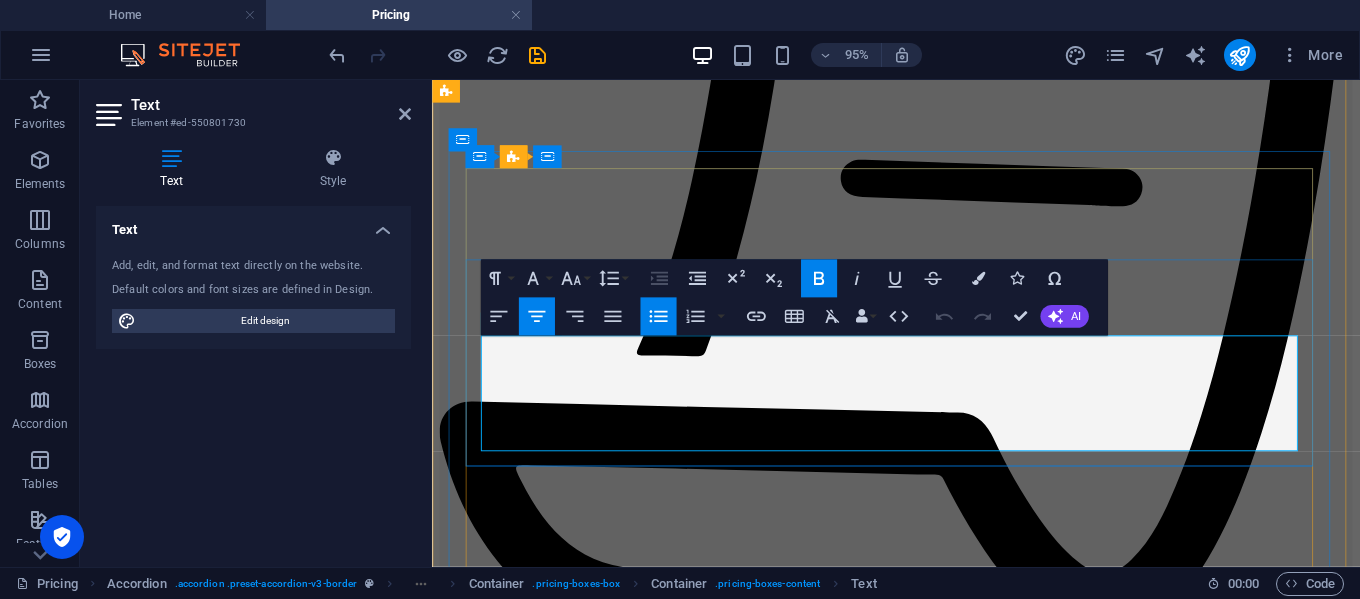 drag, startPoint x: 842, startPoint y: 371, endPoint x: 807, endPoint y: 370, distance: 35.014282 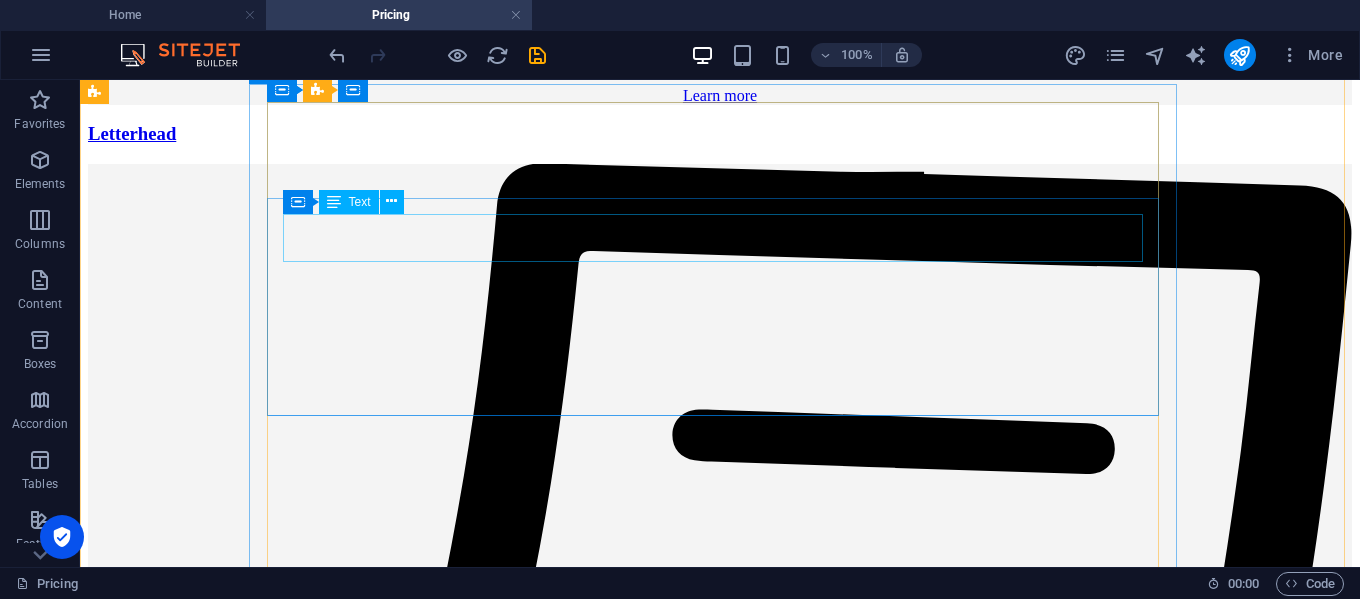scroll, scrollTop: 14669, scrollLeft: 0, axis: vertical 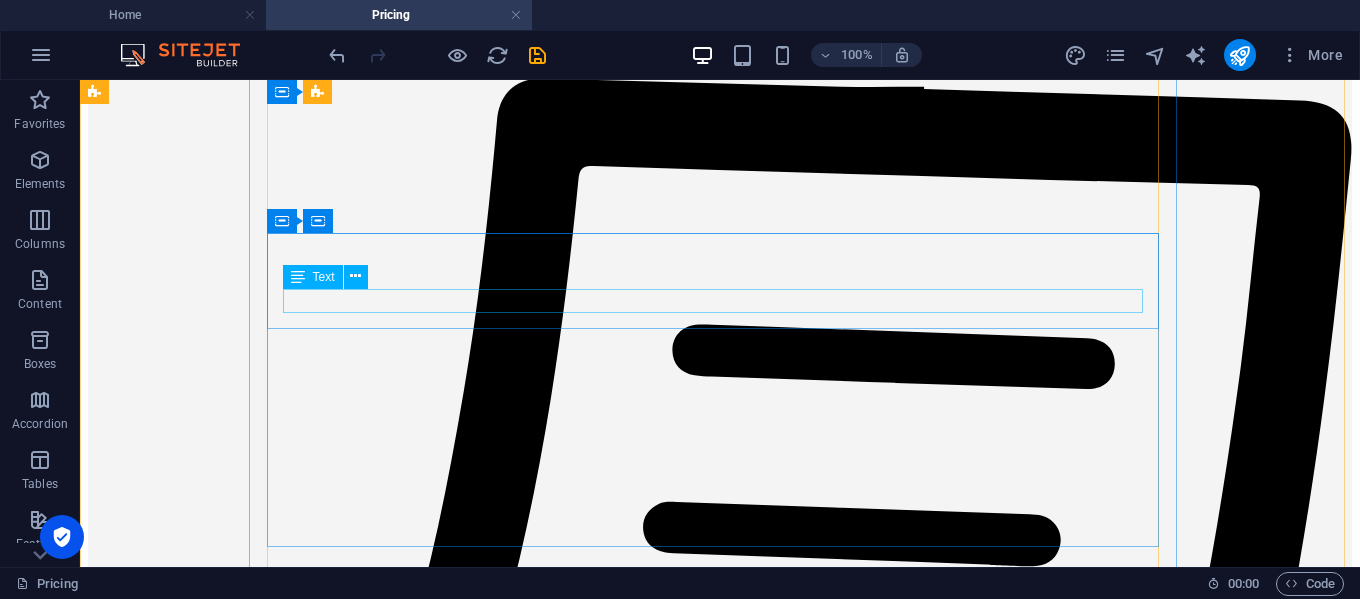 click on "Social Media [MEDICAL_DATA] - Low Budget Package" at bounding box center [720, 30078] 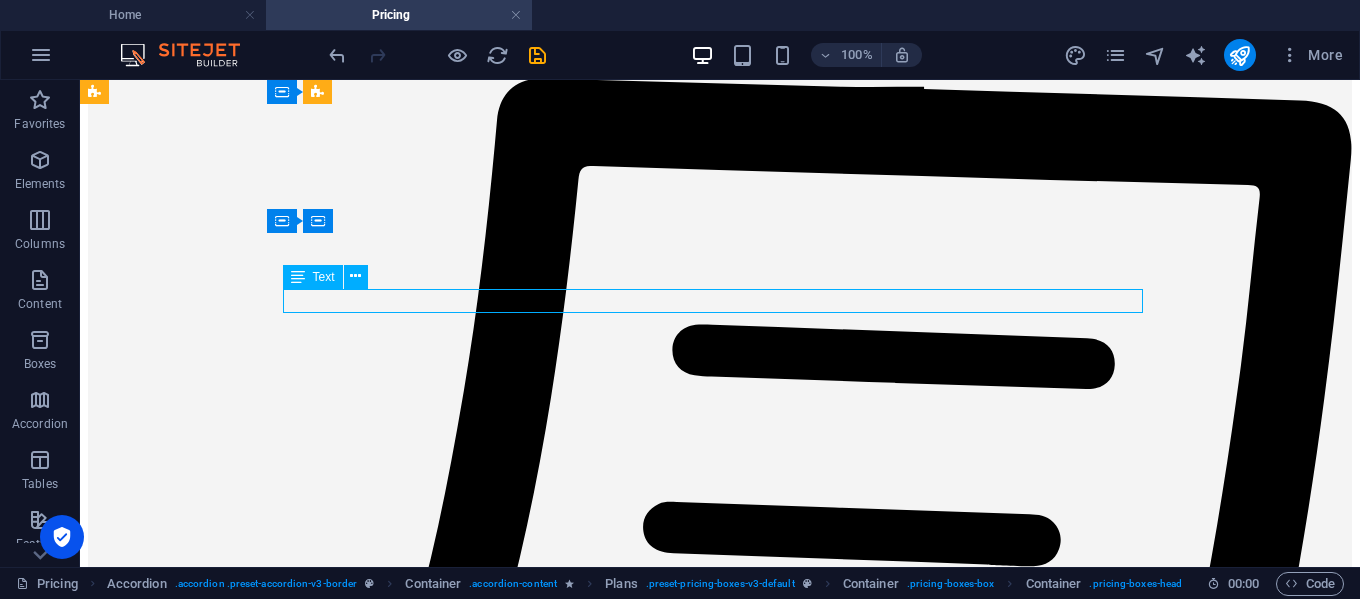 click on "Social Media [MEDICAL_DATA] - Low Budget Package" at bounding box center (720, 30078) 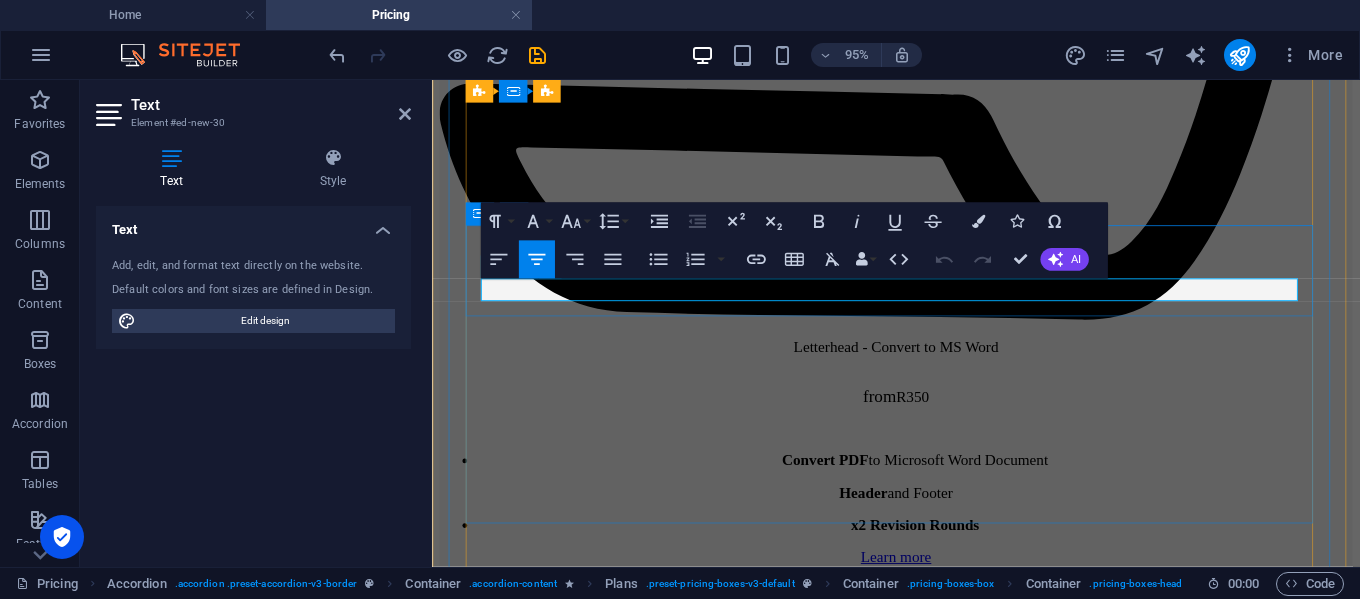 drag, startPoint x: 925, startPoint y: 302, endPoint x: 956, endPoint y: 302, distance: 31 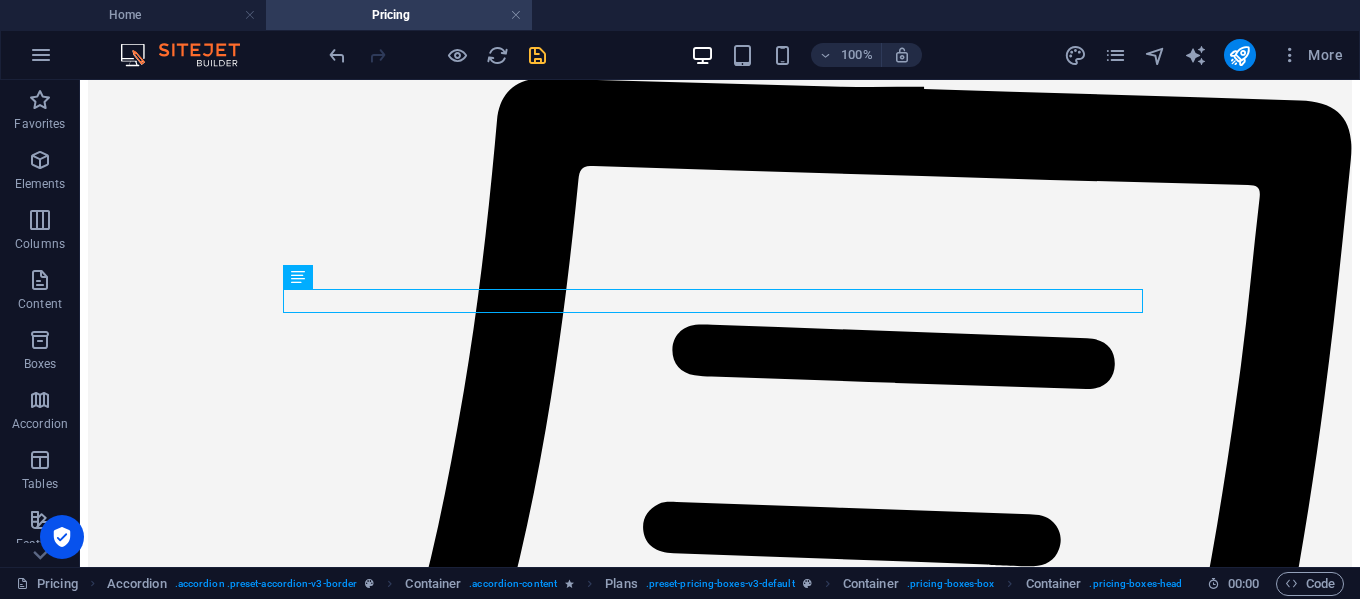 click at bounding box center (537, 55) 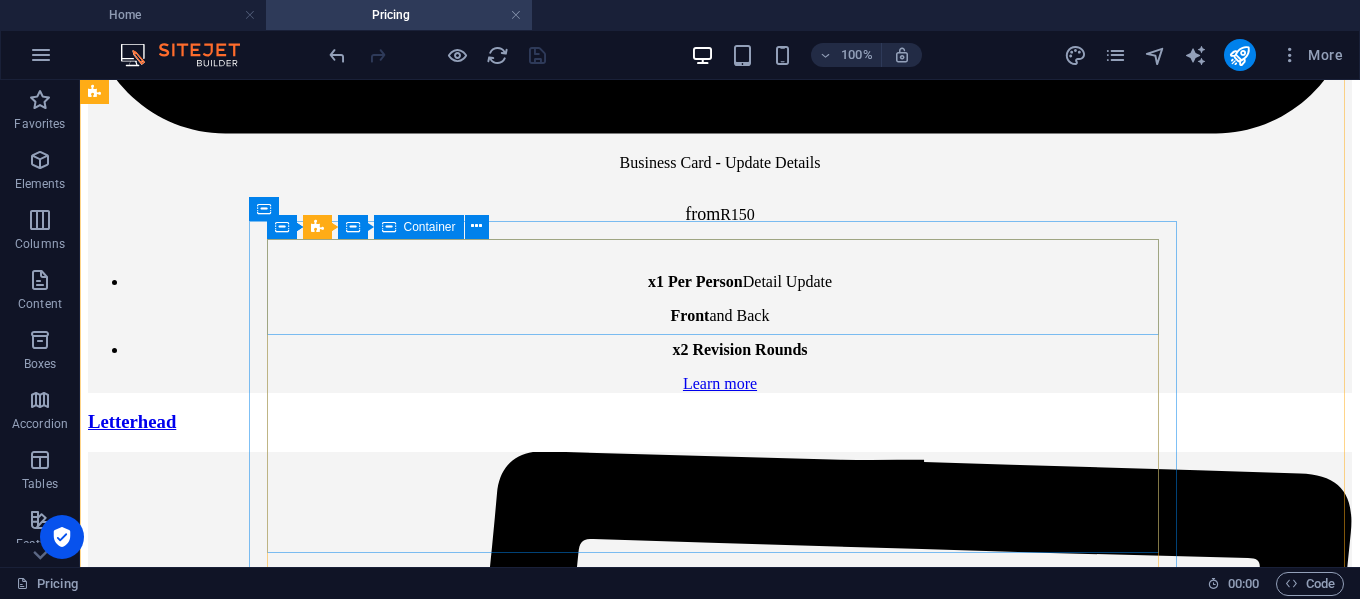 scroll, scrollTop: 14158, scrollLeft: 0, axis: vertical 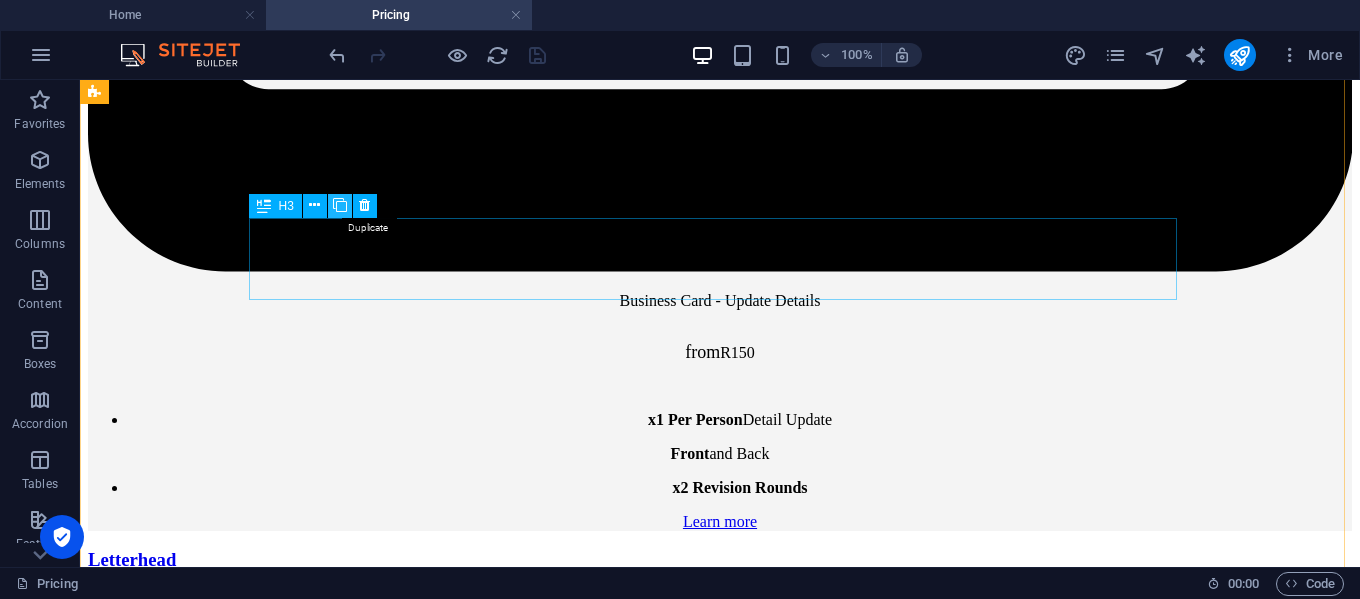 click at bounding box center [340, 205] 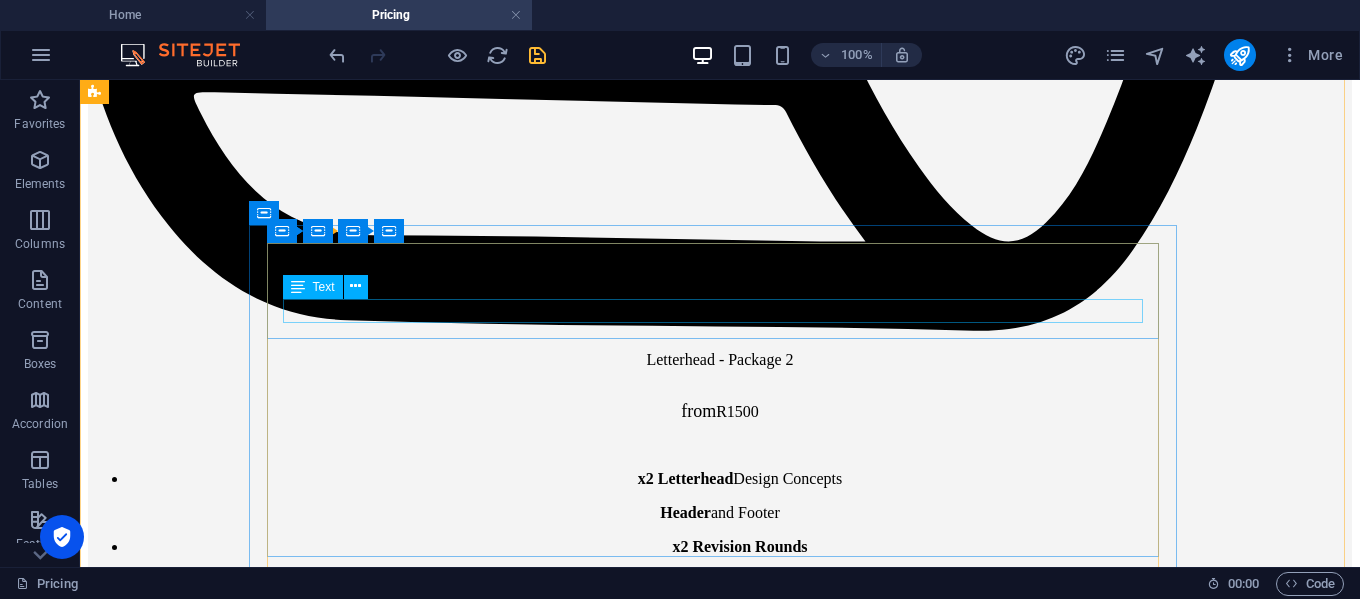 scroll, scrollTop: 17024, scrollLeft: 0, axis: vertical 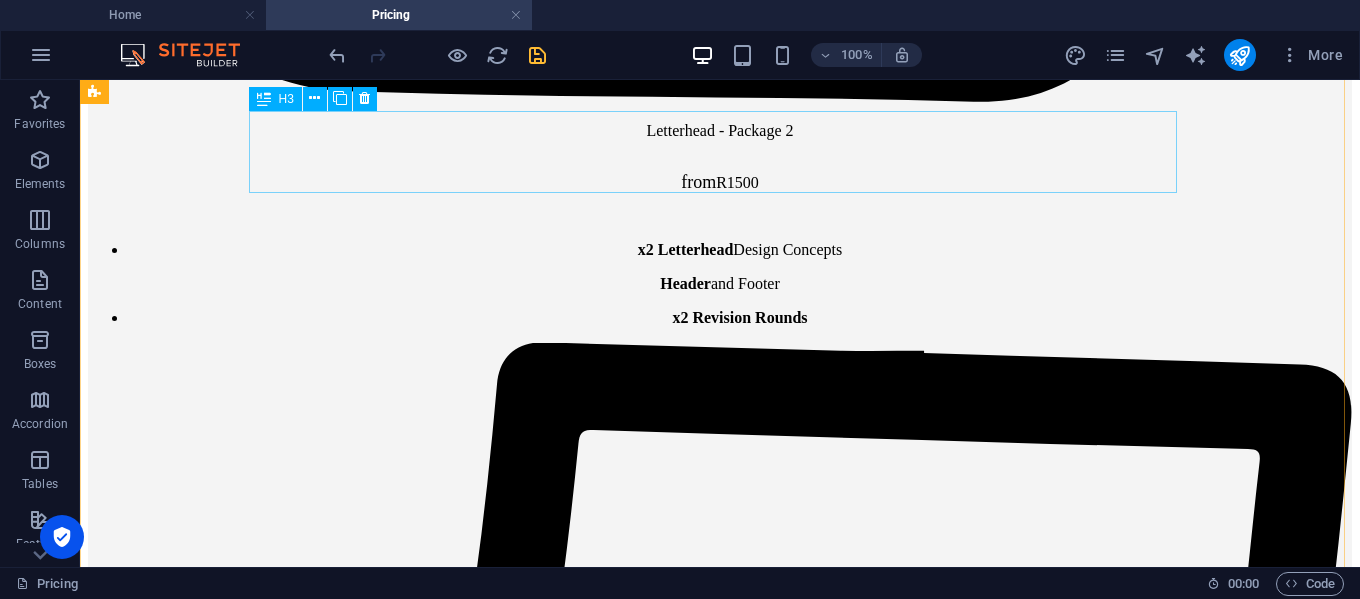 click on "Social Media" at bounding box center [720, 34734] 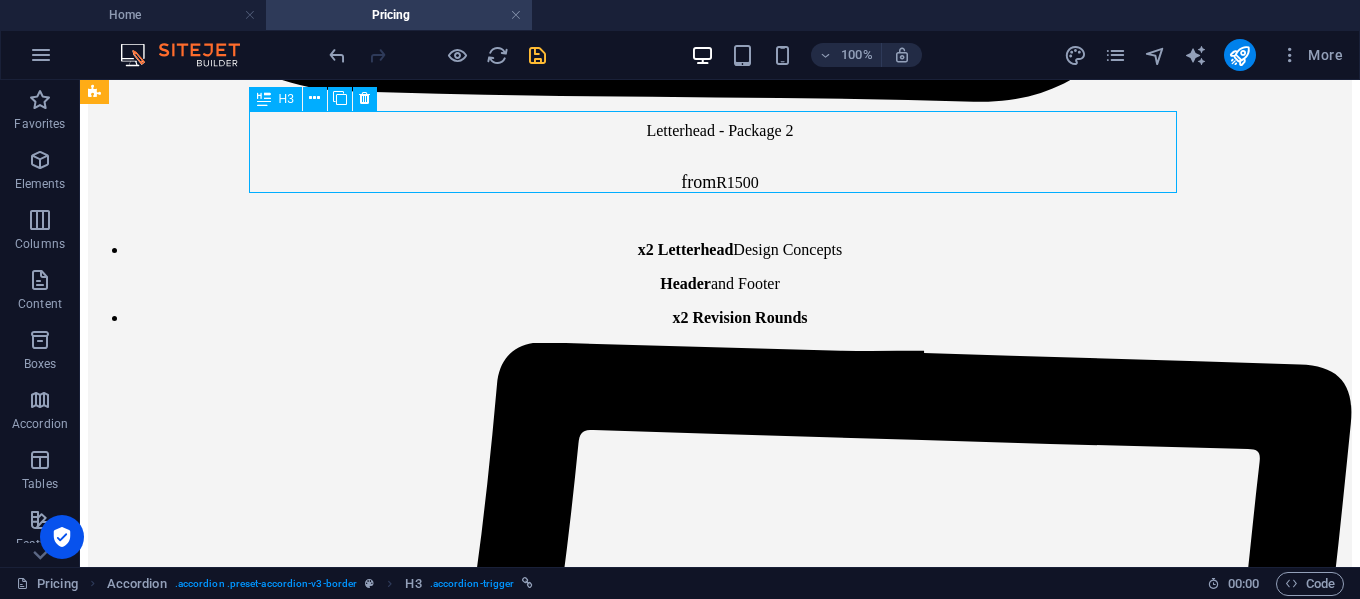 click on "Social Media" at bounding box center [720, 34734] 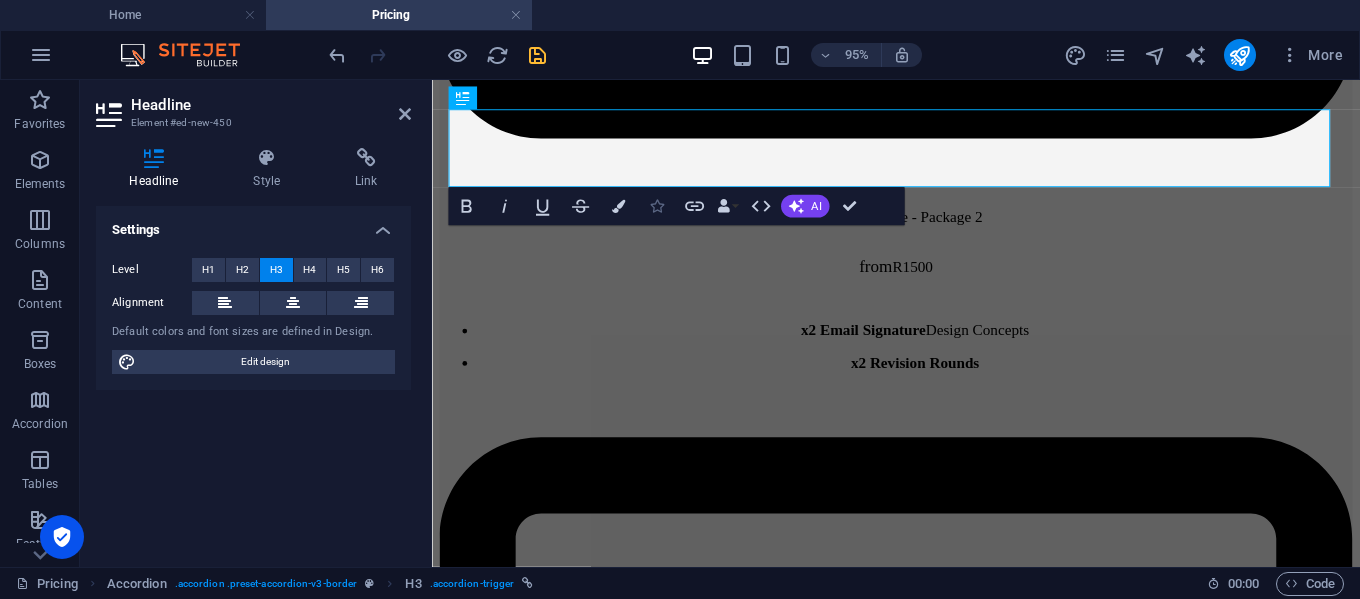 type 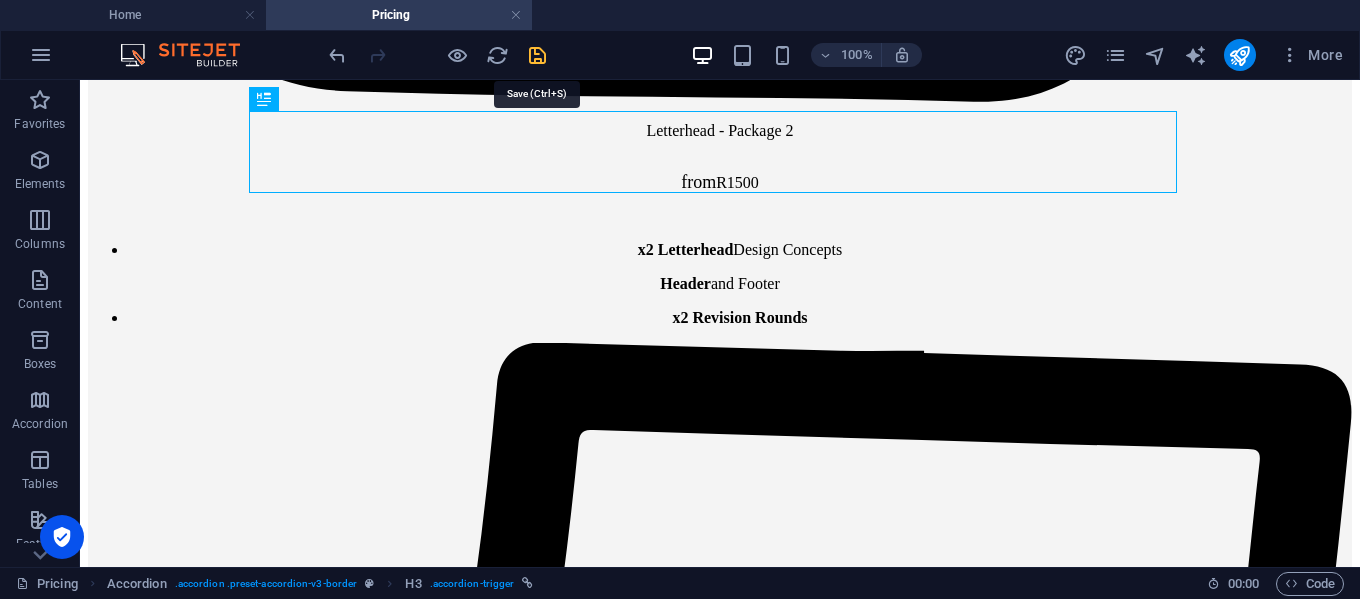 click at bounding box center [537, 55] 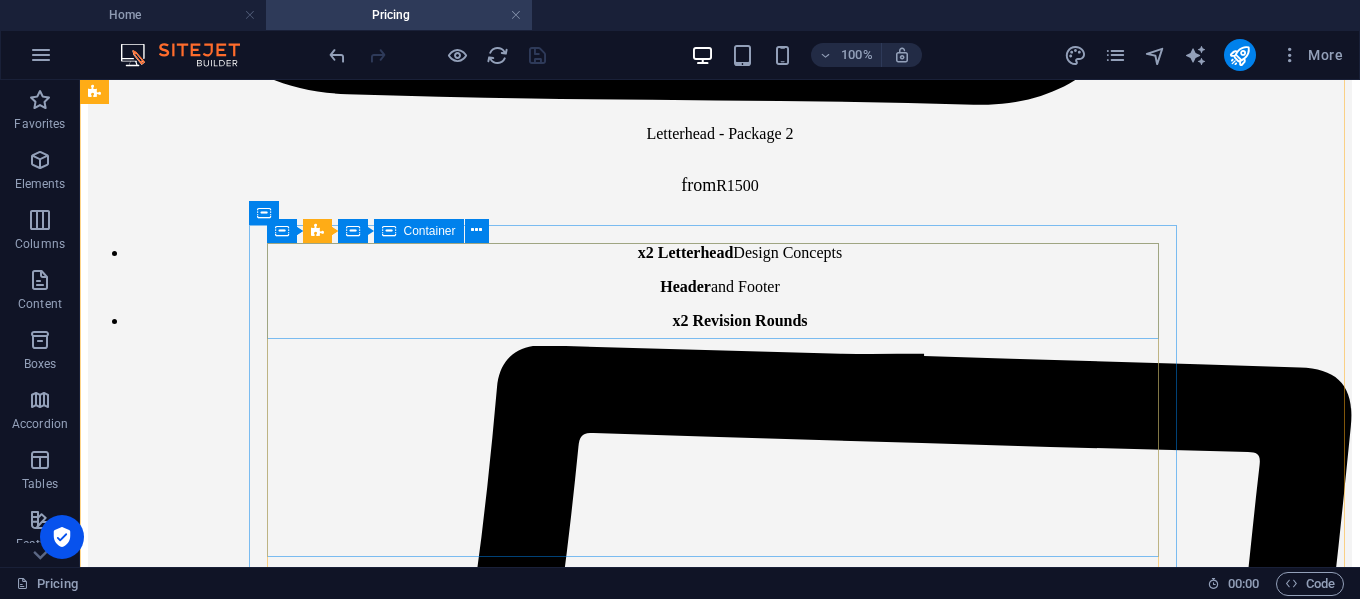 scroll, scrollTop: 17024, scrollLeft: 0, axis: vertical 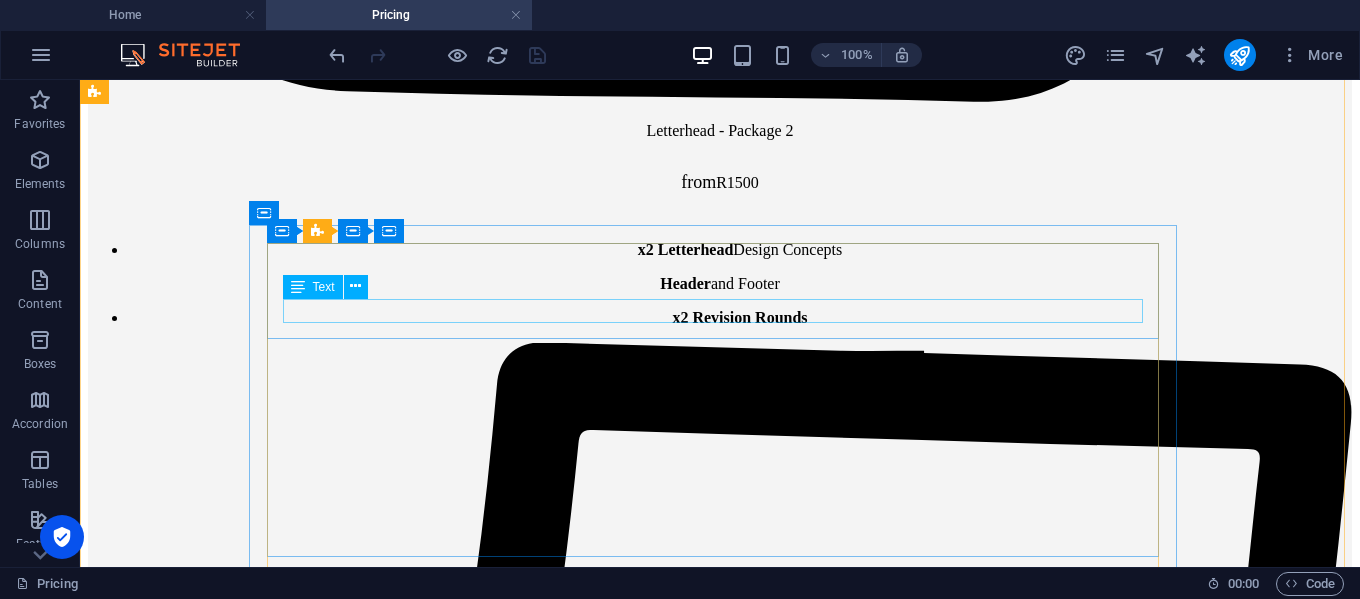 click on "Social Media [MEDICAL_DATA] - Low Budget Package" at bounding box center (720, 36264) 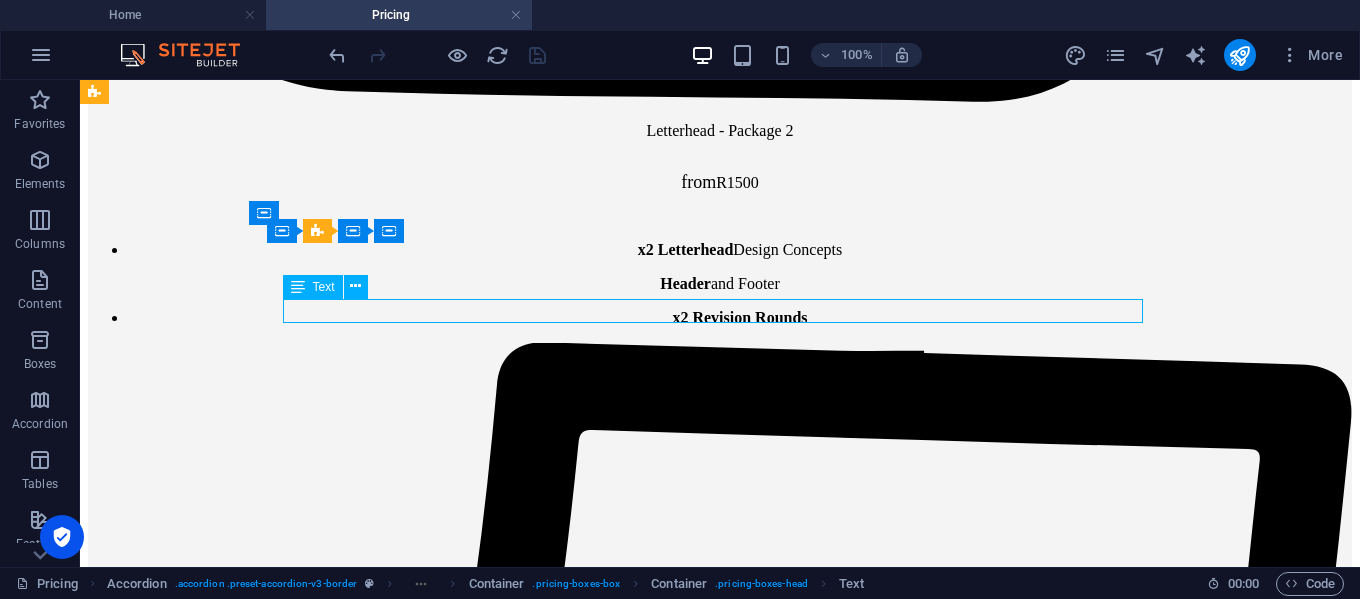 click on "Social Media [MEDICAL_DATA] - Low Budget Package" at bounding box center [720, 36264] 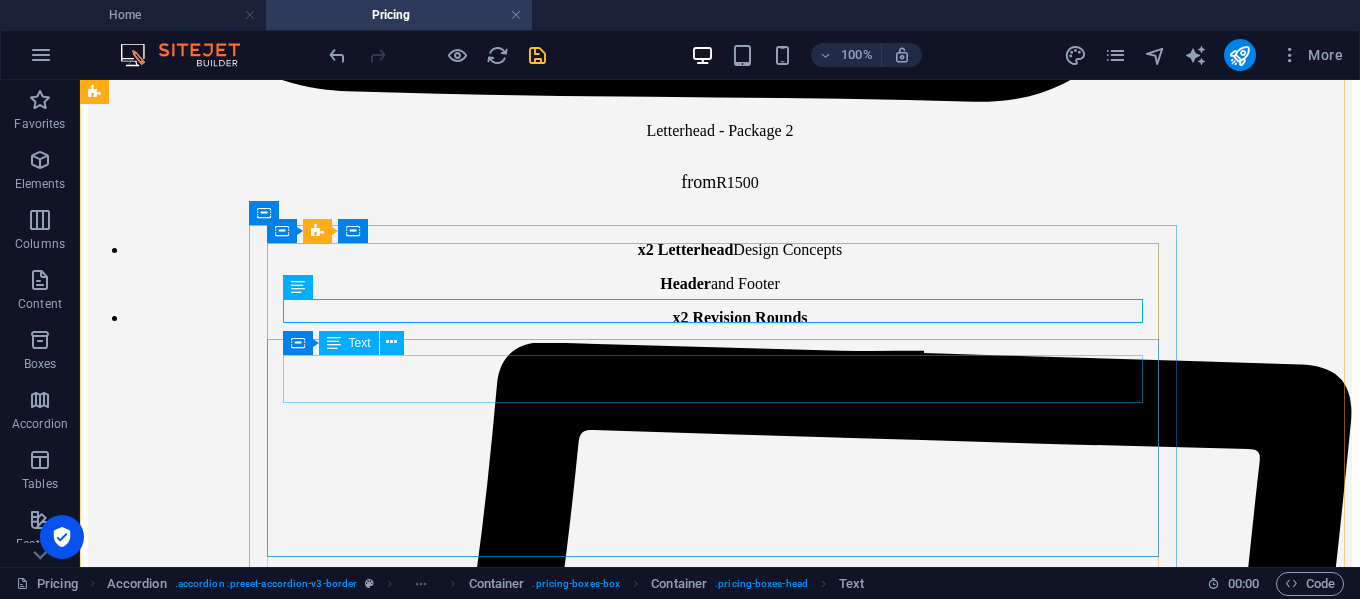 click on "from  R1000  per month" at bounding box center [720, 36315] 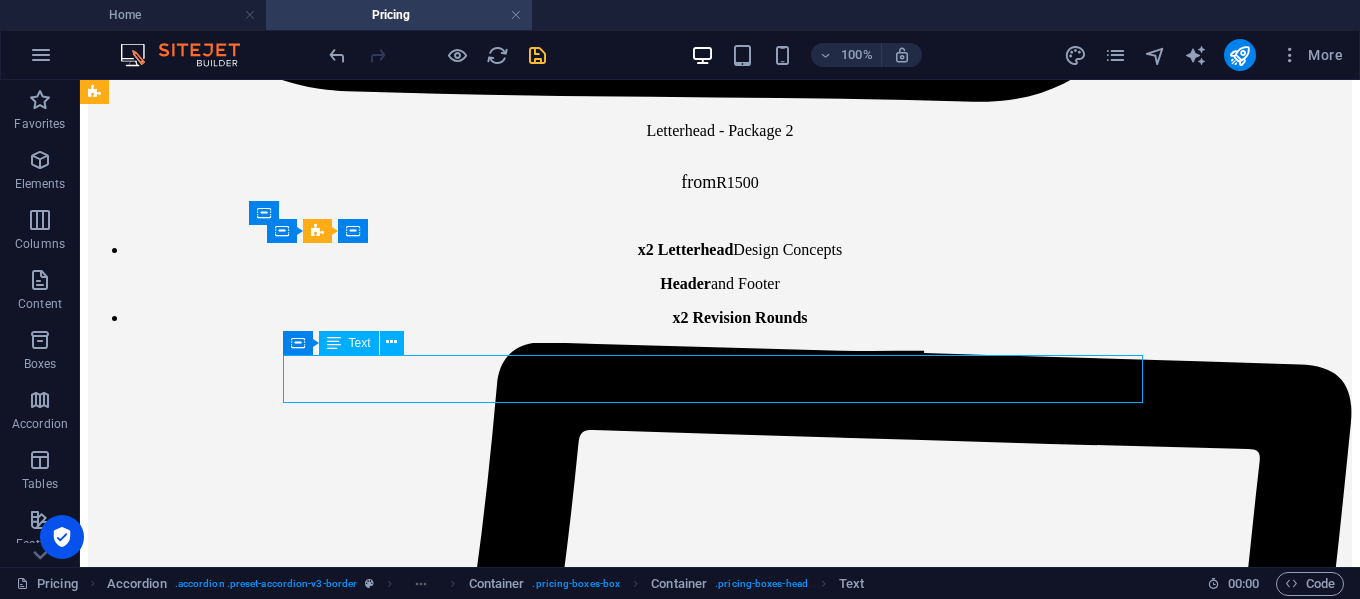 click on "from  R1000  per month" at bounding box center [720, 36315] 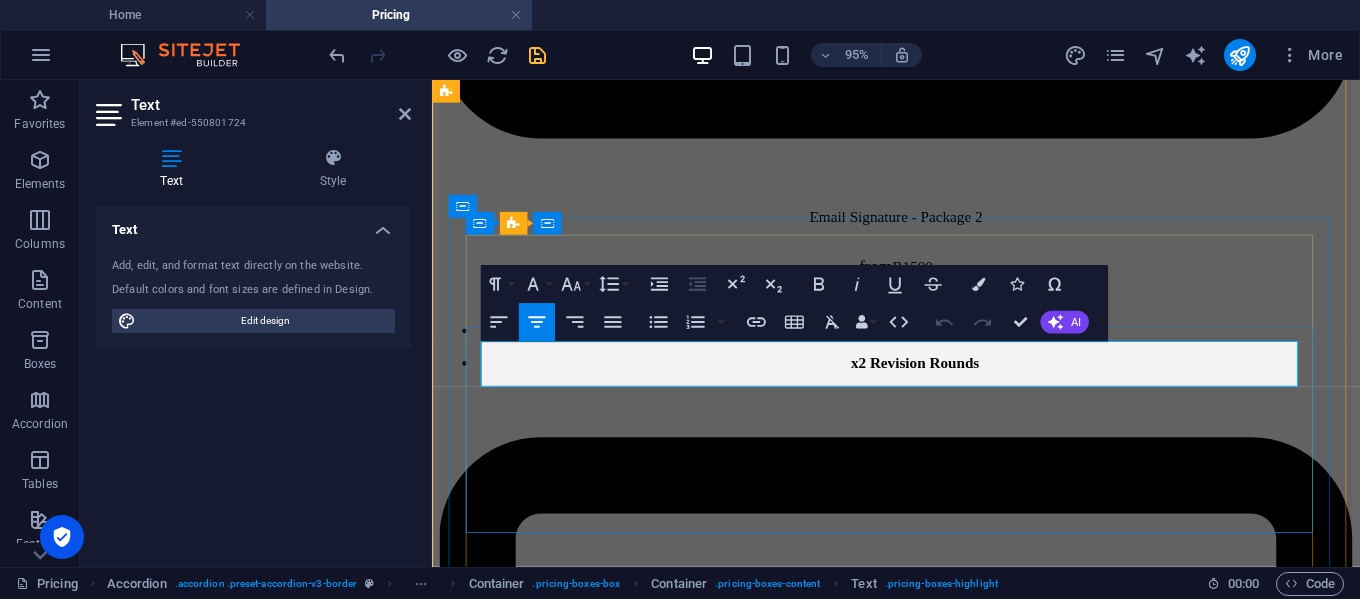 drag, startPoint x: 849, startPoint y: 391, endPoint x: 928, endPoint y: 391, distance: 79 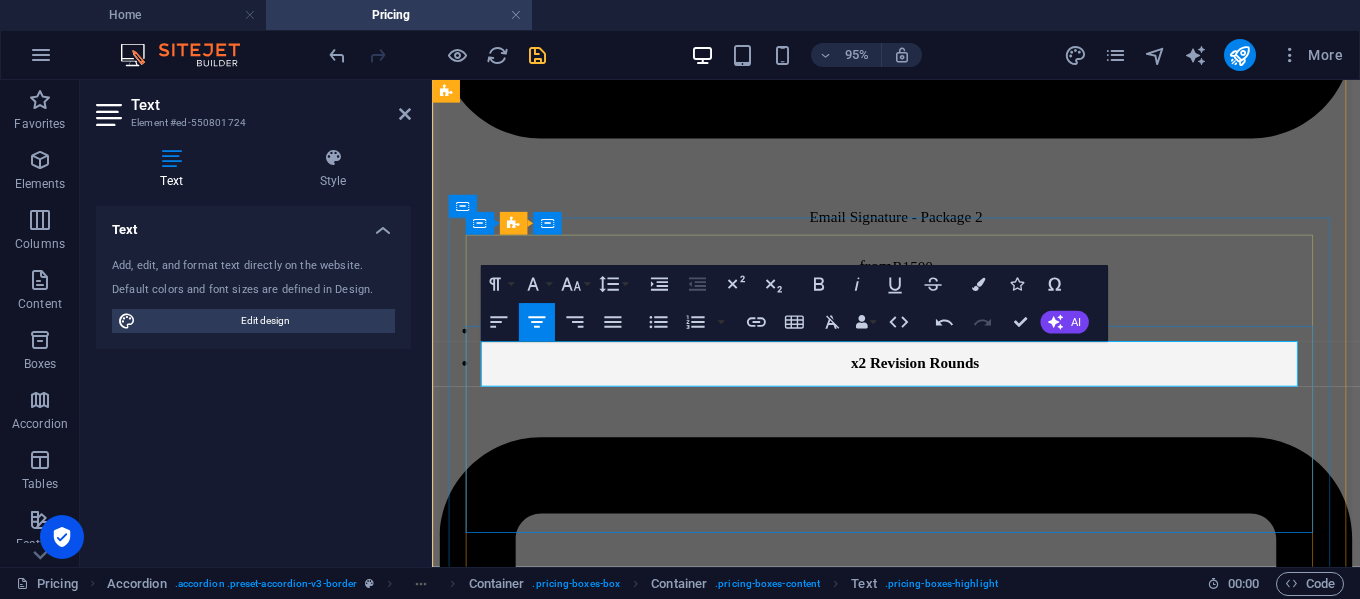 drag, startPoint x: 940, startPoint y: 386, endPoint x: 1020, endPoint y: 381, distance: 80.1561 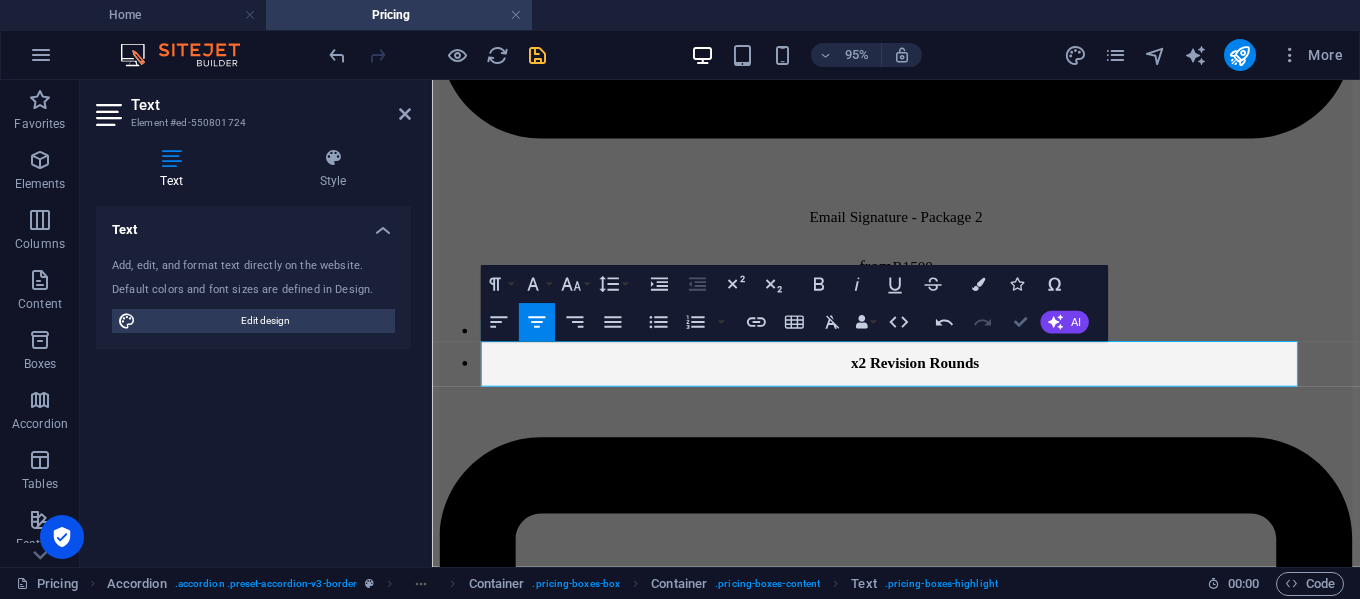 drag, startPoint x: 1013, startPoint y: 323, endPoint x: 910, endPoint y: 252, distance: 125.09996 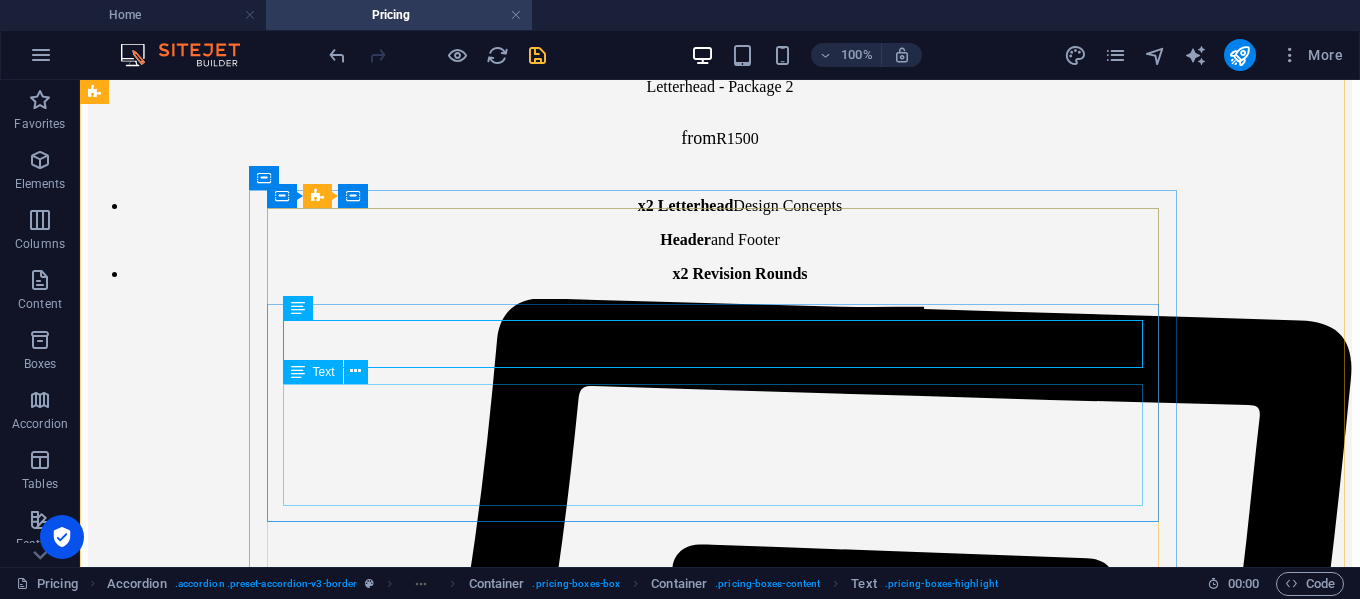 scroll, scrollTop: 17091, scrollLeft: 0, axis: vertical 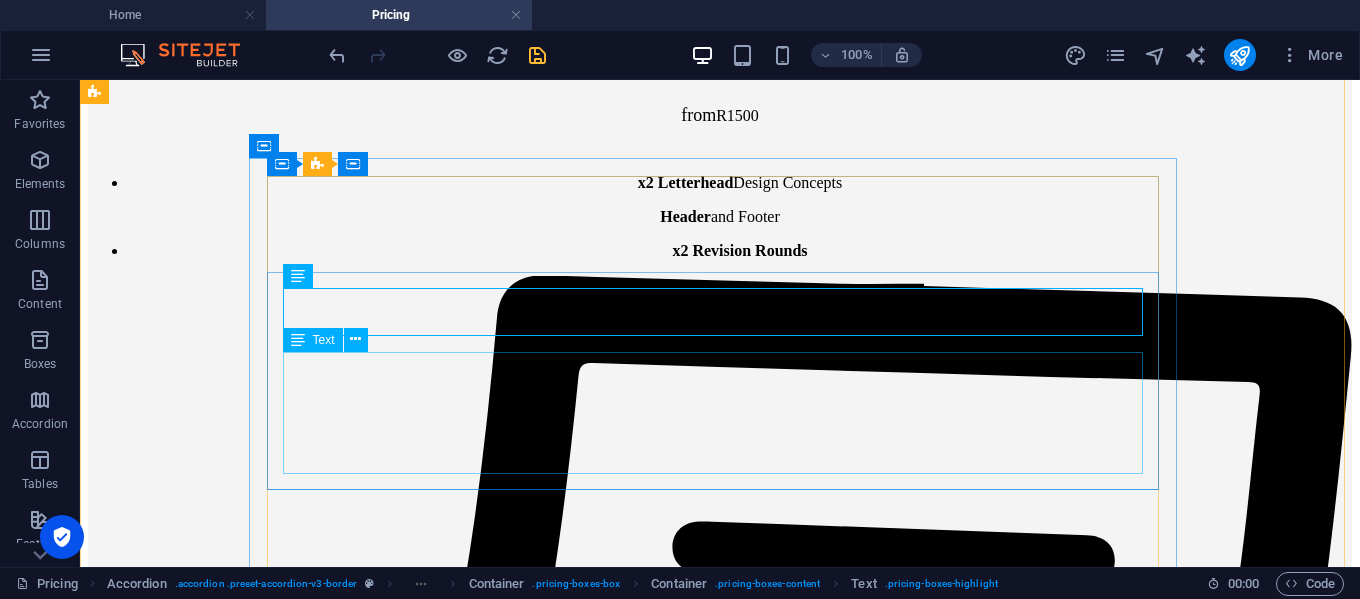 click on "0–4 Posts  Per Month Basic Design  and Copywriting x2 Revision Rounds" at bounding box center (720, 36334) 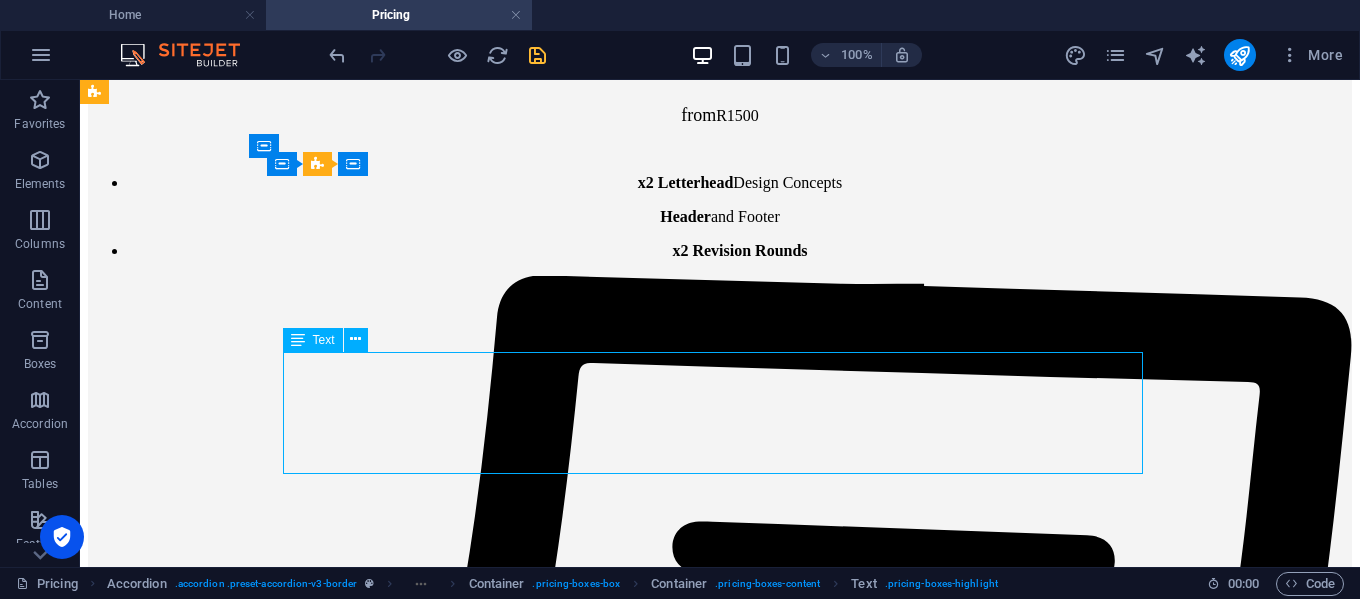 click on "0–4 Posts  Per Month Basic Design  and Copywriting x2 Revision Rounds" at bounding box center (720, 36334) 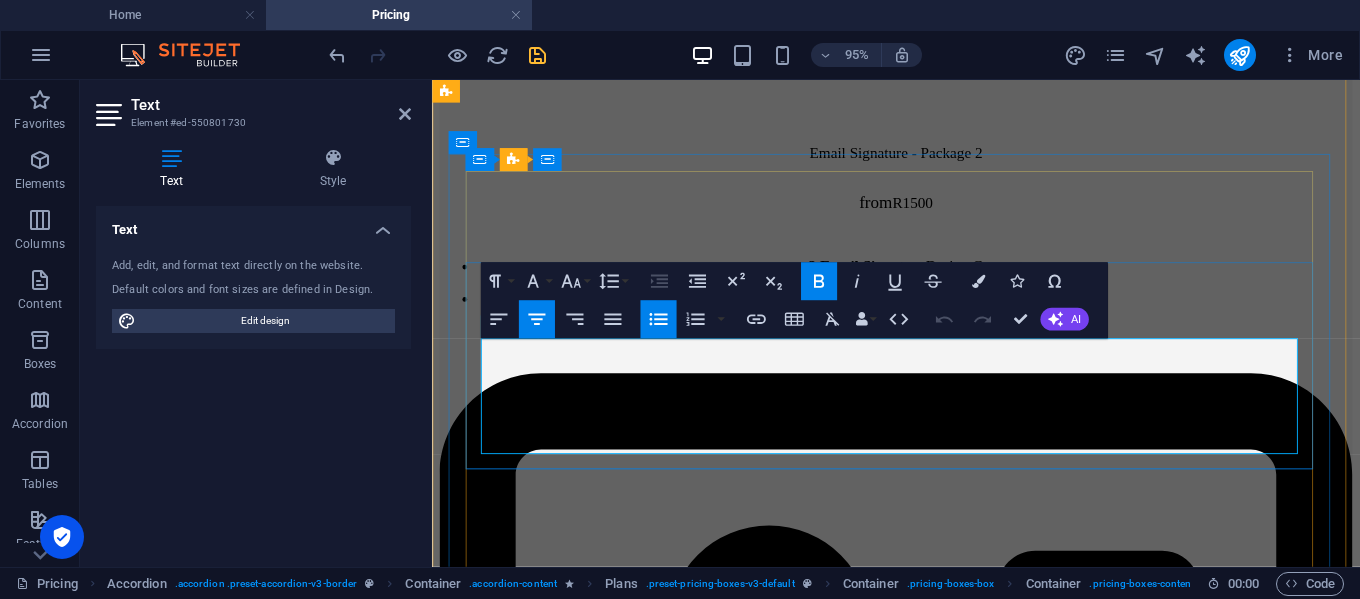 drag, startPoint x: 1020, startPoint y: 415, endPoint x: 838, endPoint y: 379, distance: 185.52628 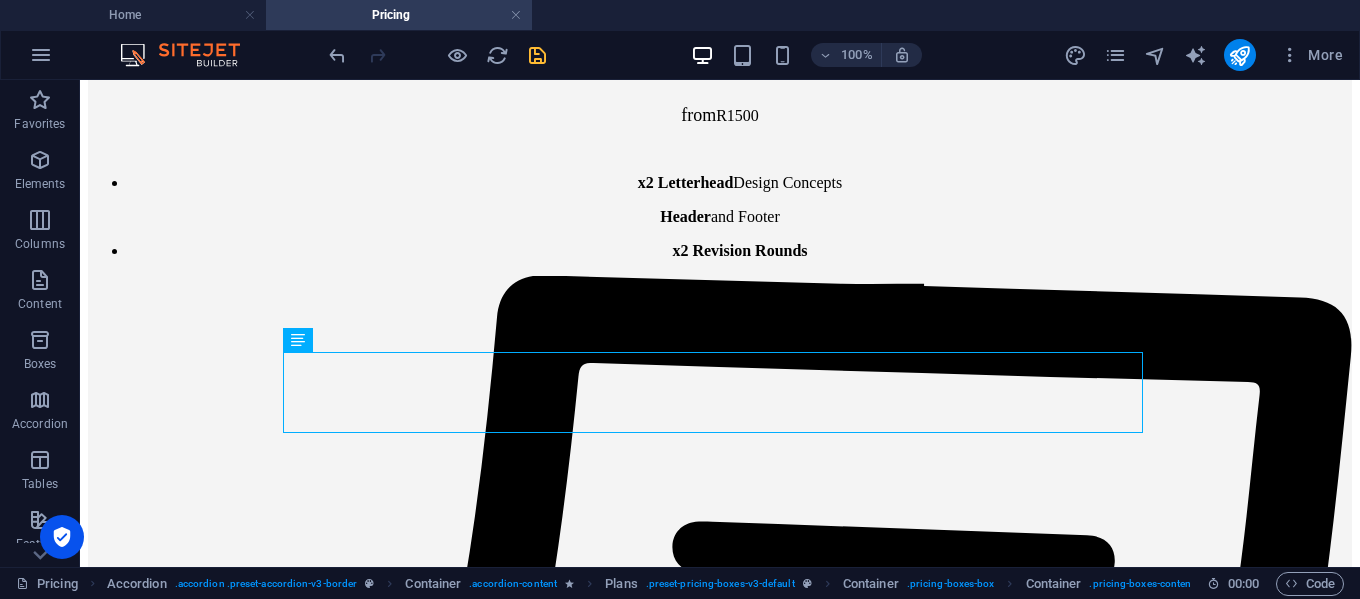 click at bounding box center [537, 55] 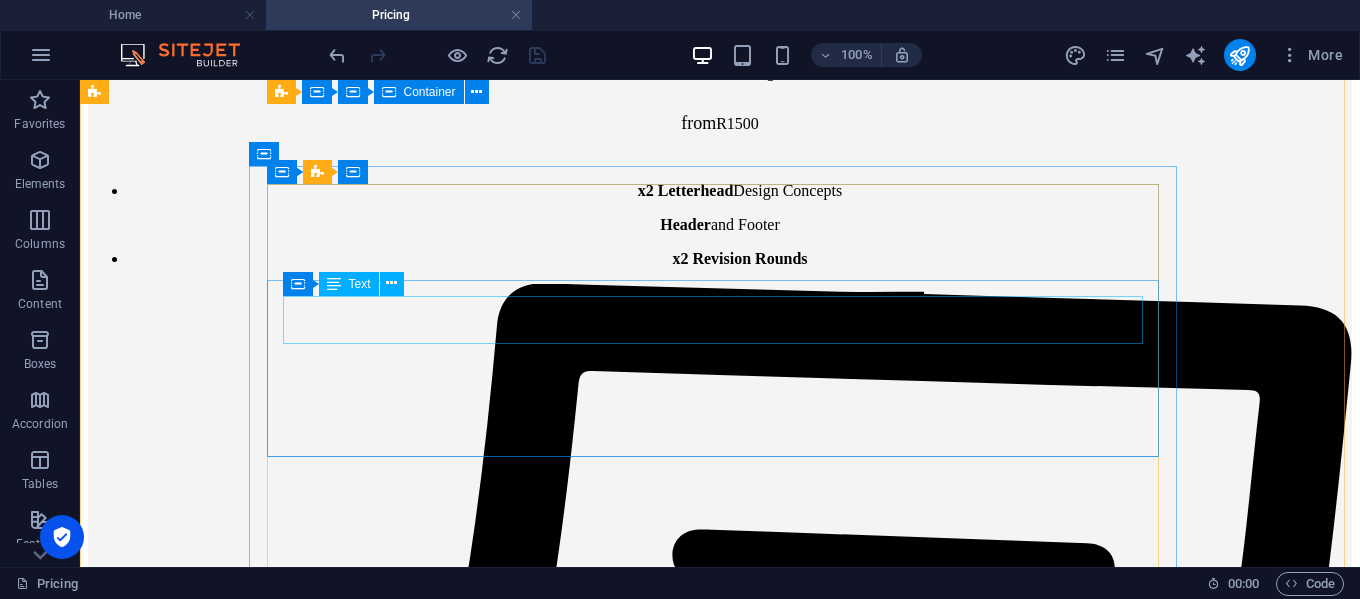 scroll, scrollTop: 17024, scrollLeft: 0, axis: vertical 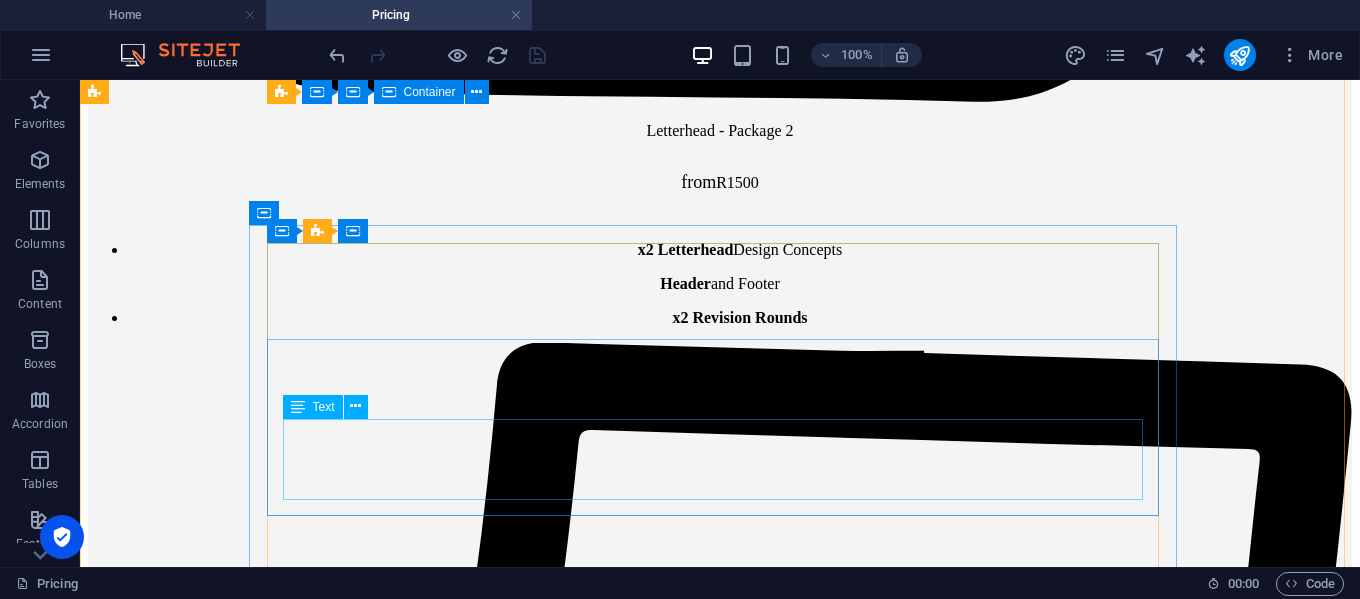 click on "Elegant, personalized invitations for digital or print. x2 Revision Rounds" at bounding box center [720, 36392] 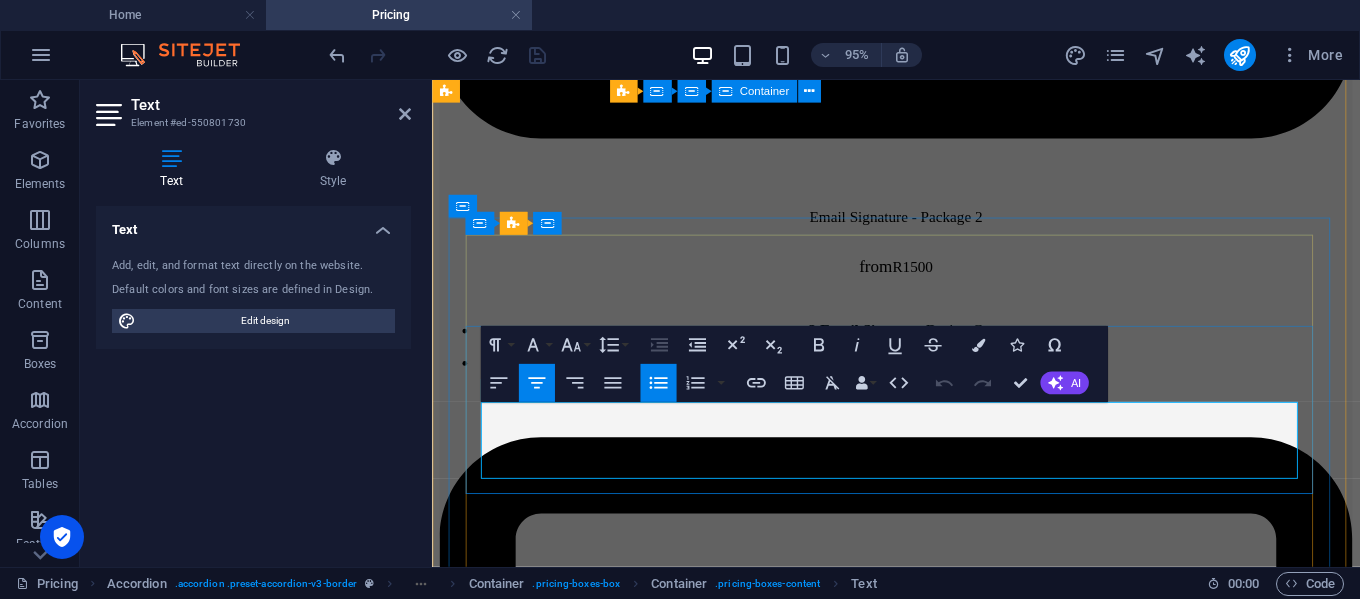 type 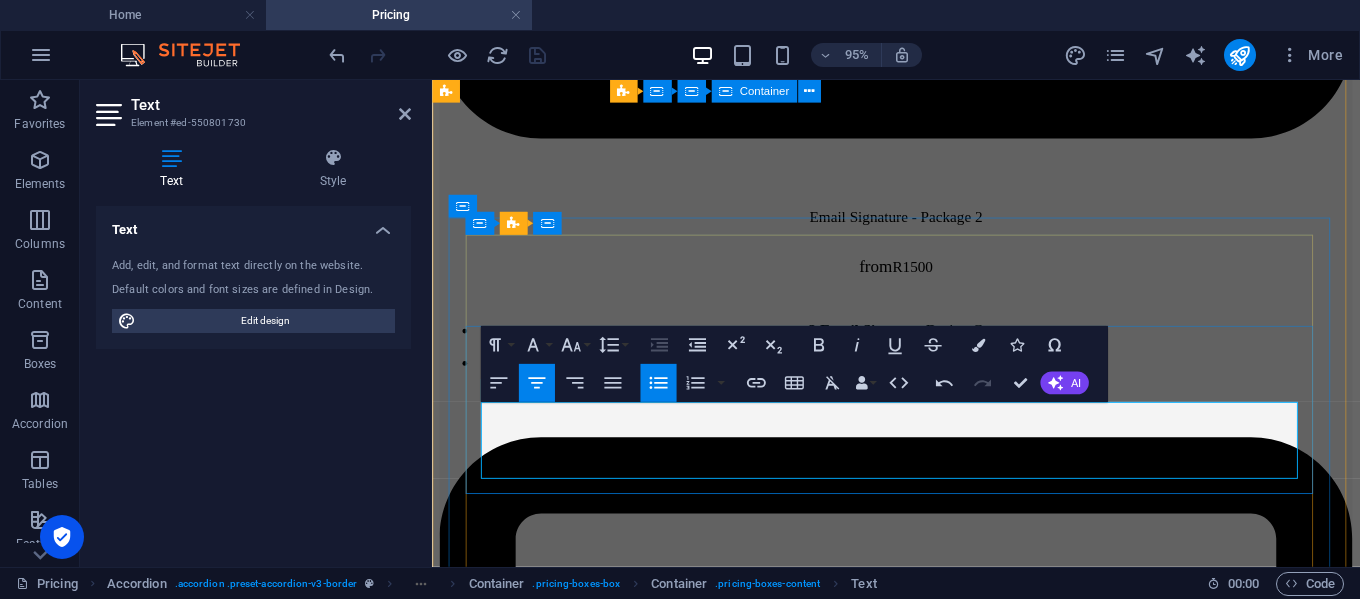 drag, startPoint x: 794, startPoint y: 439, endPoint x: 716, endPoint y: 442, distance: 78.05767 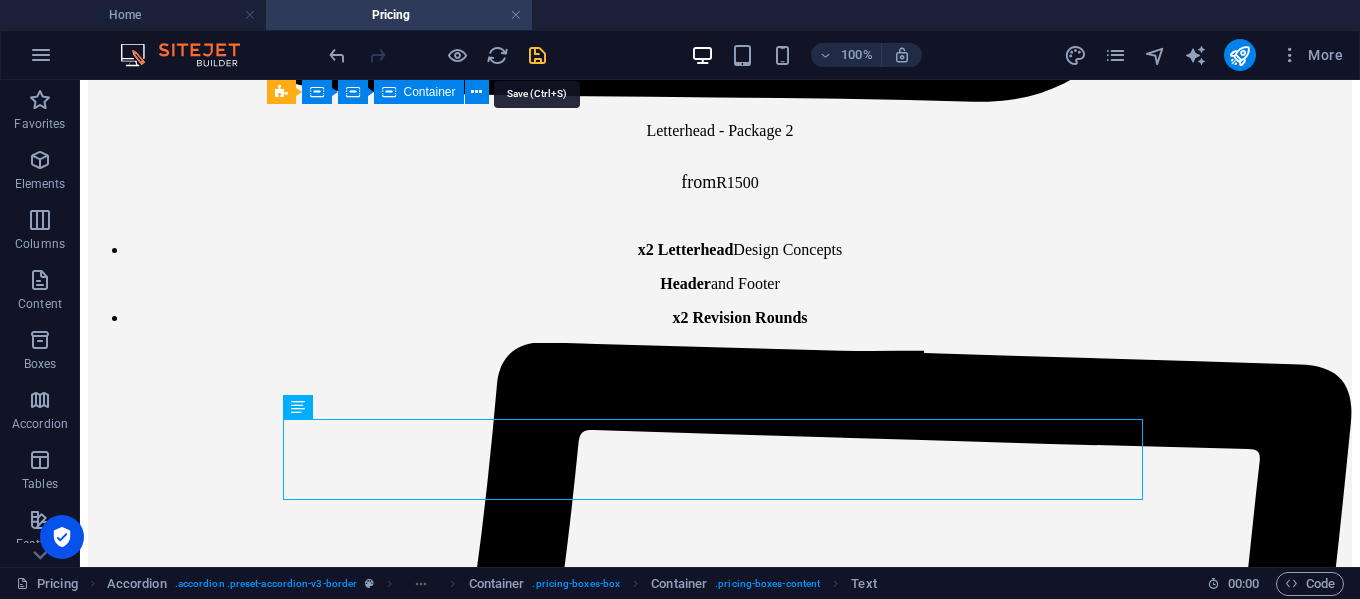 click at bounding box center (537, 55) 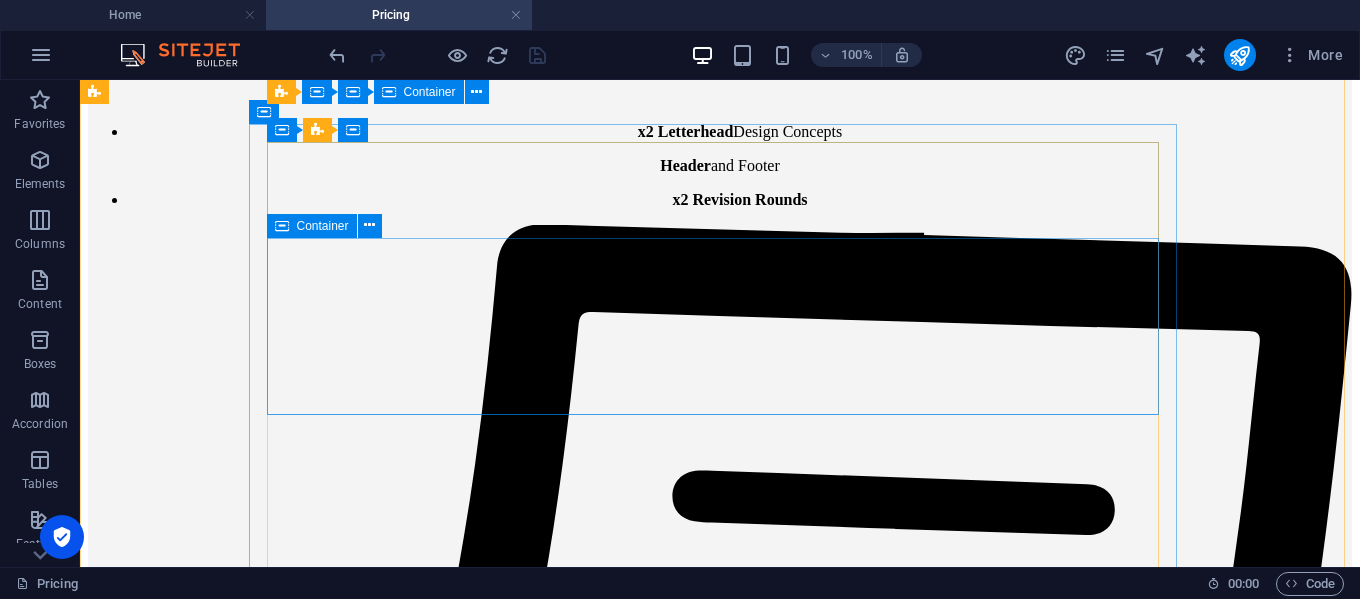 scroll, scrollTop: 17158, scrollLeft: 0, axis: vertical 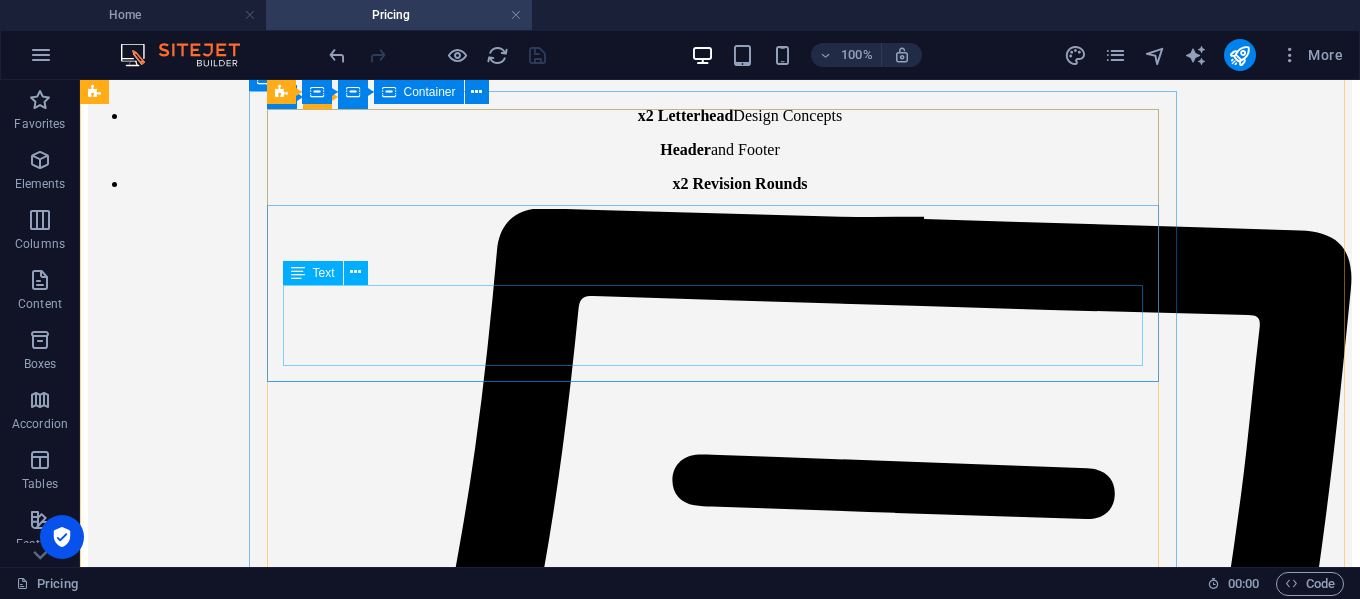 click on "x1 Elegant , personalized invitations for digital or print. x2 Revision Rounds" at bounding box center [720, 36258] 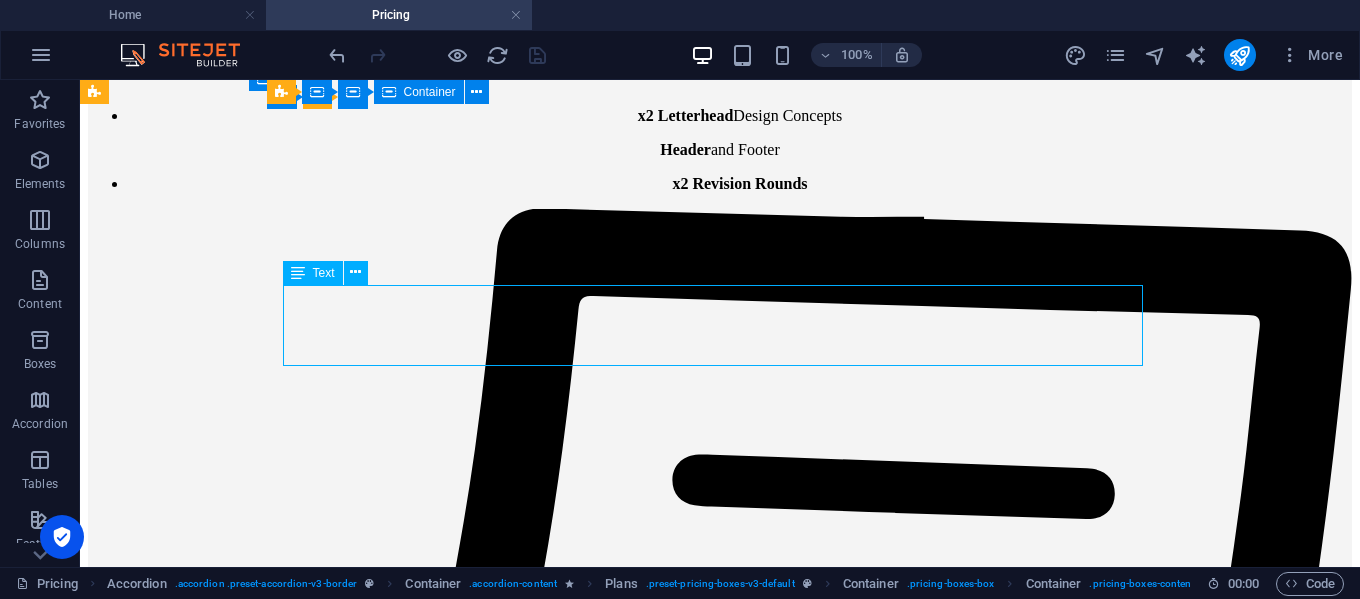 click on "x1 Elegant , personalized invitations for digital or print. x2 Revision Rounds" at bounding box center [720, 36258] 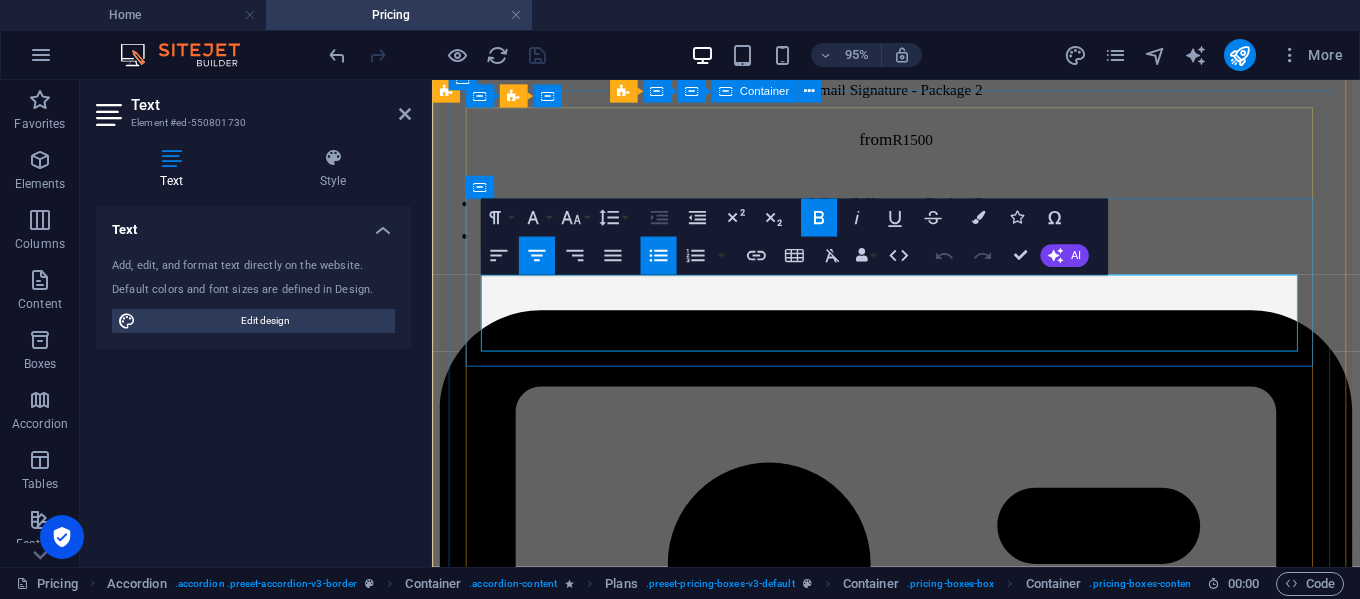 click on "x1 Elegant , personalized invitations for digital or print." at bounding box center (940, 25732) 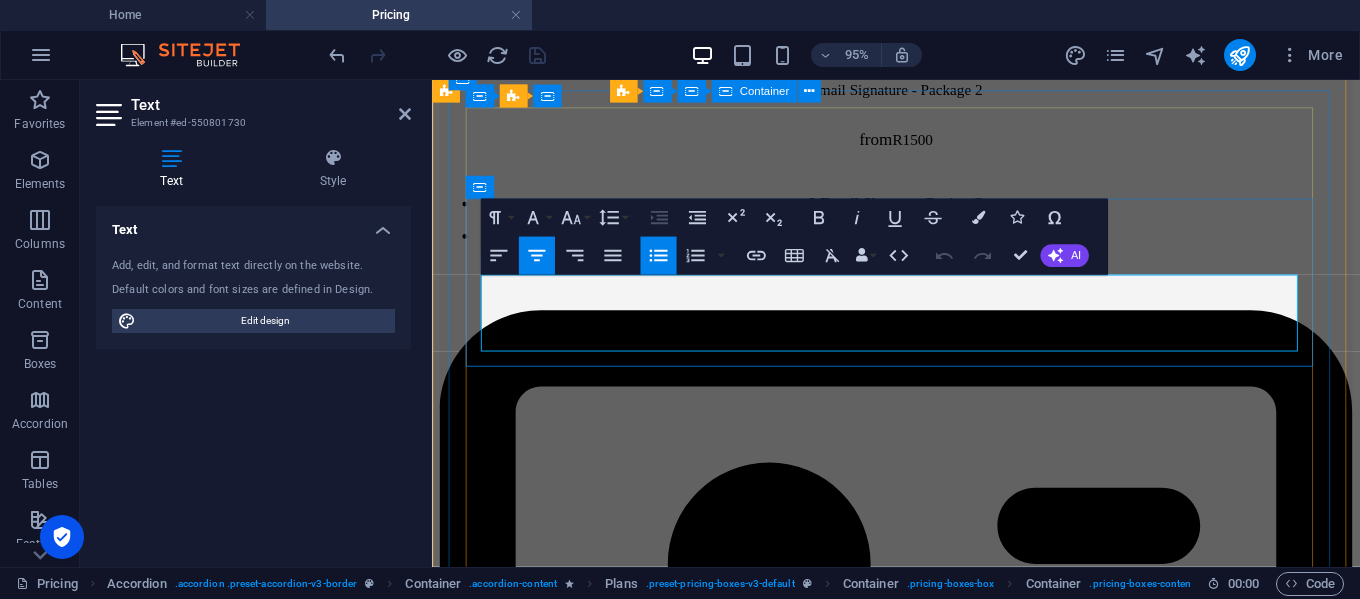 click on "x1 Elegant , personalized invitations for digital or print." at bounding box center (940, 25732) 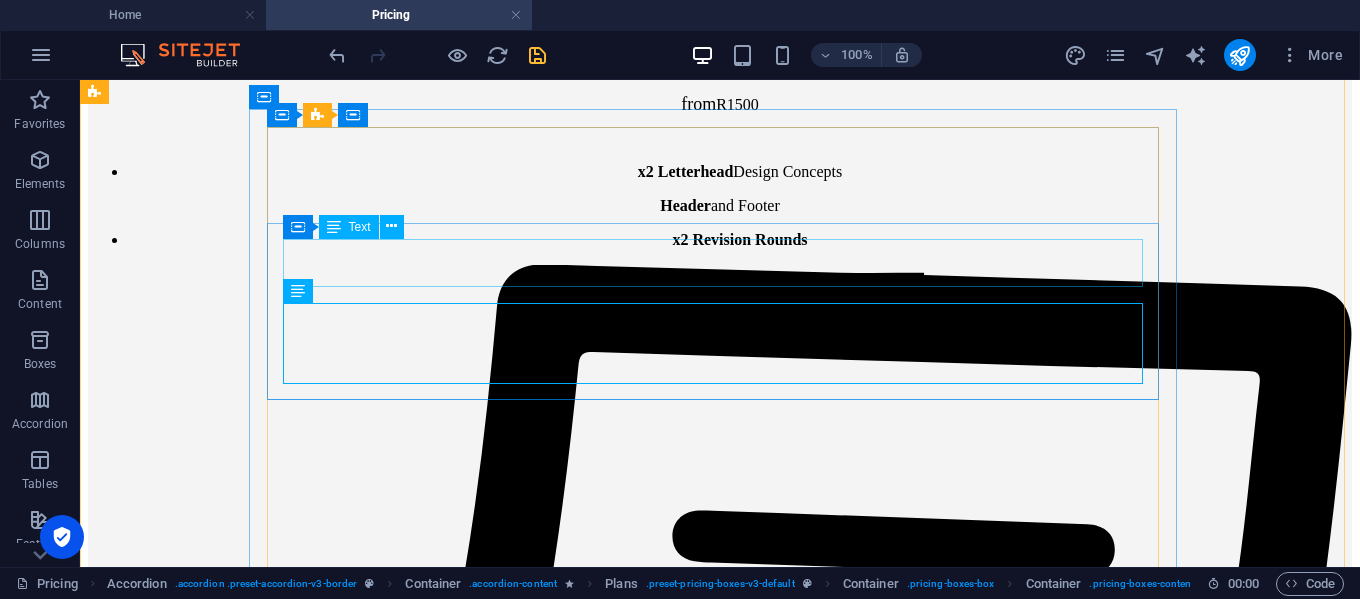 scroll, scrollTop: 17091, scrollLeft: 0, axis: vertical 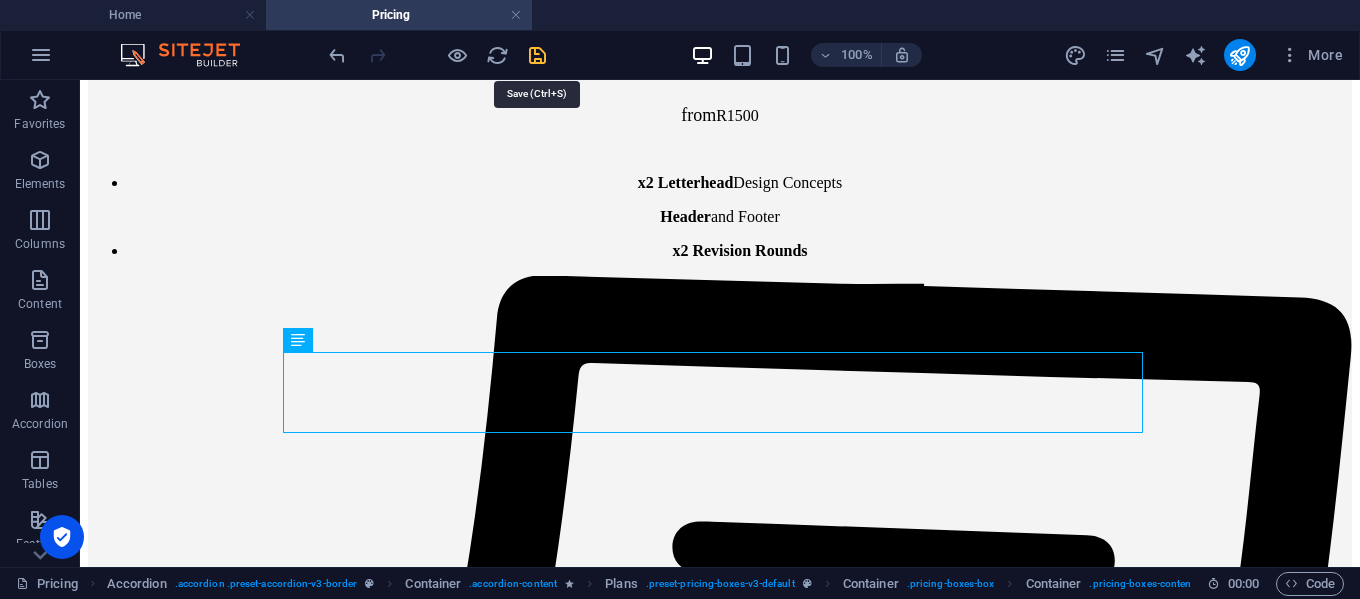 click at bounding box center [537, 55] 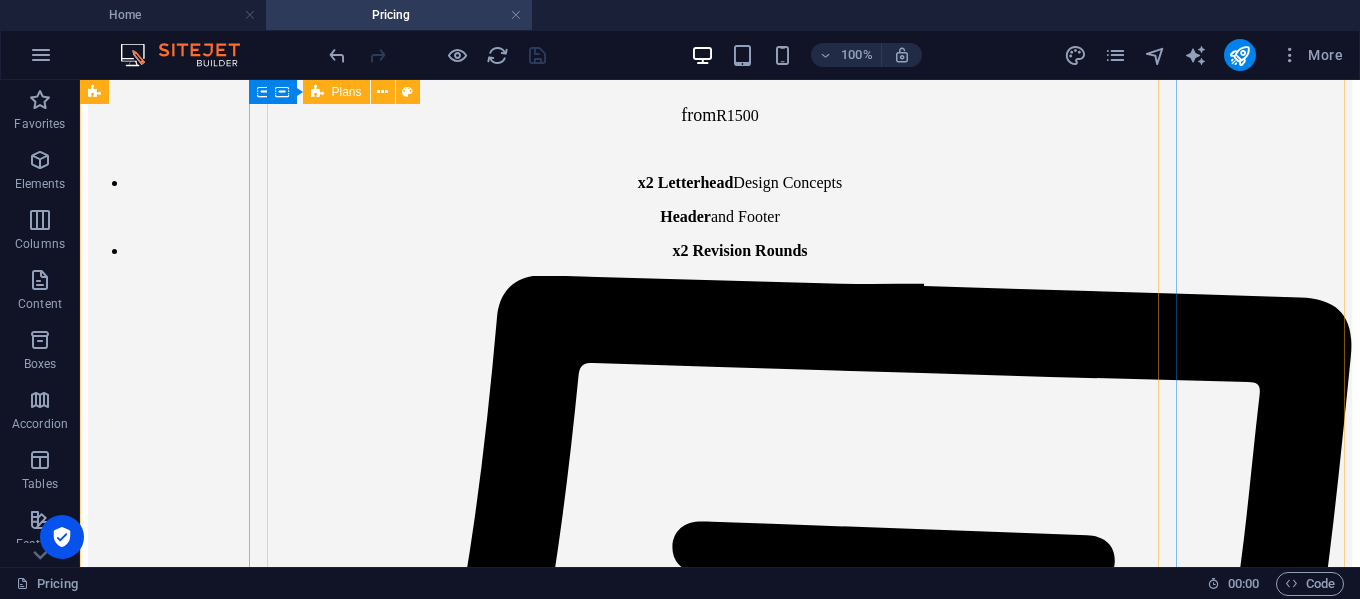 scroll, scrollTop: 17424, scrollLeft: 0, axis: vertical 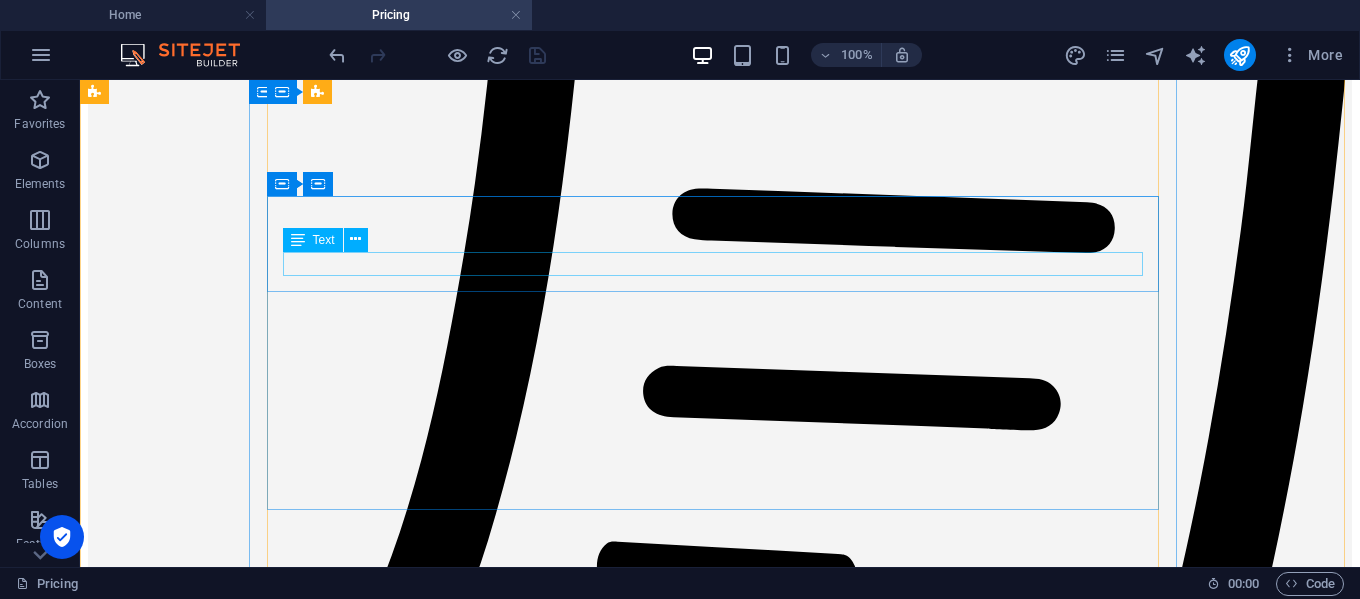 click on "Social Media [MEDICAL_DATA] - Special Budget Package" at bounding box center [720, 37527] 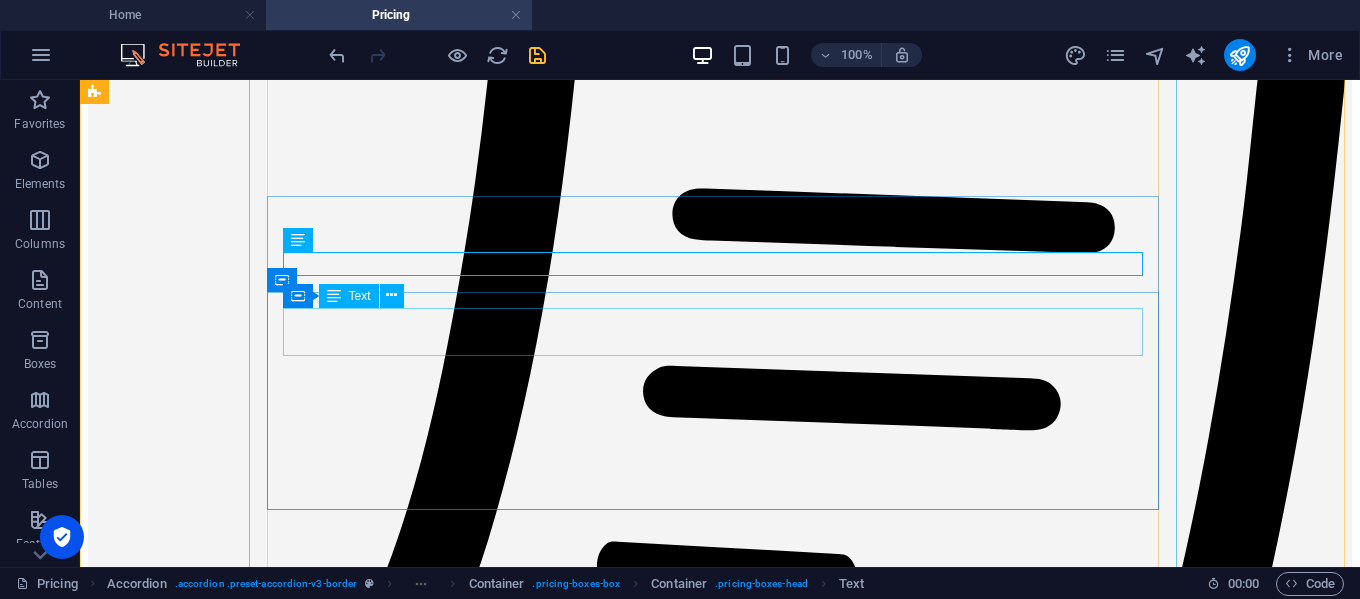 click on "from  R2000  per month" at bounding box center [720, 37578] 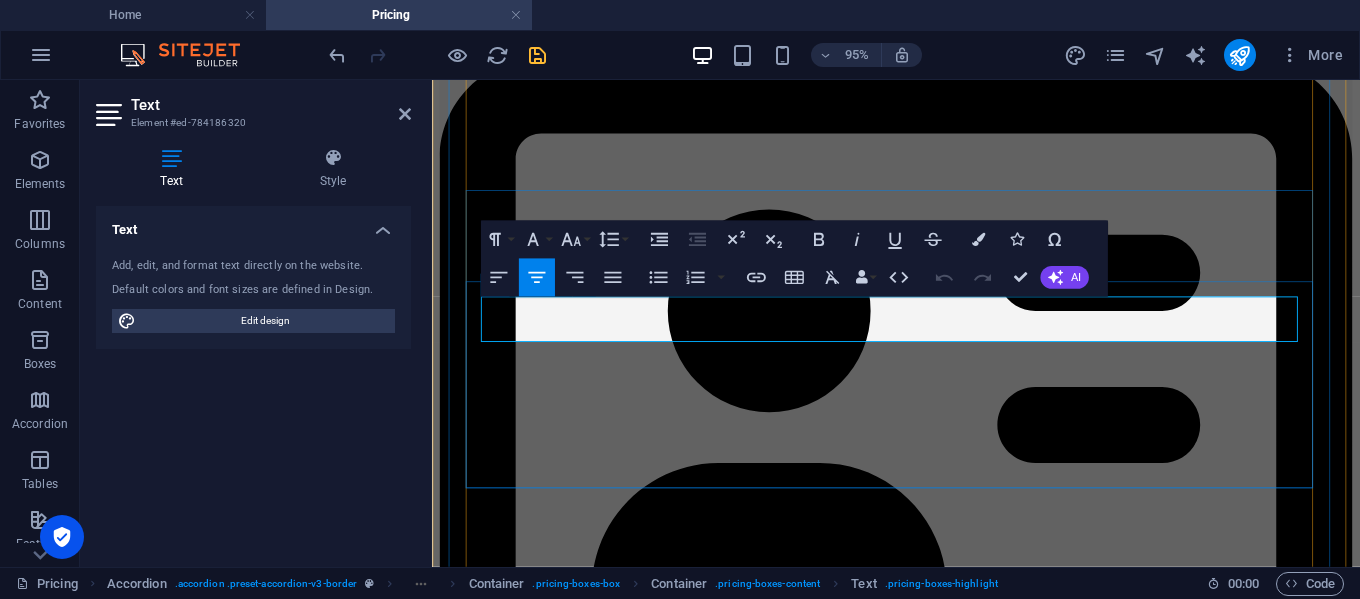 drag, startPoint x: 955, startPoint y: 336, endPoint x: 1048, endPoint y: 345, distance: 93.43447 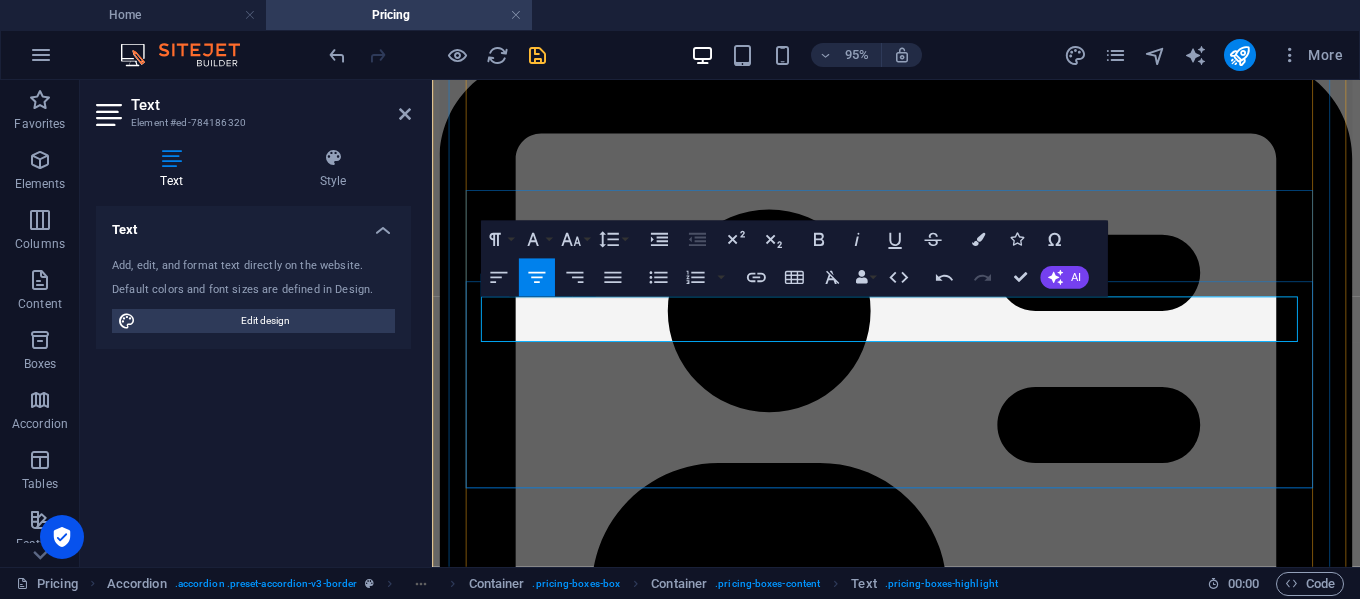 drag, startPoint x: 897, startPoint y: 335, endPoint x: 996, endPoint y: 341, distance: 99.18165 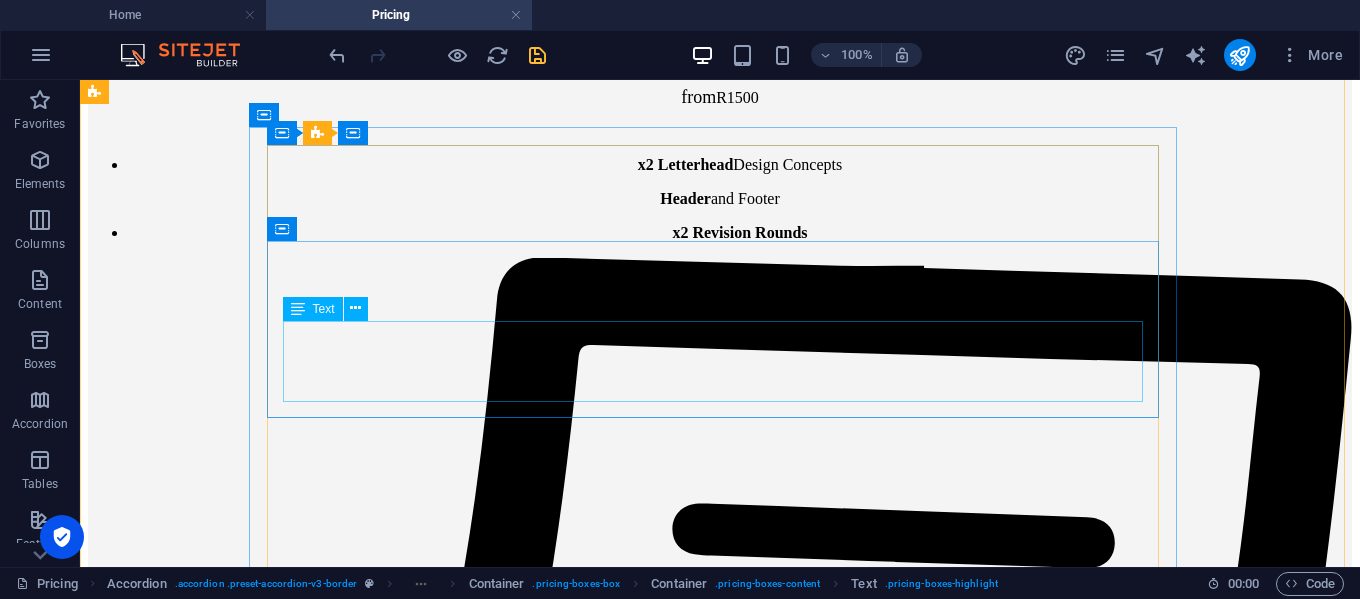 scroll, scrollTop: 17091, scrollLeft: 0, axis: vertical 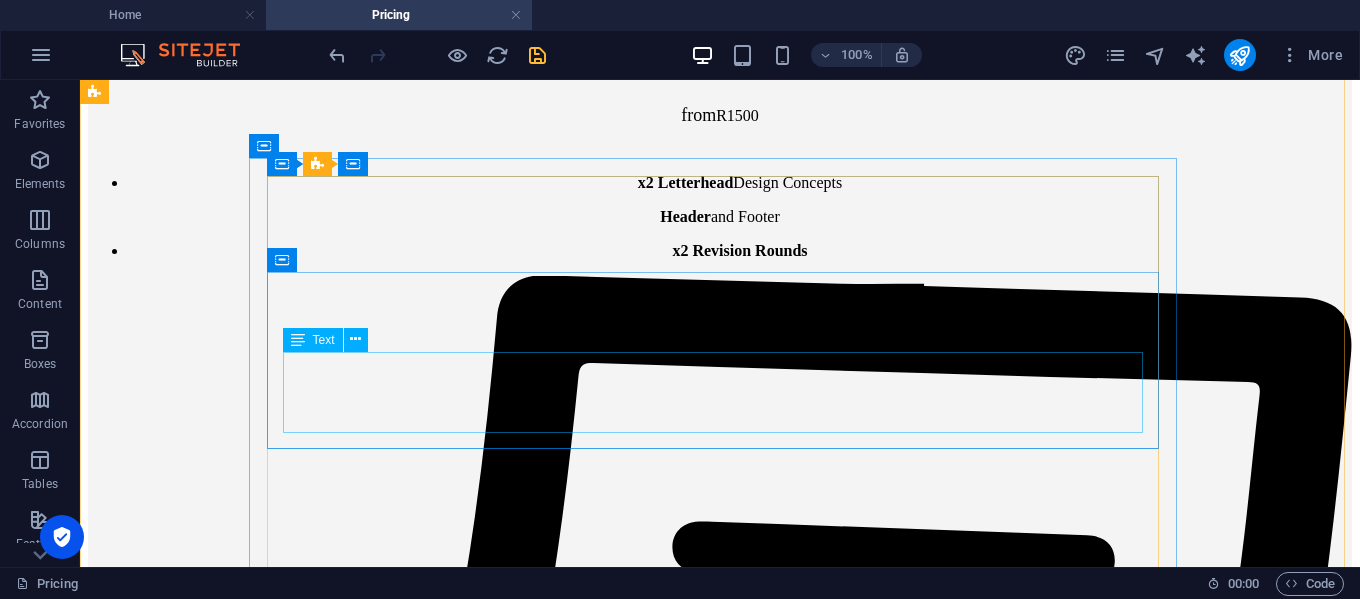 click on "x1 Elegant , personalized invitation for digital or print. x2 Revision Rounds" at bounding box center (720, 36325) 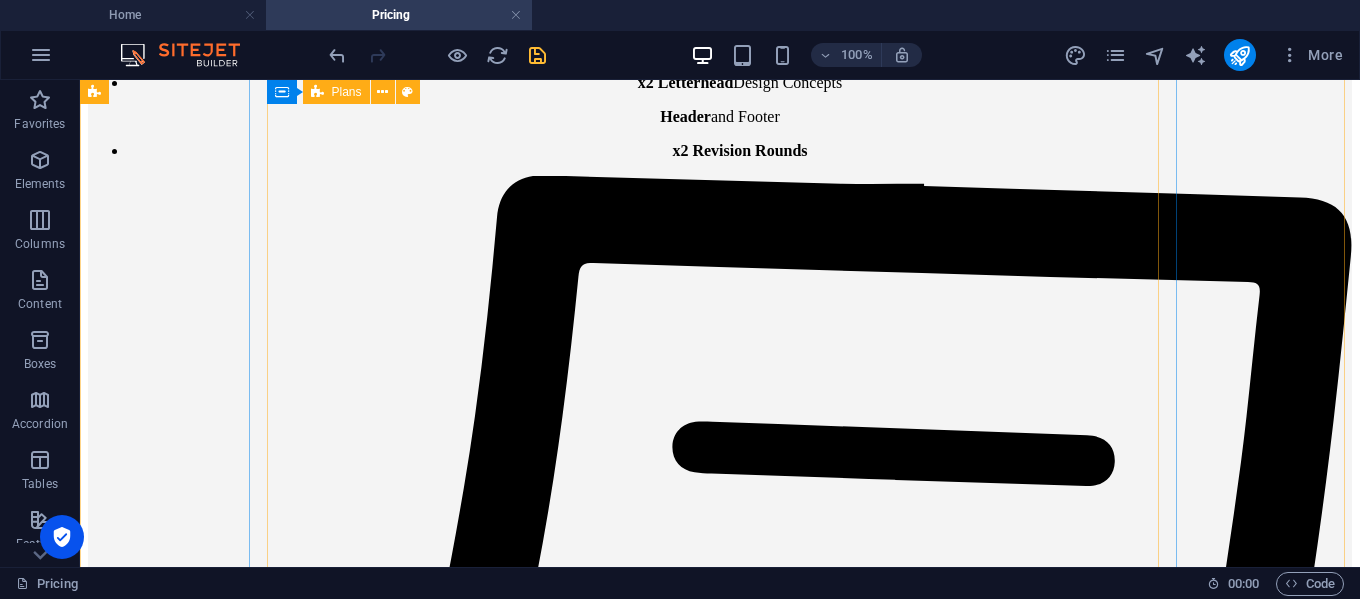 scroll, scrollTop: 17158, scrollLeft: 0, axis: vertical 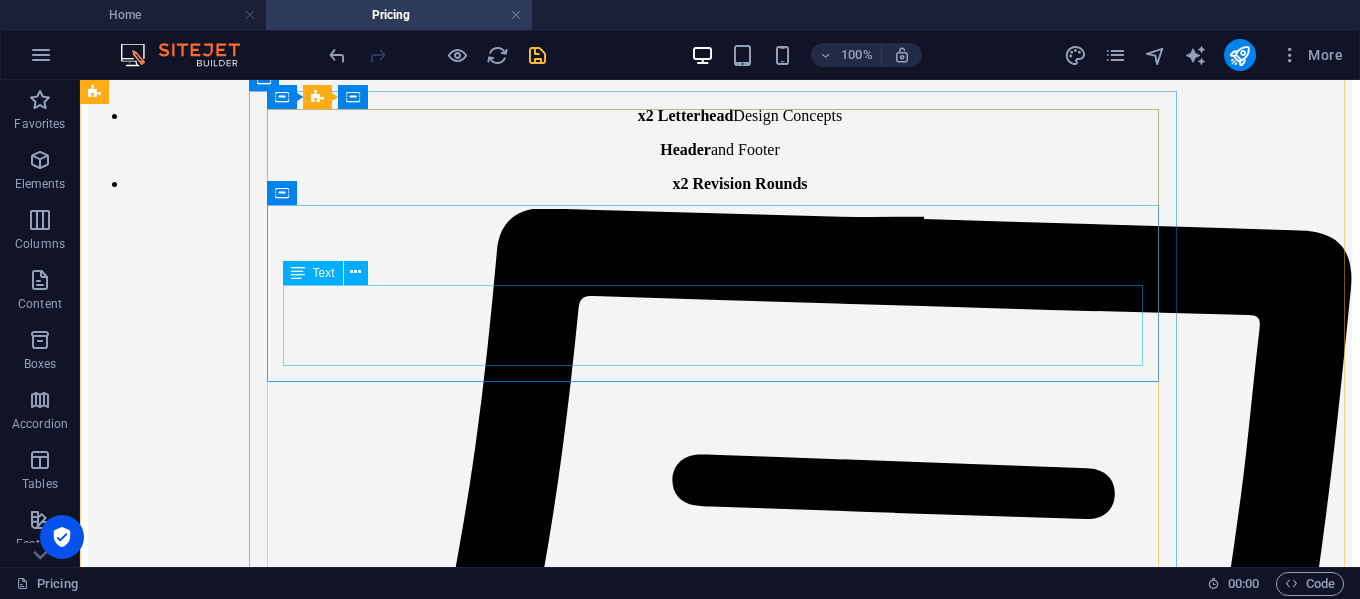 click on "x1 Elegant , personalized invitation for digital or print. x2 Revision Rounds" at bounding box center [720, 36258] 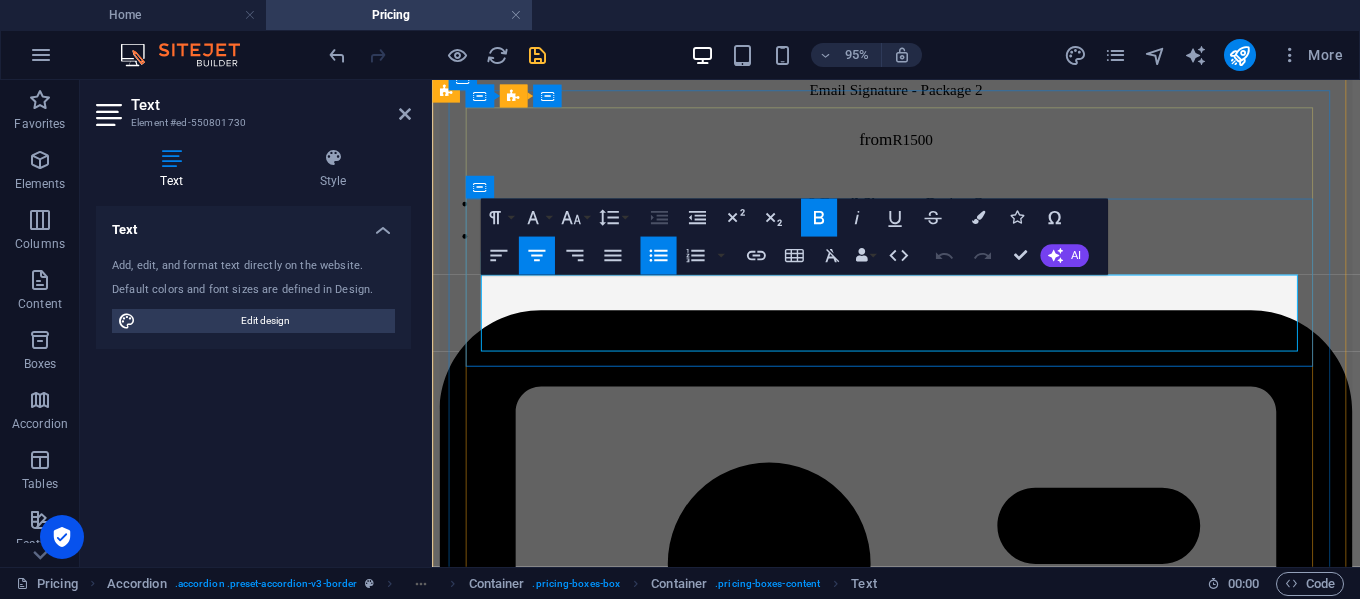 click on "x1 Elegant , personalized invitation for digital or print." at bounding box center (940, 25732) 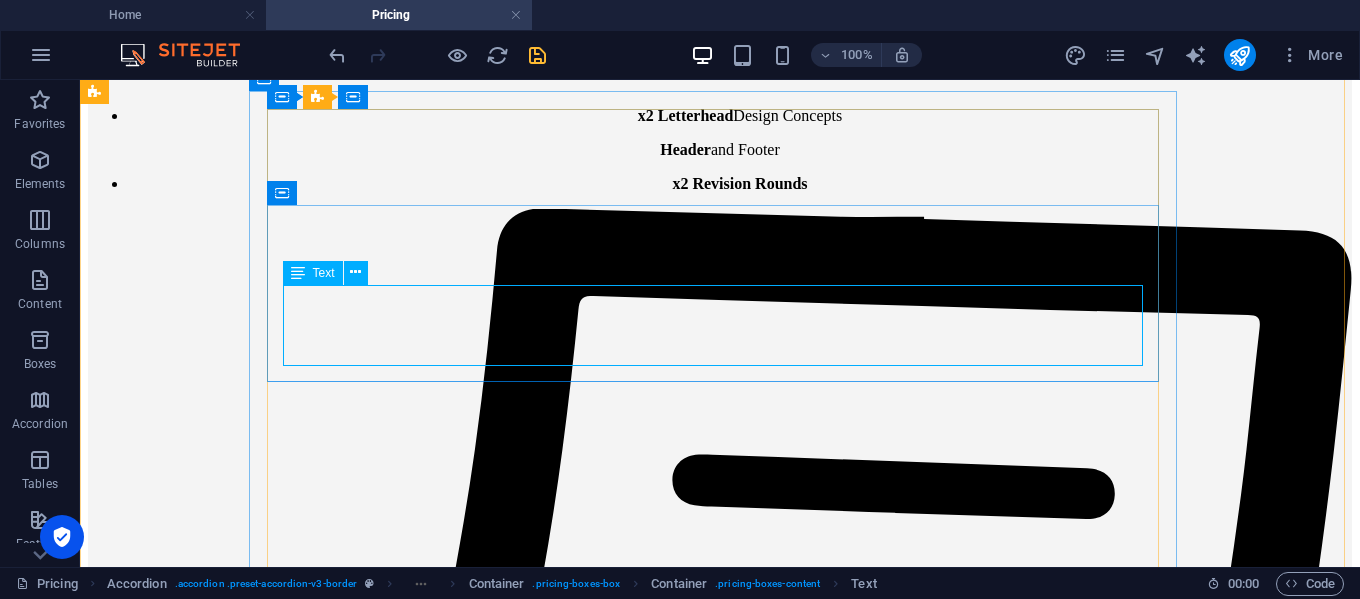 scroll, scrollTop: 17358, scrollLeft: 0, axis: vertical 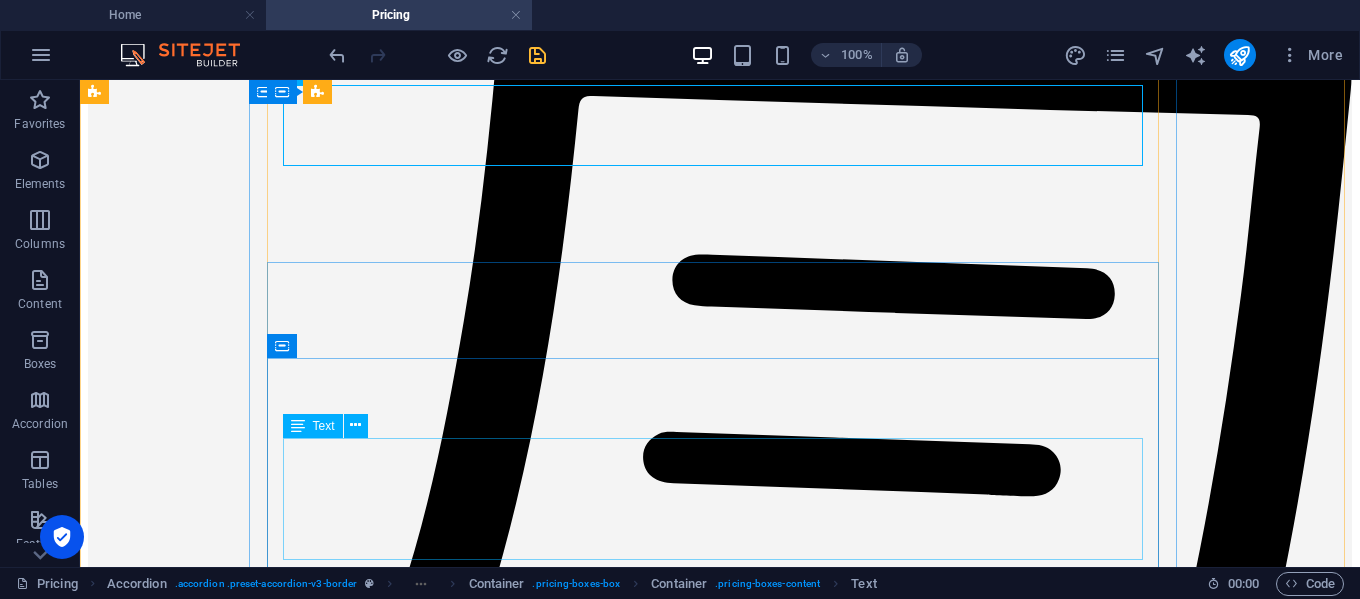 click on "5–7 Posts  Per Month Basic Design  and Copywriting x2 Revision Rounds" at bounding box center (720, 37730) 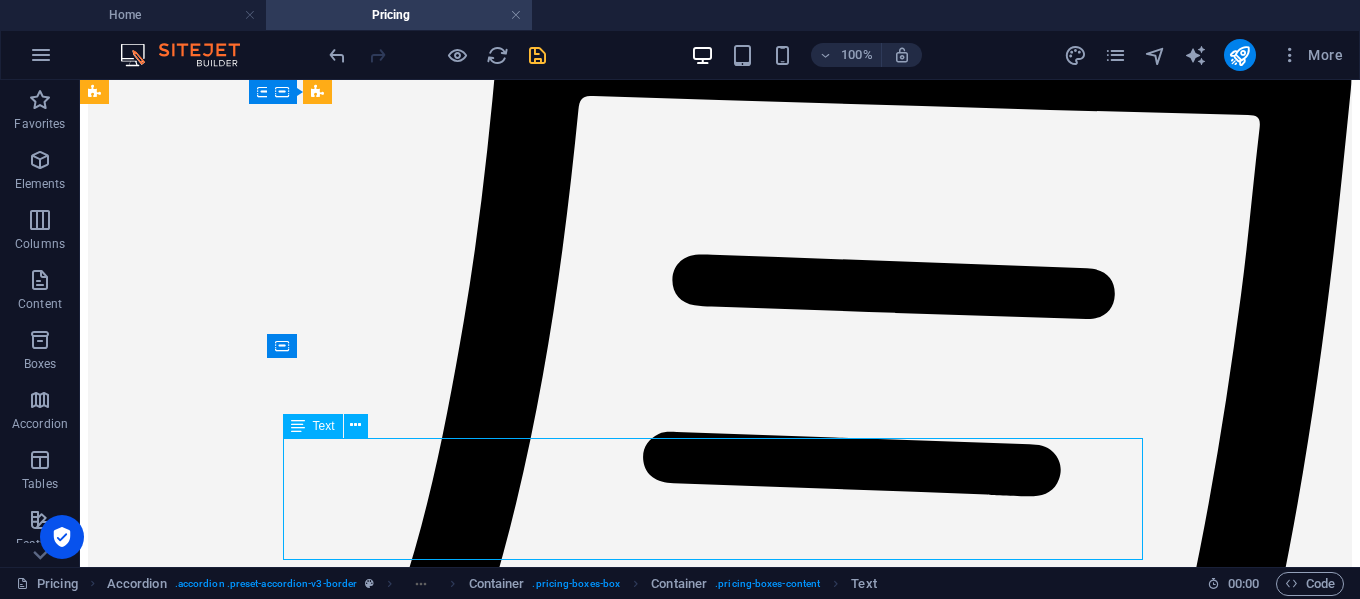 click on "5–7 Posts  Per Month Basic Design  and Copywriting x2 Revision Rounds" at bounding box center (720, 37730) 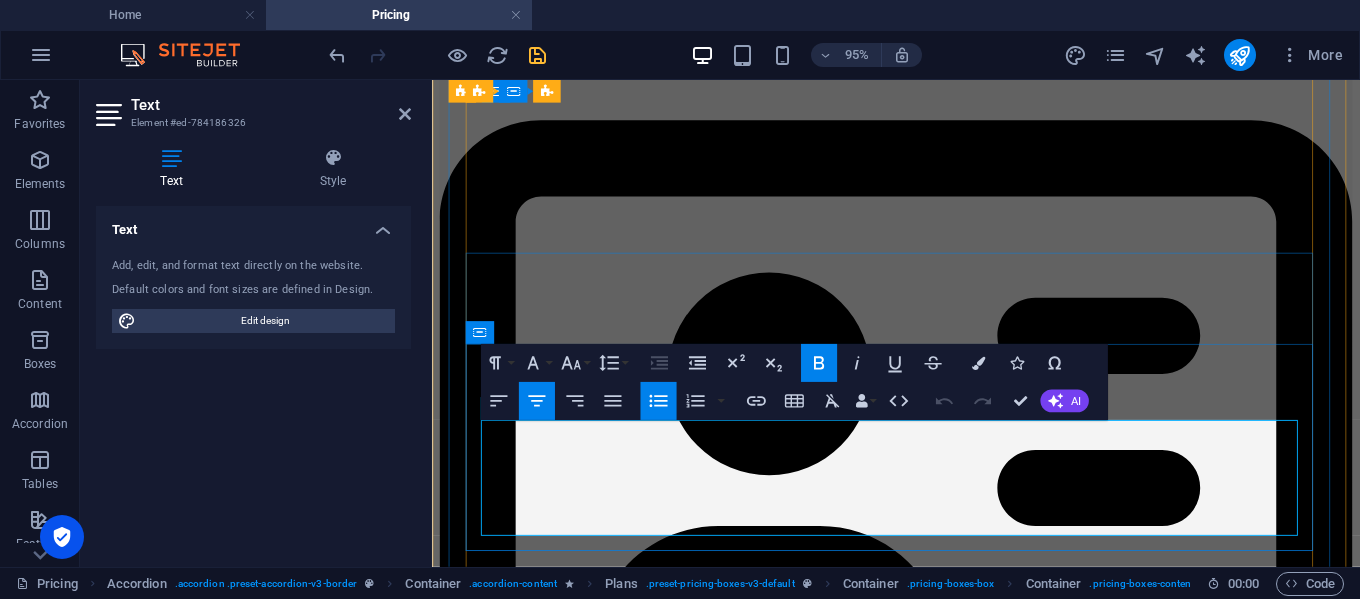 drag, startPoint x: 807, startPoint y: 451, endPoint x: 1017, endPoint y: 494, distance: 214.35718 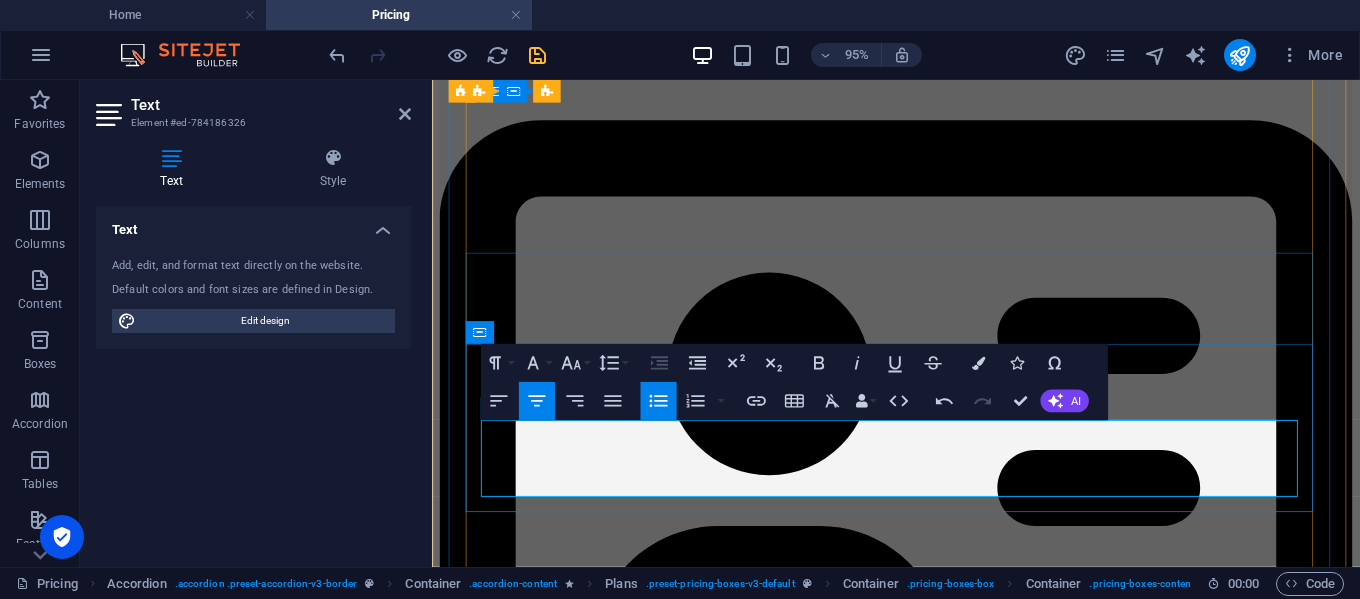 click on "Beautiful save-the-date graphics to match your wedding theme" at bounding box center (940, 26842) 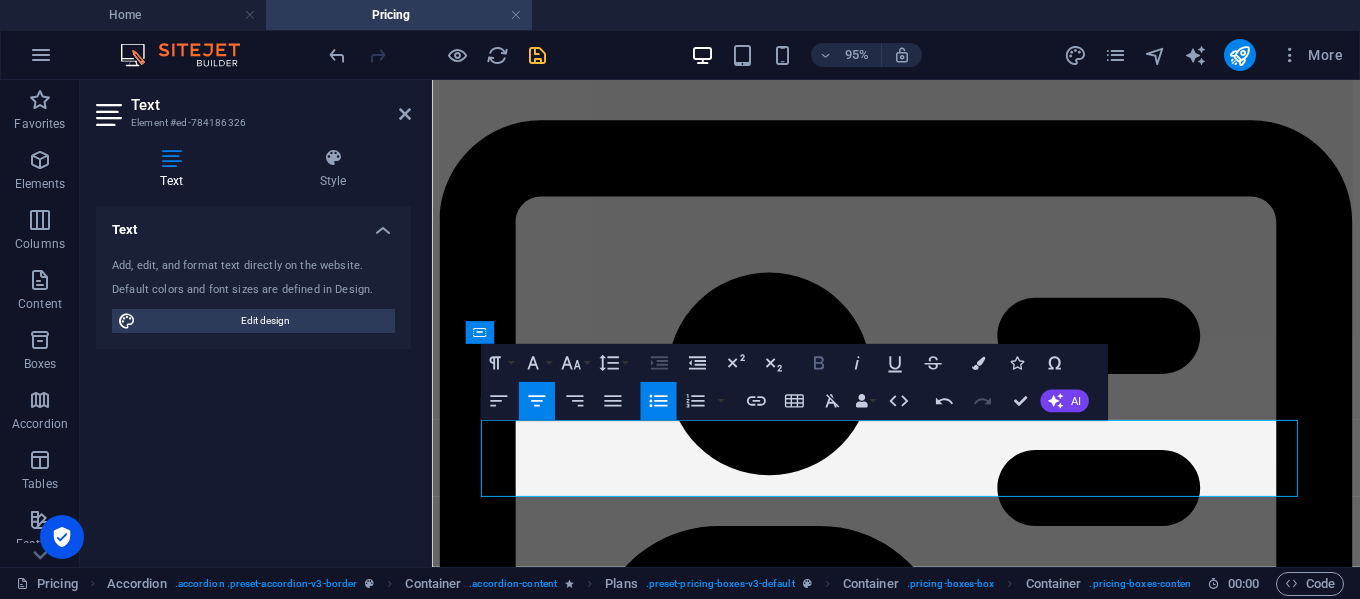 click 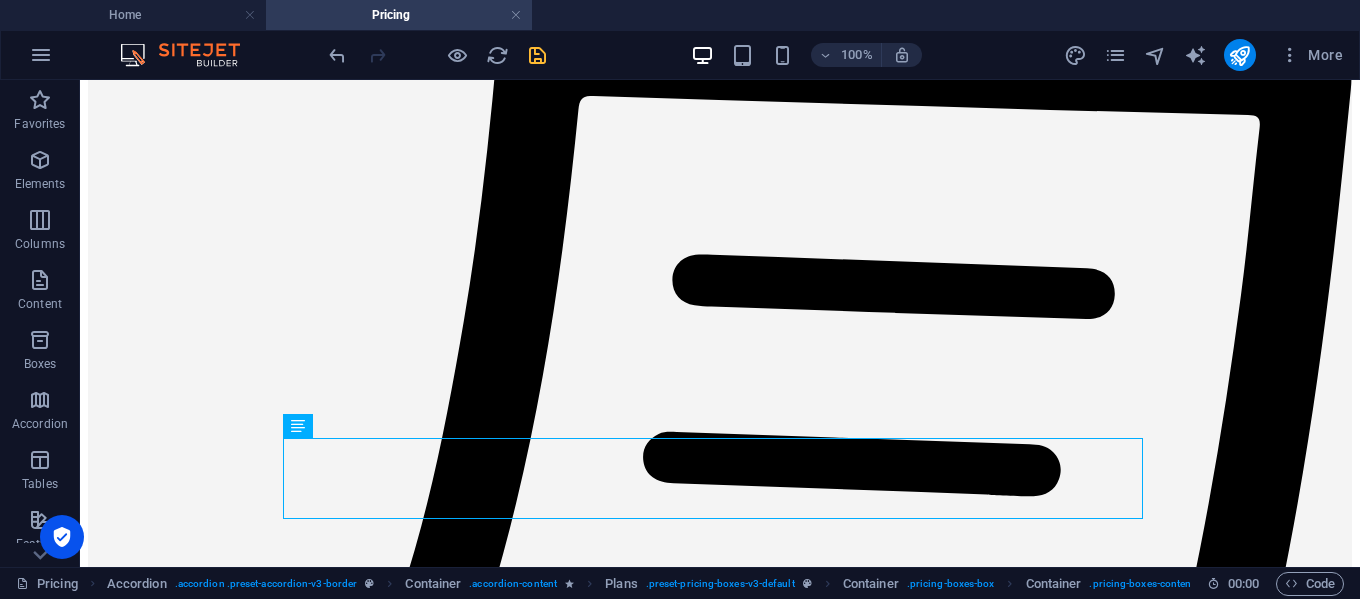 click at bounding box center (537, 55) 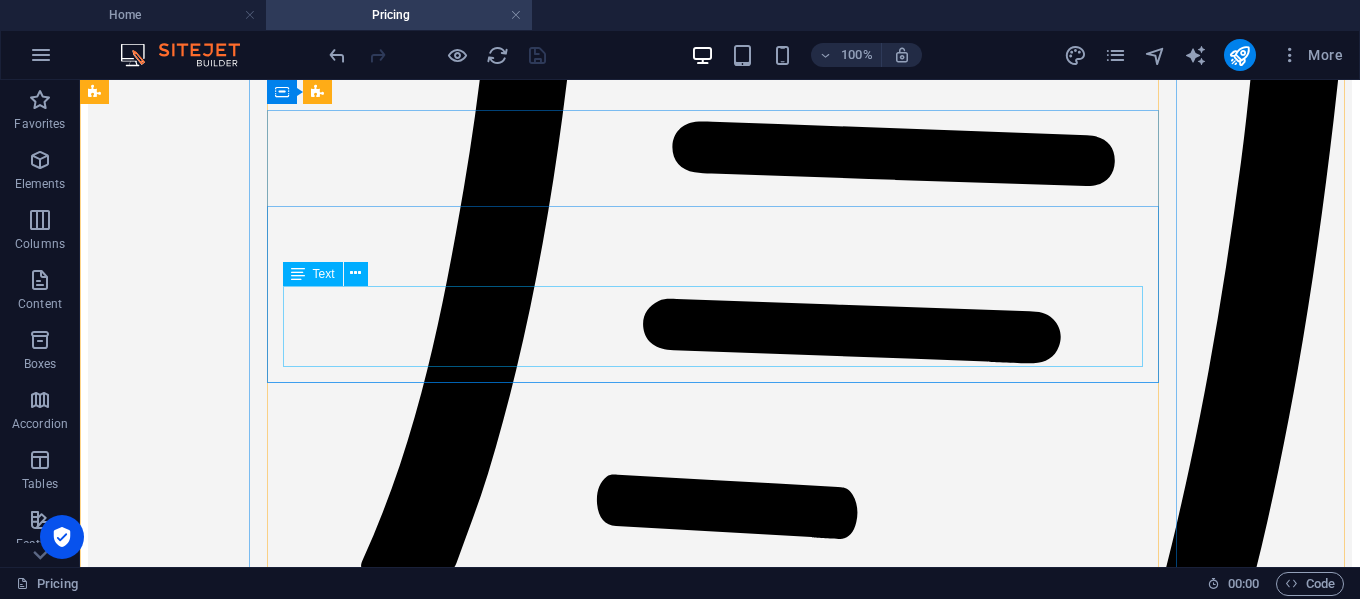 scroll, scrollTop: 17691, scrollLeft: 0, axis: vertical 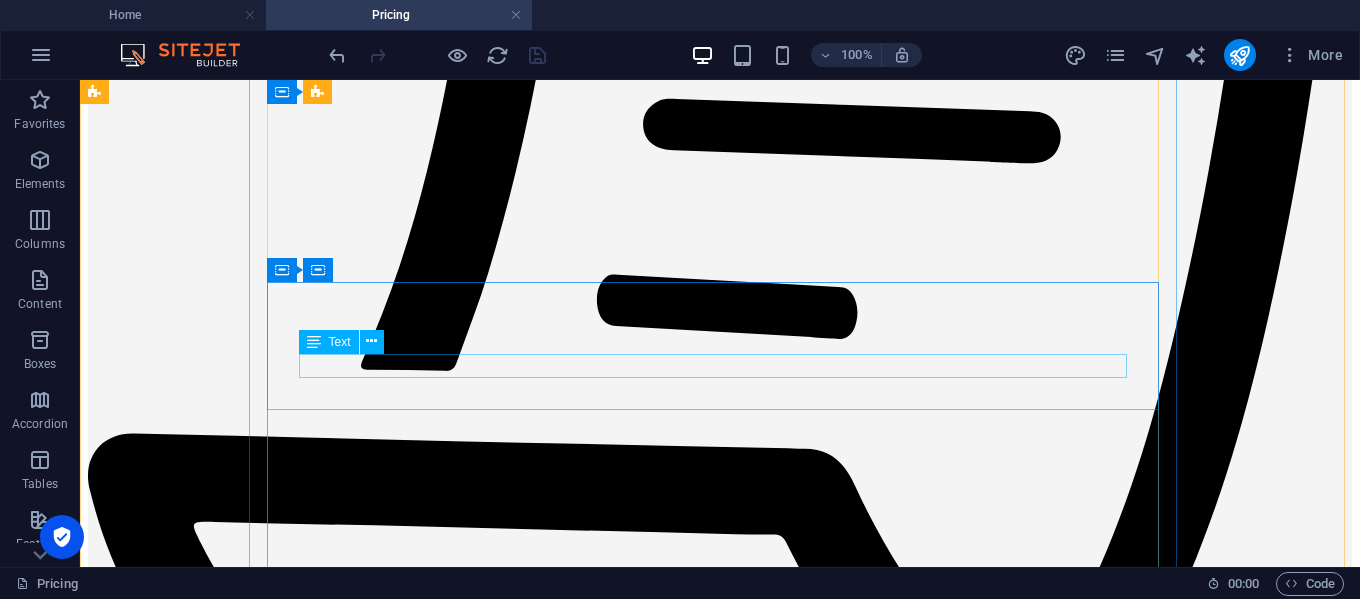 click on "Social Media [MEDICAL_DATA] - Package 1" at bounding box center (720, 38922) 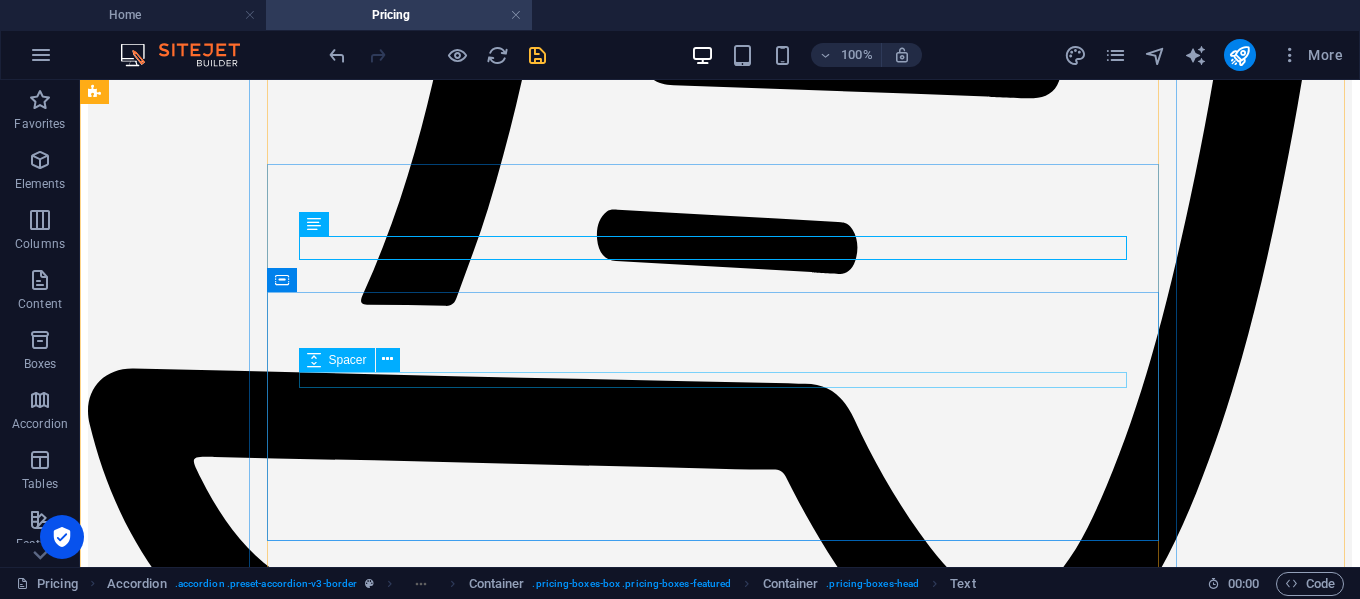 scroll, scrollTop: 17824, scrollLeft: 0, axis: vertical 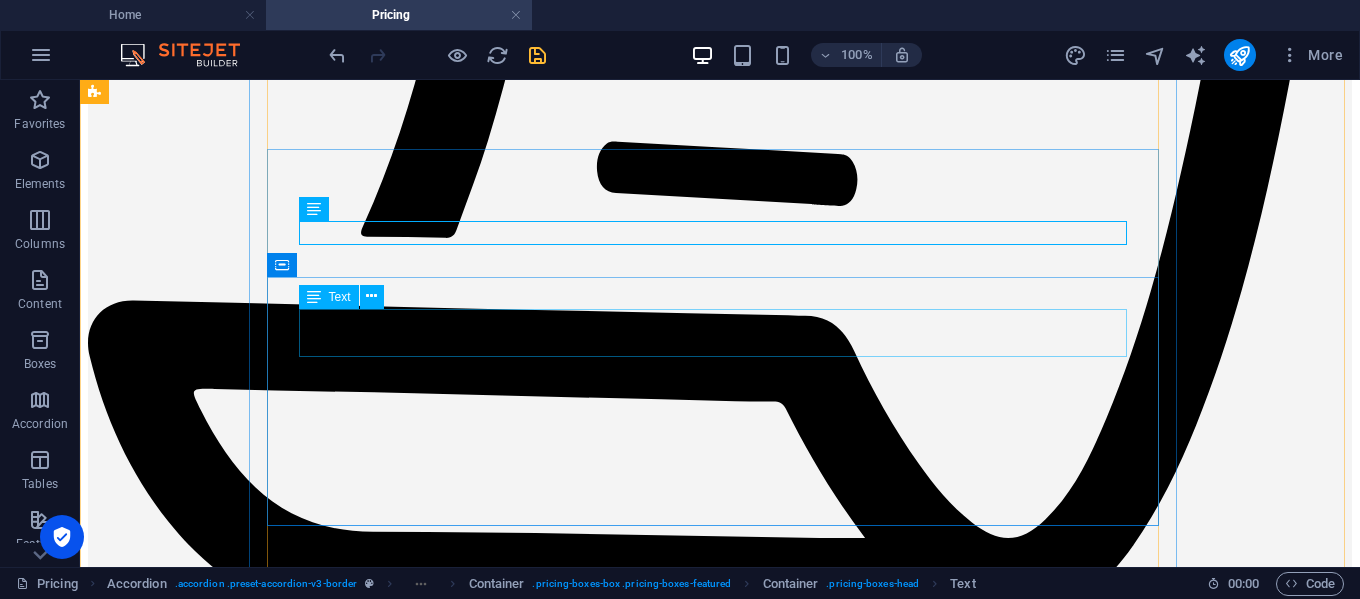 click on "from  R3000  per month" at bounding box center [720, 38840] 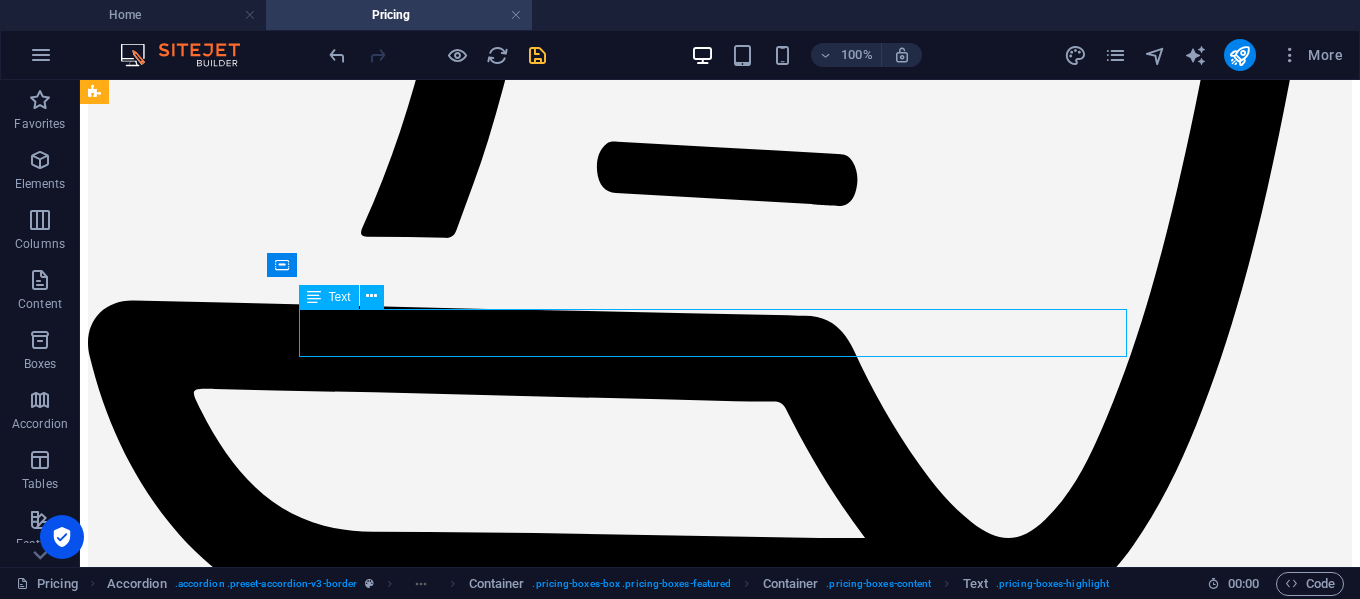 click on "from  R3000  per month" at bounding box center [720, 38840] 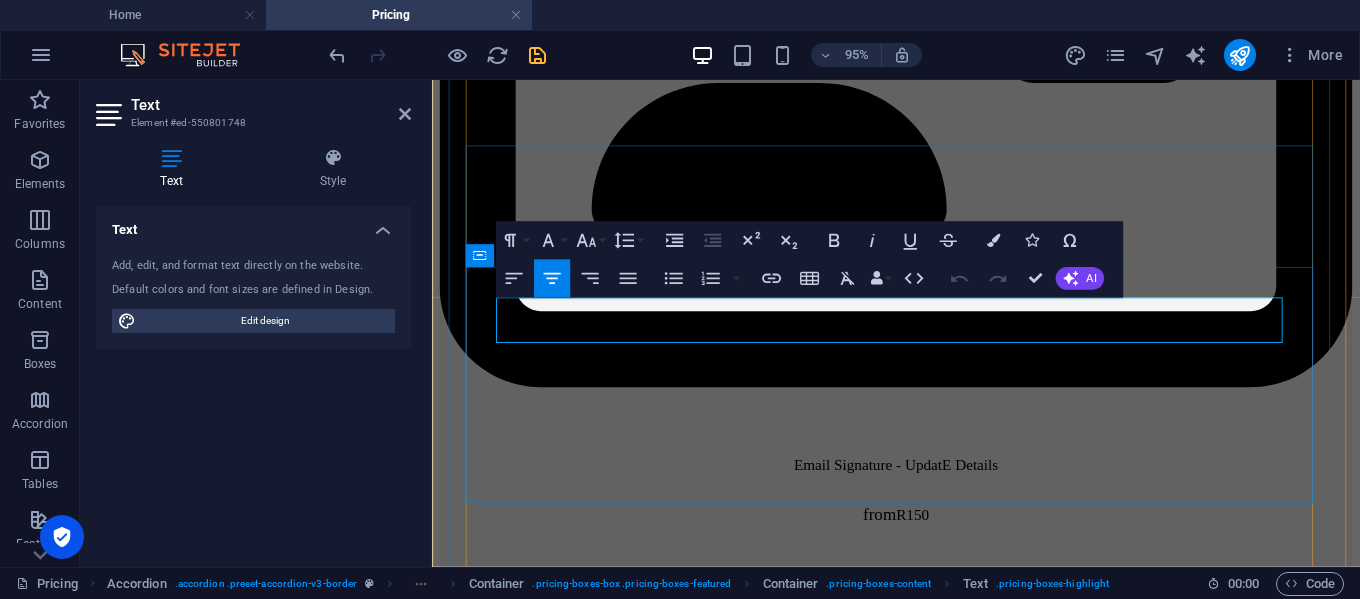 drag, startPoint x: 973, startPoint y: 341, endPoint x: 1030, endPoint y: 337, distance: 57.14018 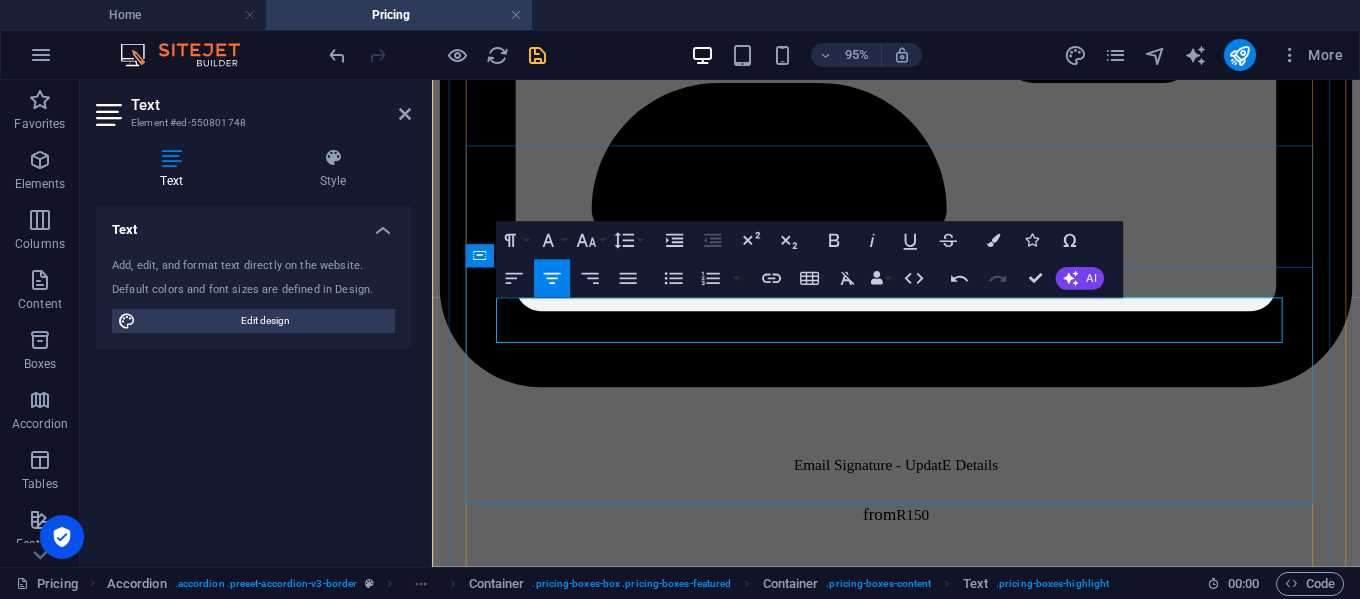 drag, startPoint x: 899, startPoint y: 341, endPoint x: 1005, endPoint y: 341, distance: 106 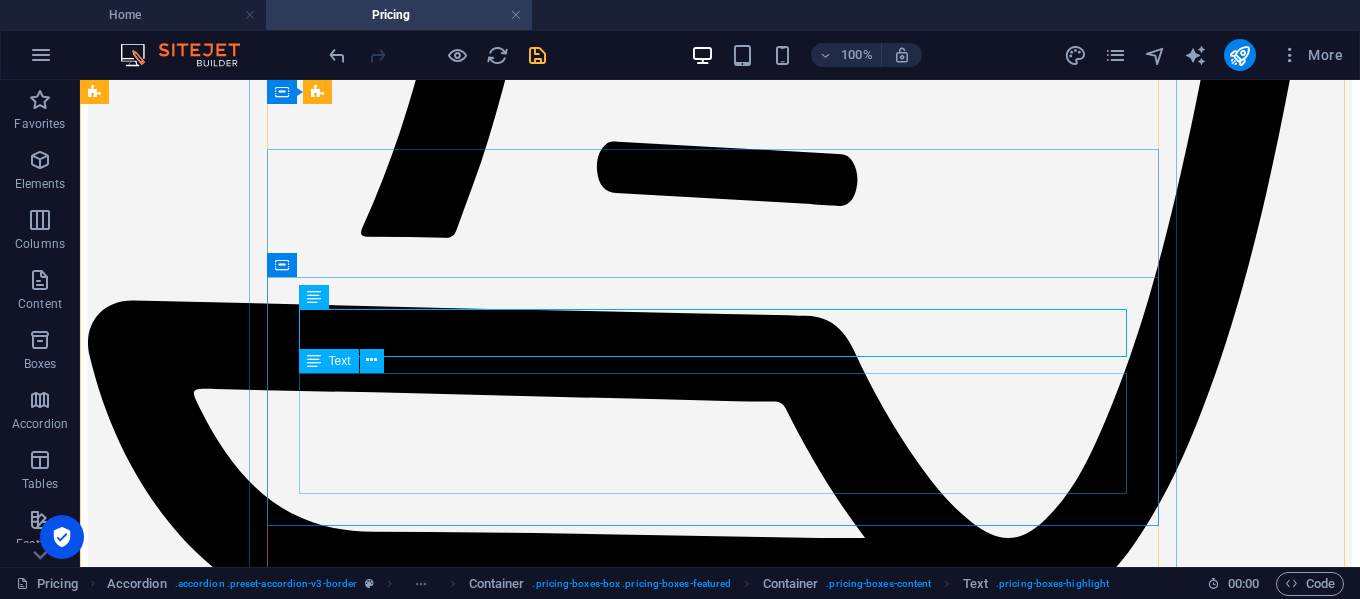 click on "8–10 Posts  Per Month Basic Design  and Copywriting x2 Revision Rounds" at bounding box center [720, 38934] 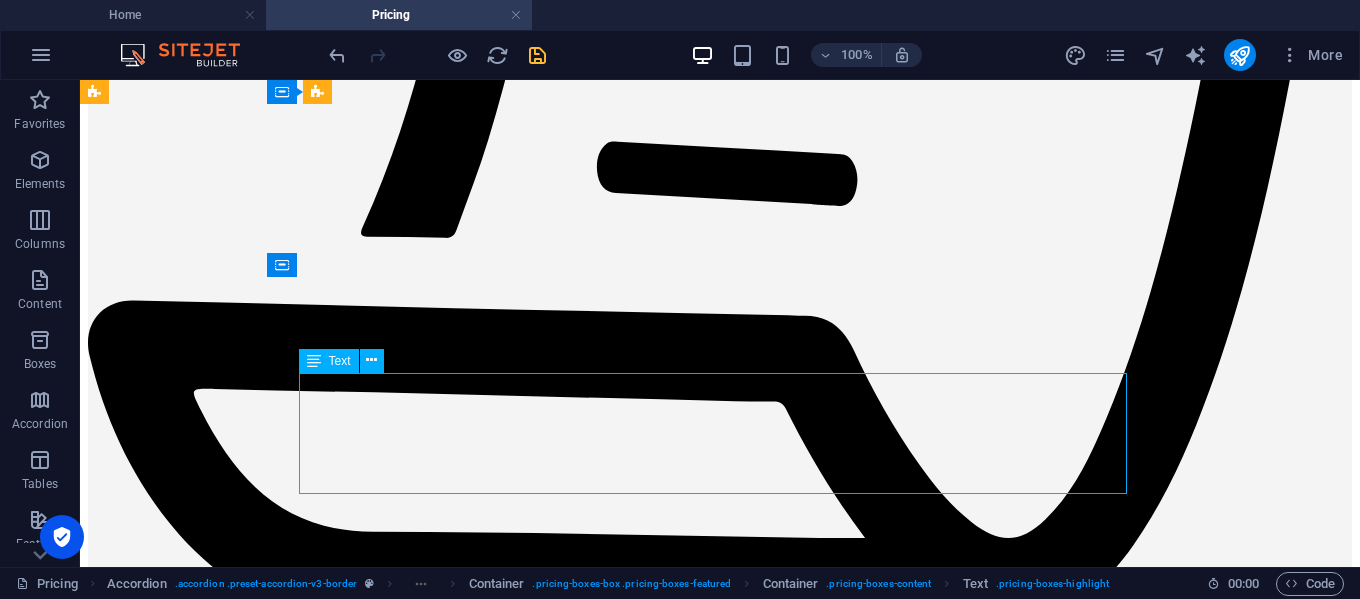 click on "8–10 Posts  Per Month Basic Design  and Copywriting x2 Revision Rounds" at bounding box center (720, 38934) 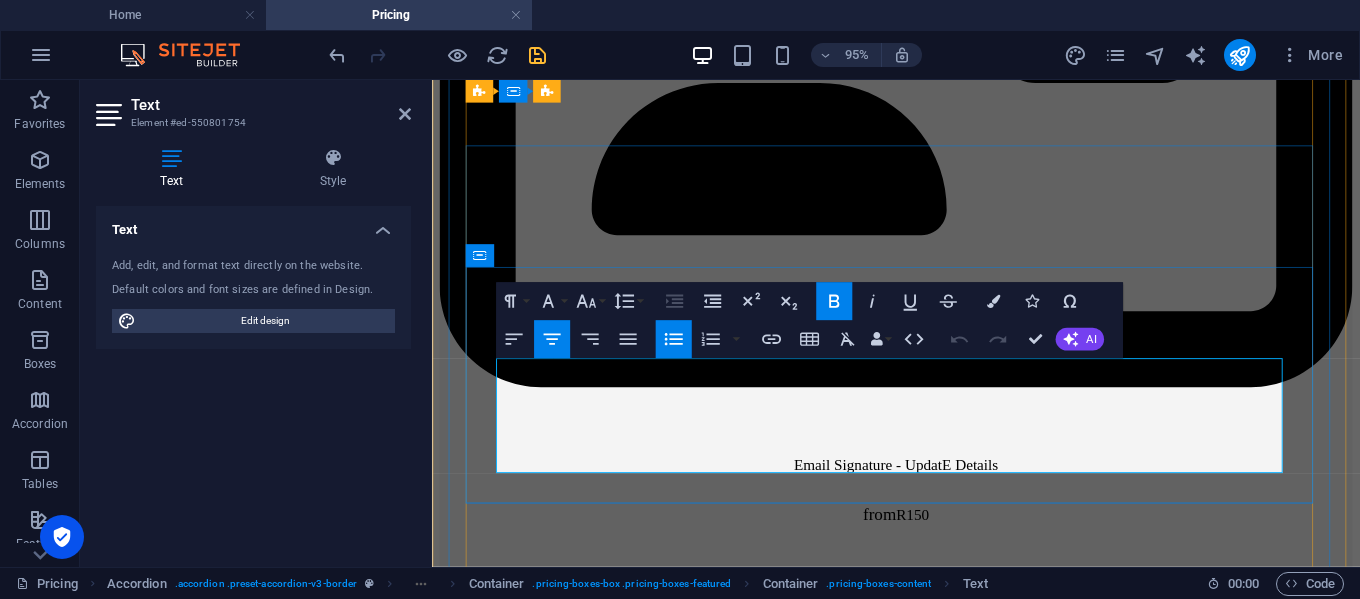 drag, startPoint x: 818, startPoint y: 393, endPoint x: 1083, endPoint y: 435, distance: 268.30765 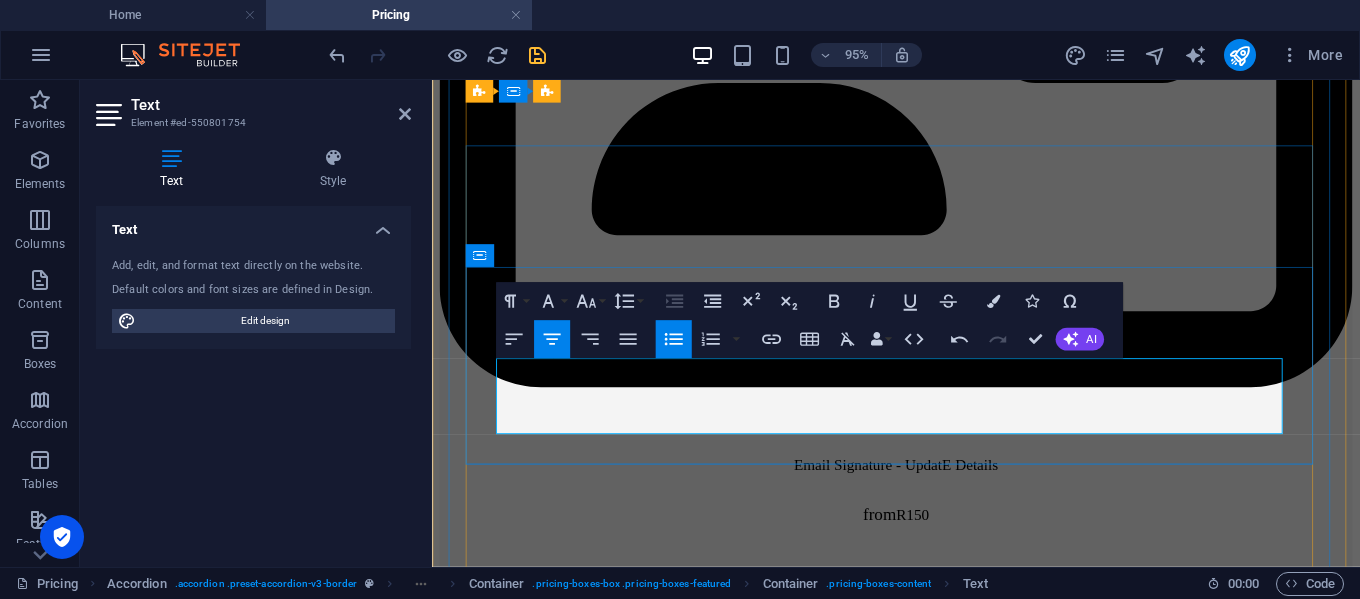 click on "Custom-designed signage to guide and wow your guests" at bounding box center (940, 27686) 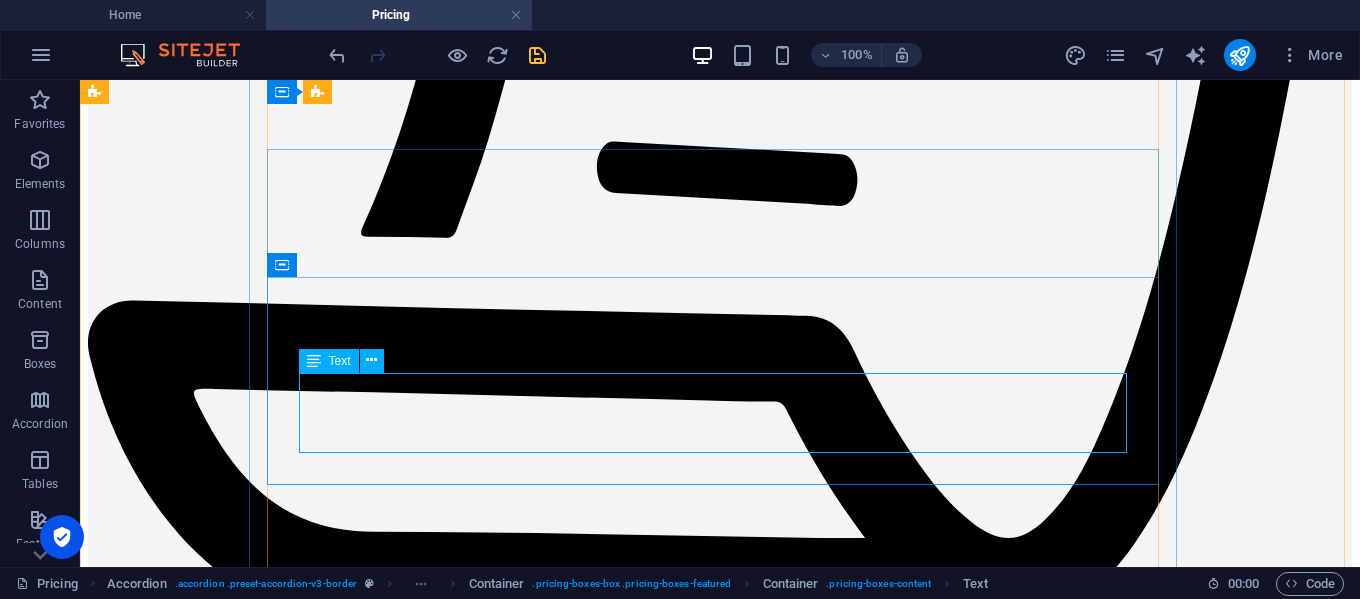 click on "x1 Custom-designed signage to guide and wow your guests x2 Revision Rounds" at bounding box center (720, 38925) 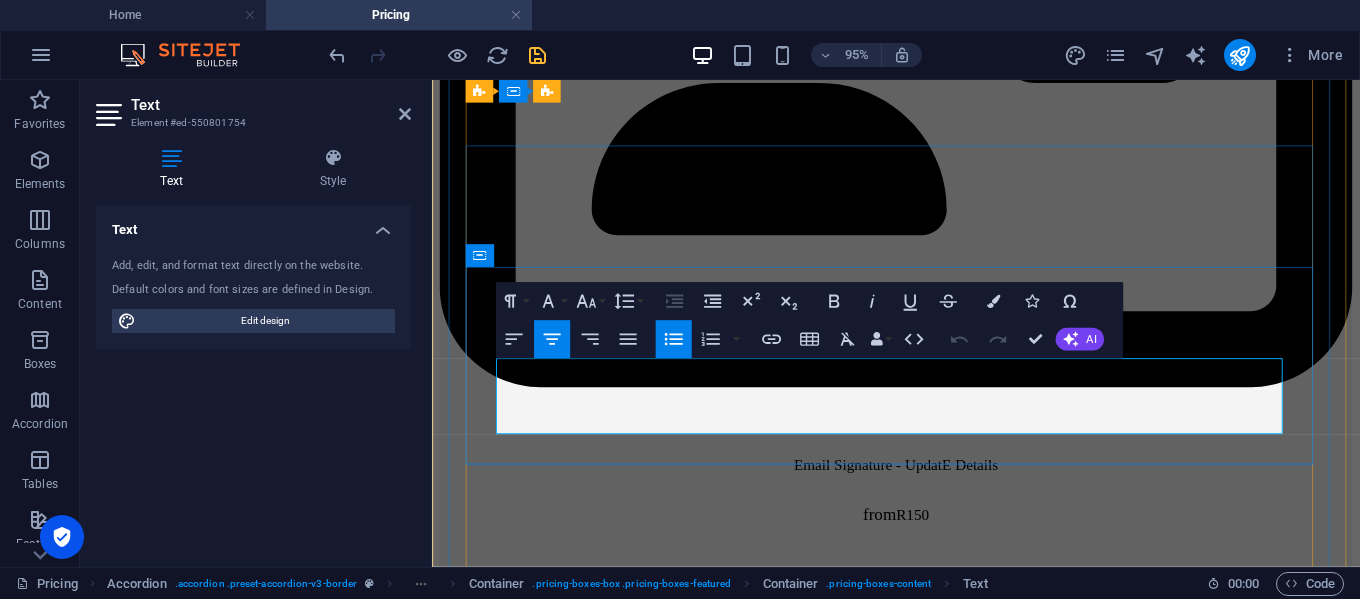drag, startPoint x: 902, startPoint y: 394, endPoint x: 890, endPoint y: 394, distance: 12 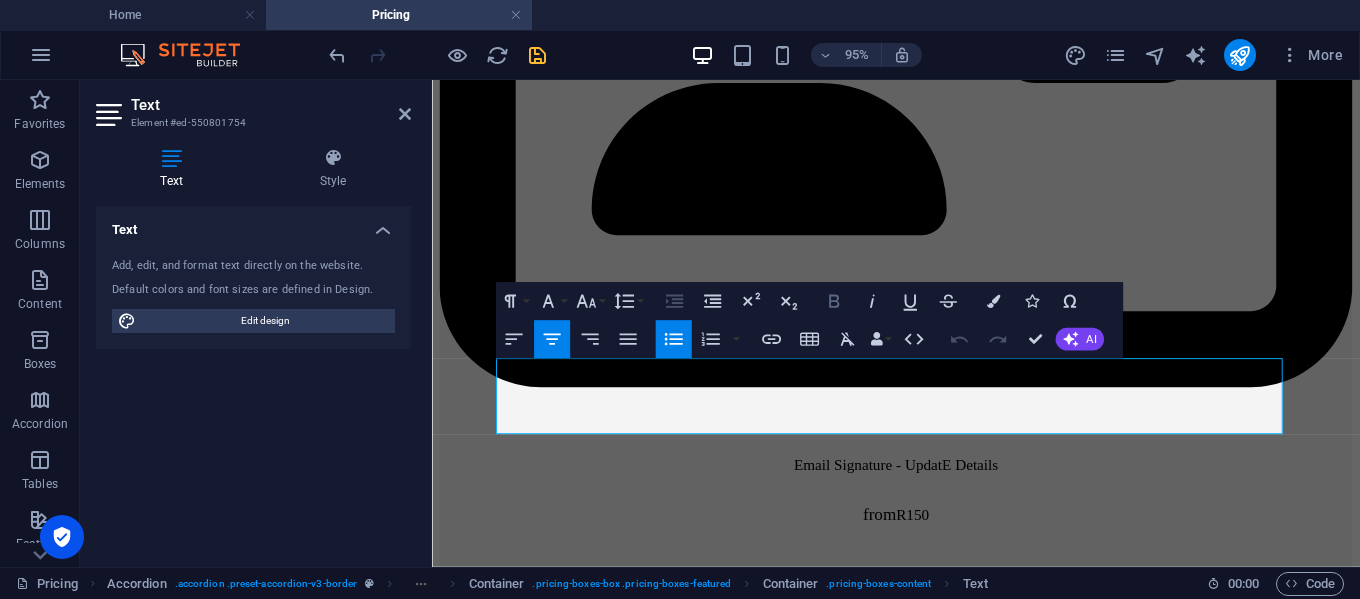 click 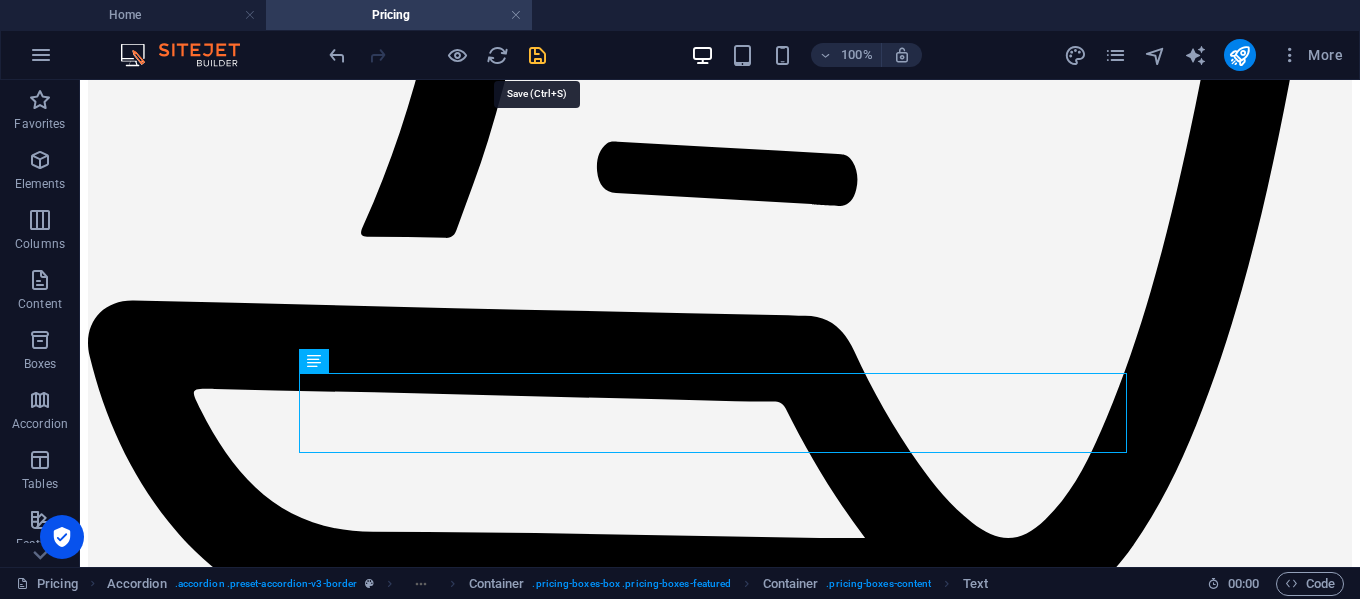 click at bounding box center (537, 55) 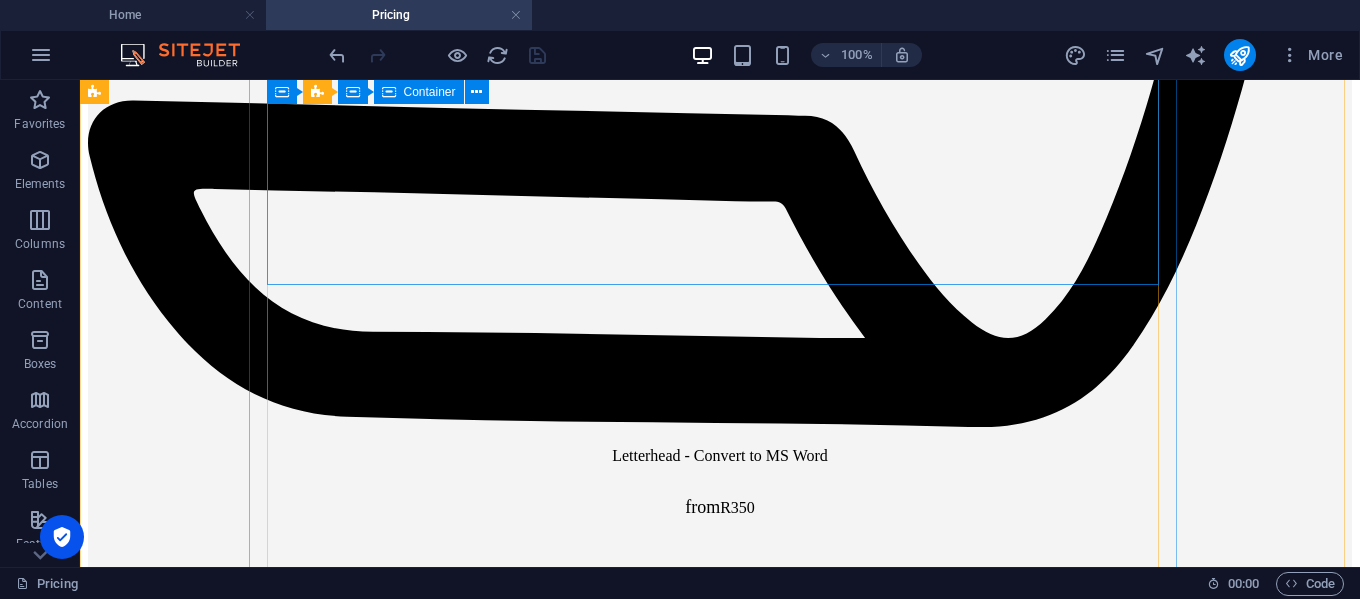 scroll, scrollTop: 18091, scrollLeft: 0, axis: vertical 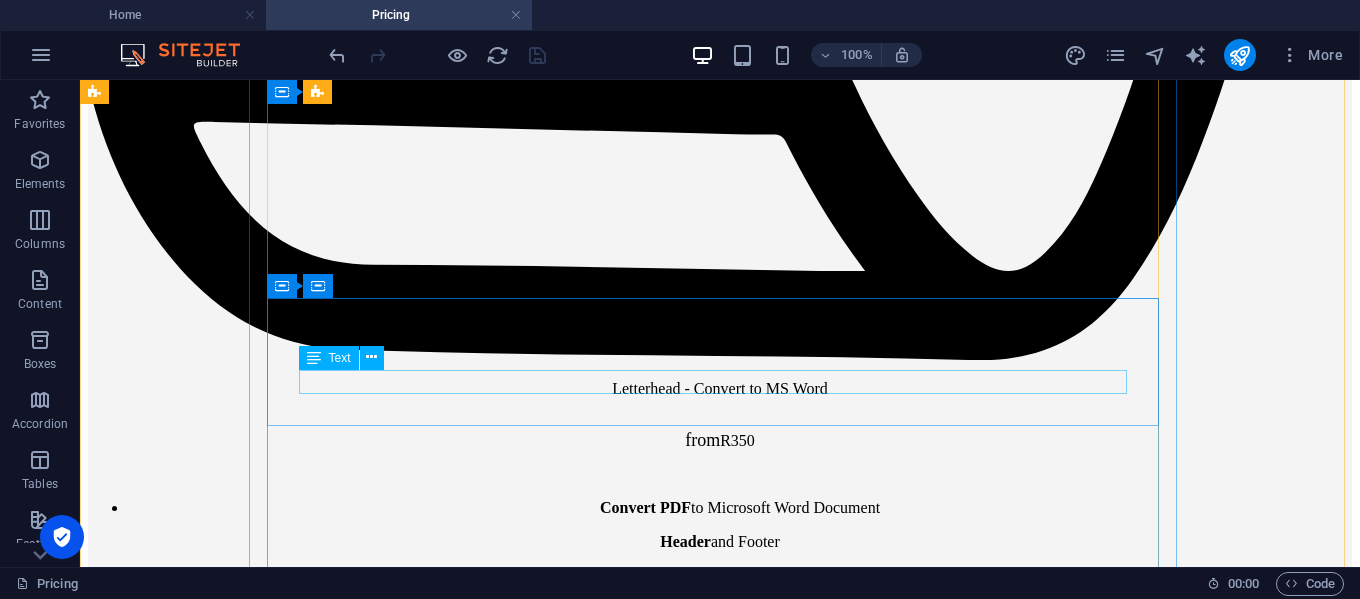 click on "Social Media [MEDICAL_DATA] - Package 2" at bounding box center (720, 40201) 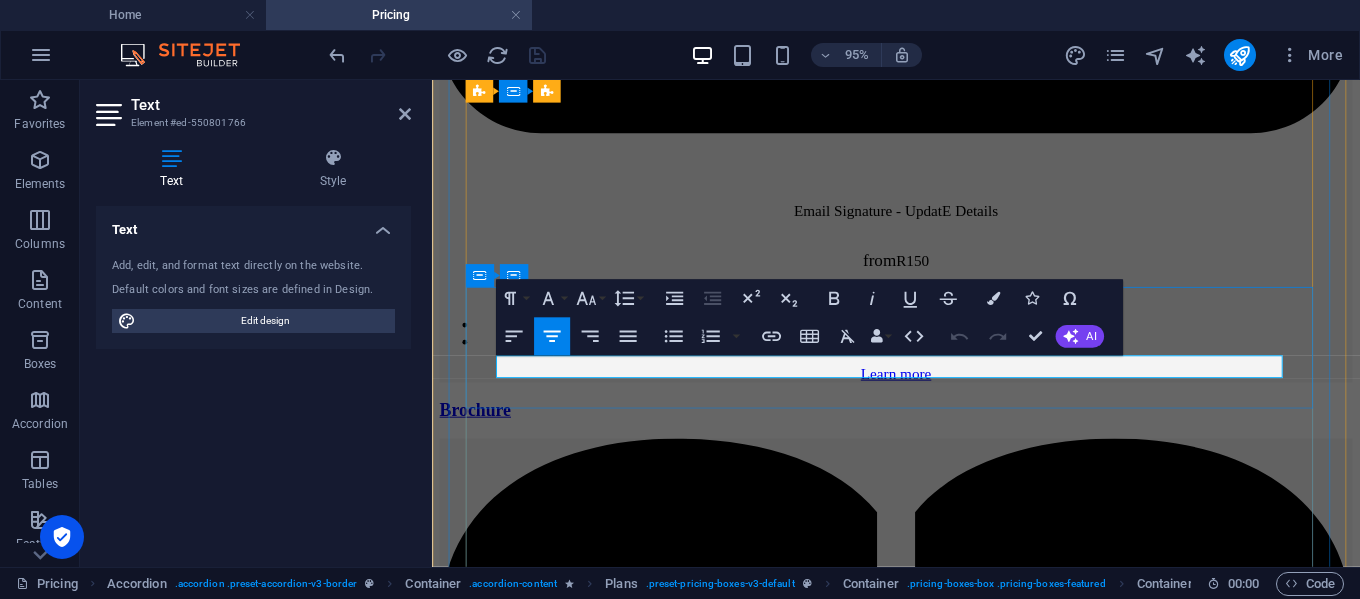 click on "Social Media [MEDICAL_DATA] - Package 2" at bounding box center (920, 28625) 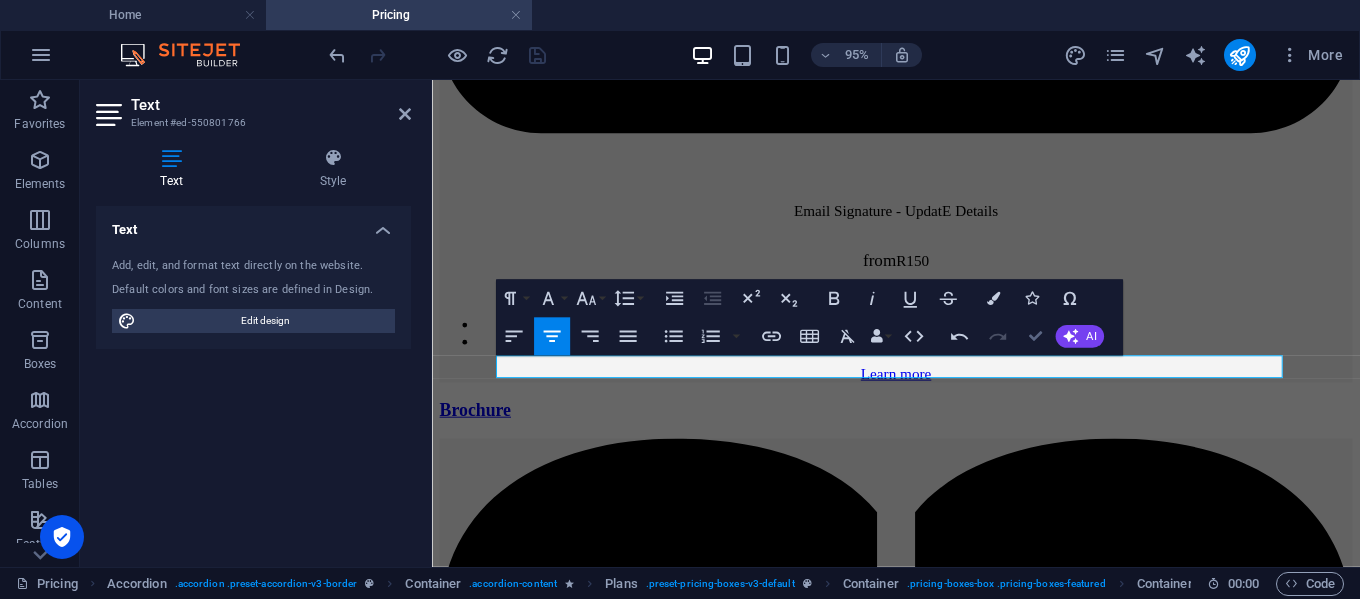 drag, startPoint x: 1031, startPoint y: 340, endPoint x: 854, endPoint y: 175, distance: 241.97934 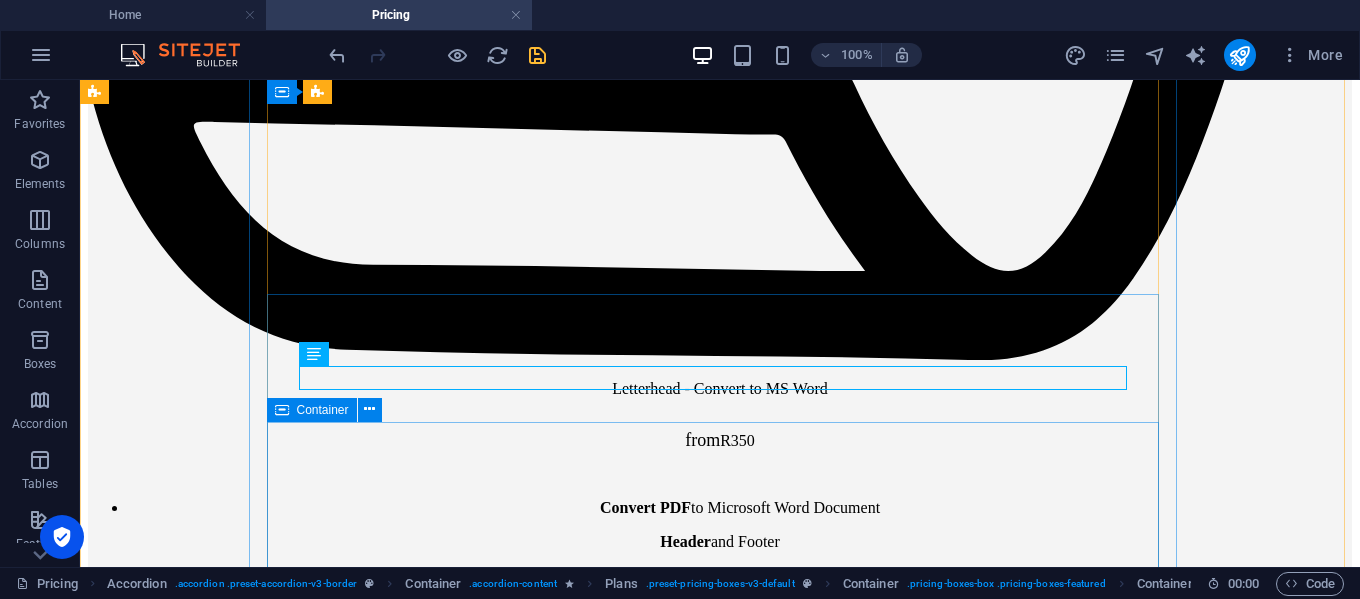 scroll, scrollTop: 18224, scrollLeft: 0, axis: vertical 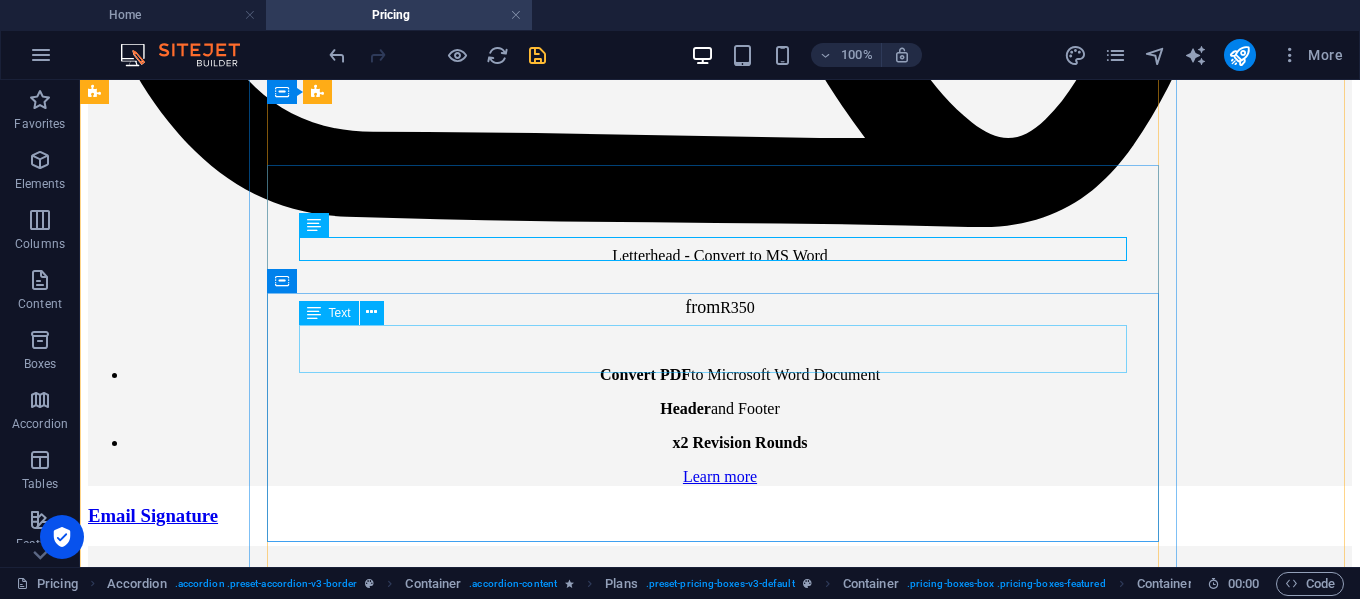 click on "from  R4500  per month" at bounding box center [720, 40119] 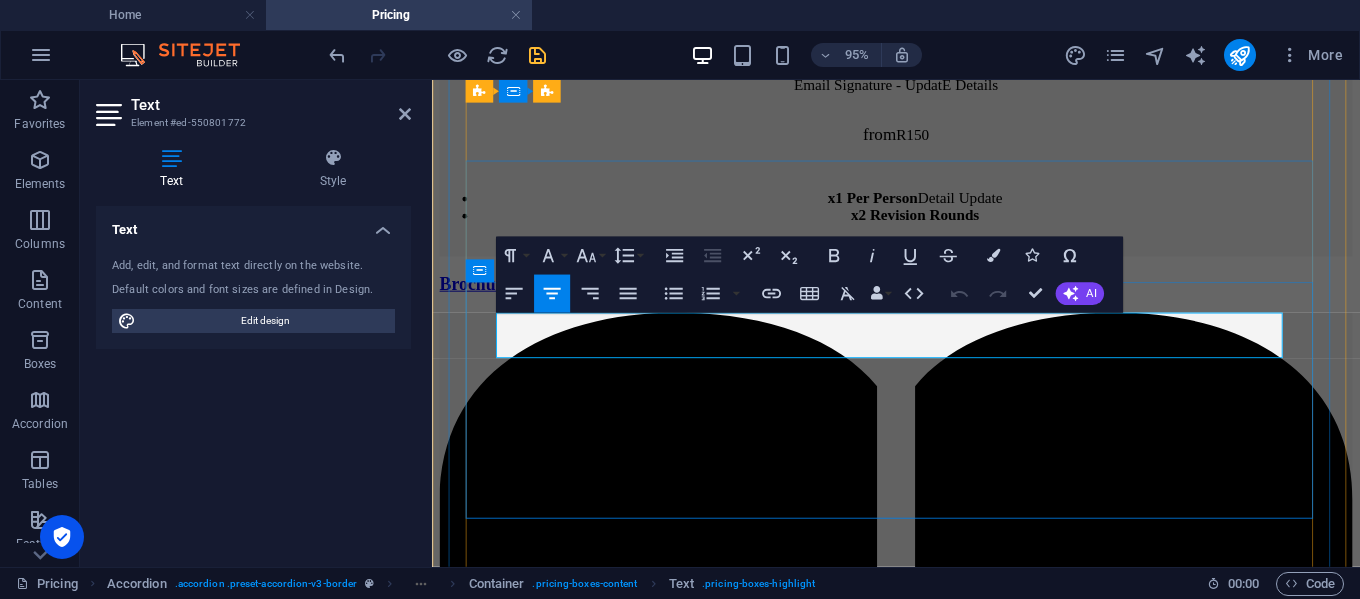 drag, startPoint x: 938, startPoint y: 362, endPoint x: 1029, endPoint y: 358, distance: 91.08787 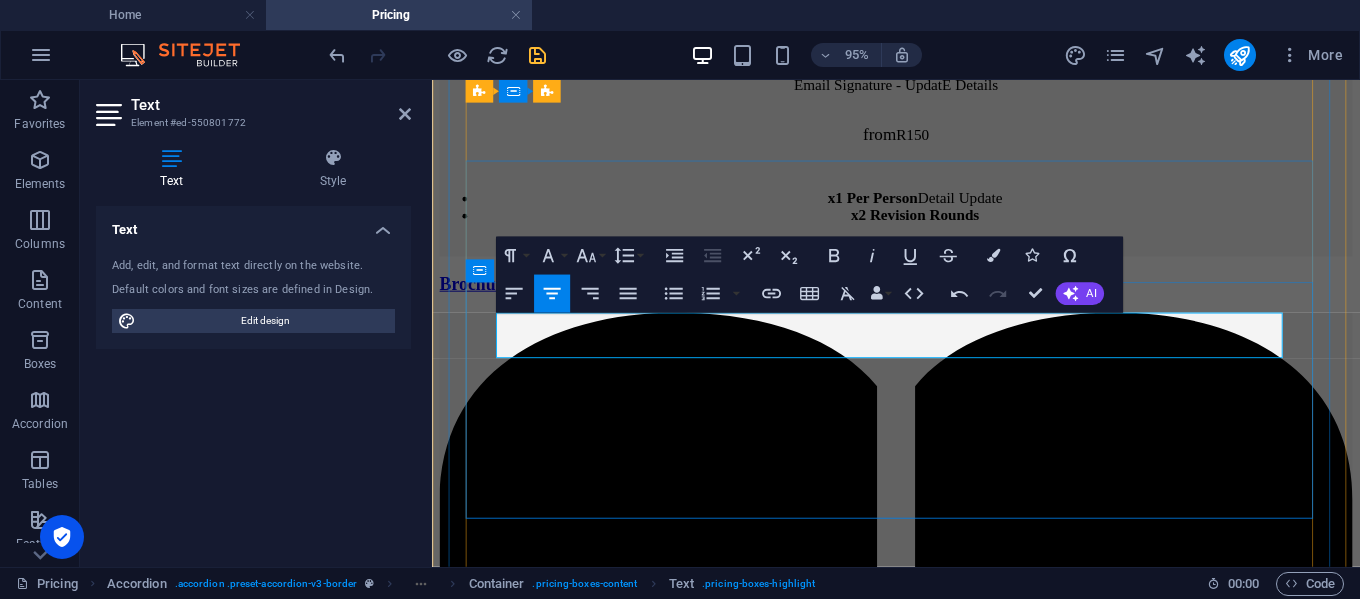 drag, startPoint x: 924, startPoint y: 344, endPoint x: 1026, endPoint y: 346, distance: 102.01961 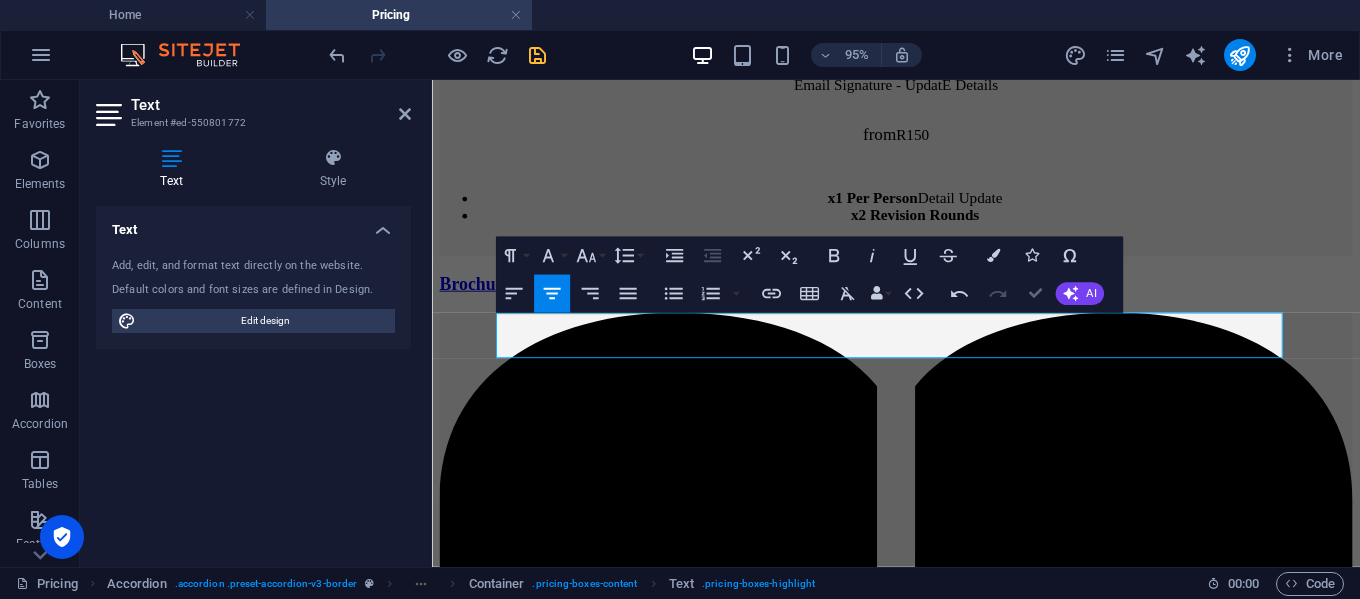 drag, startPoint x: 1034, startPoint y: 295, endPoint x: 945, endPoint y: 207, distance: 125.1599 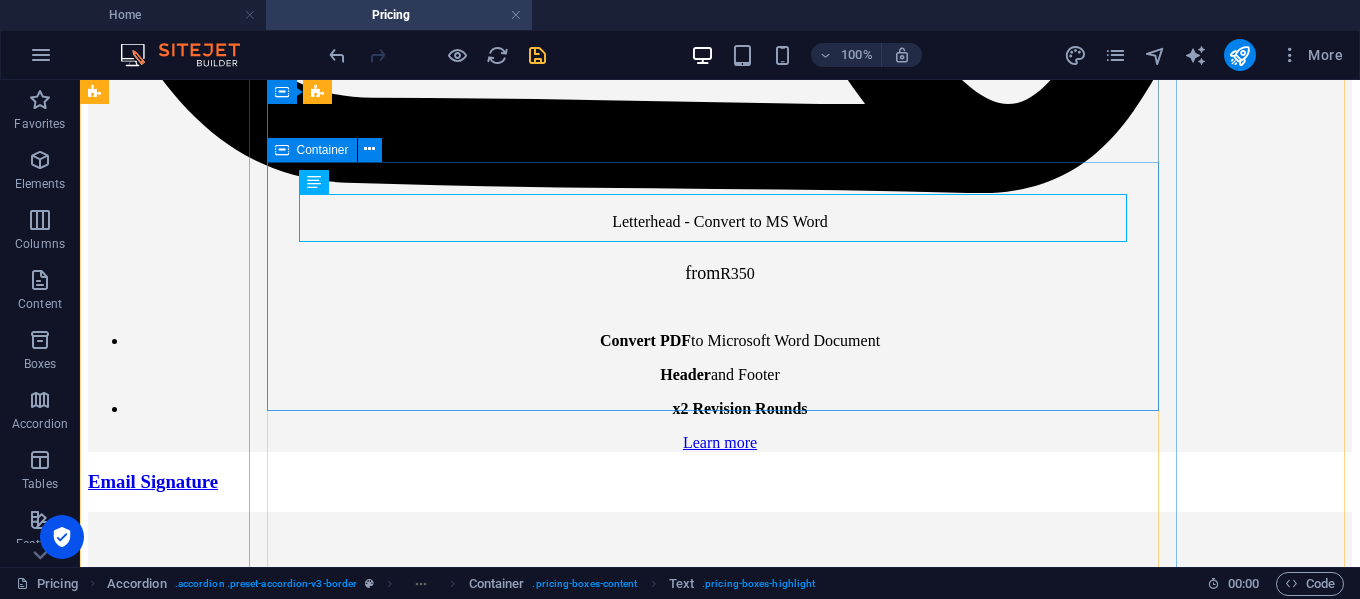 scroll, scrollTop: 18358, scrollLeft: 0, axis: vertical 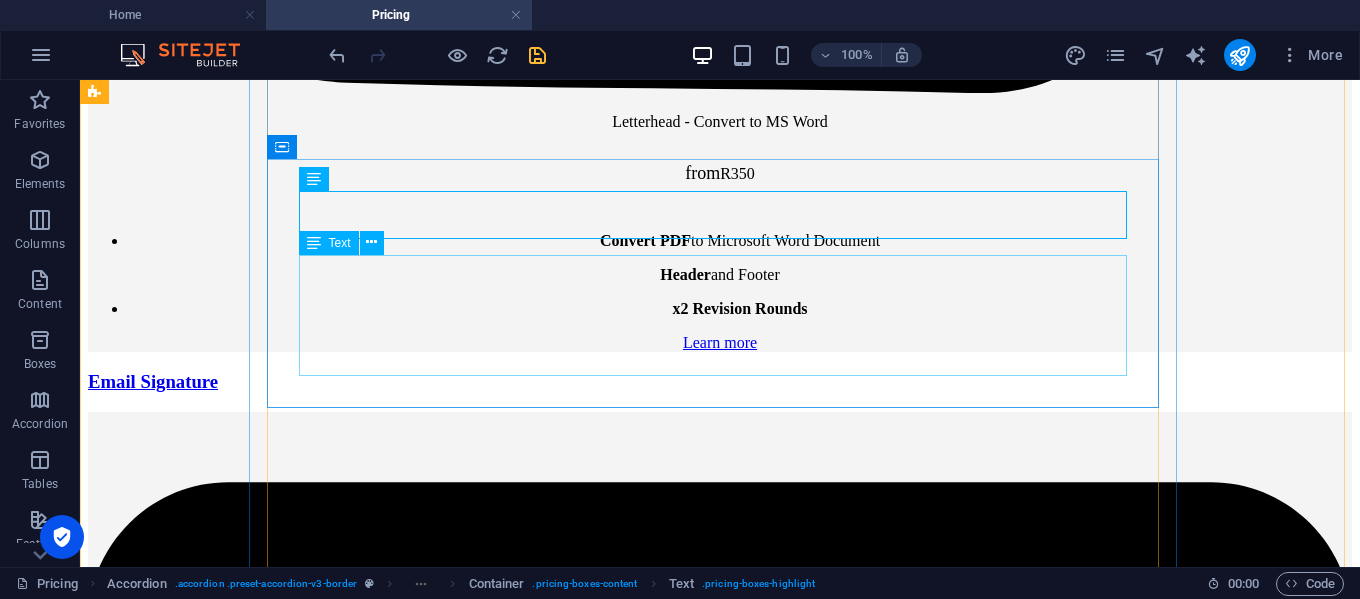click on "12–16  Posts  Per Month Basic Design  and Copywriting x2 Revision Rounds" at bounding box center (720, 40079) 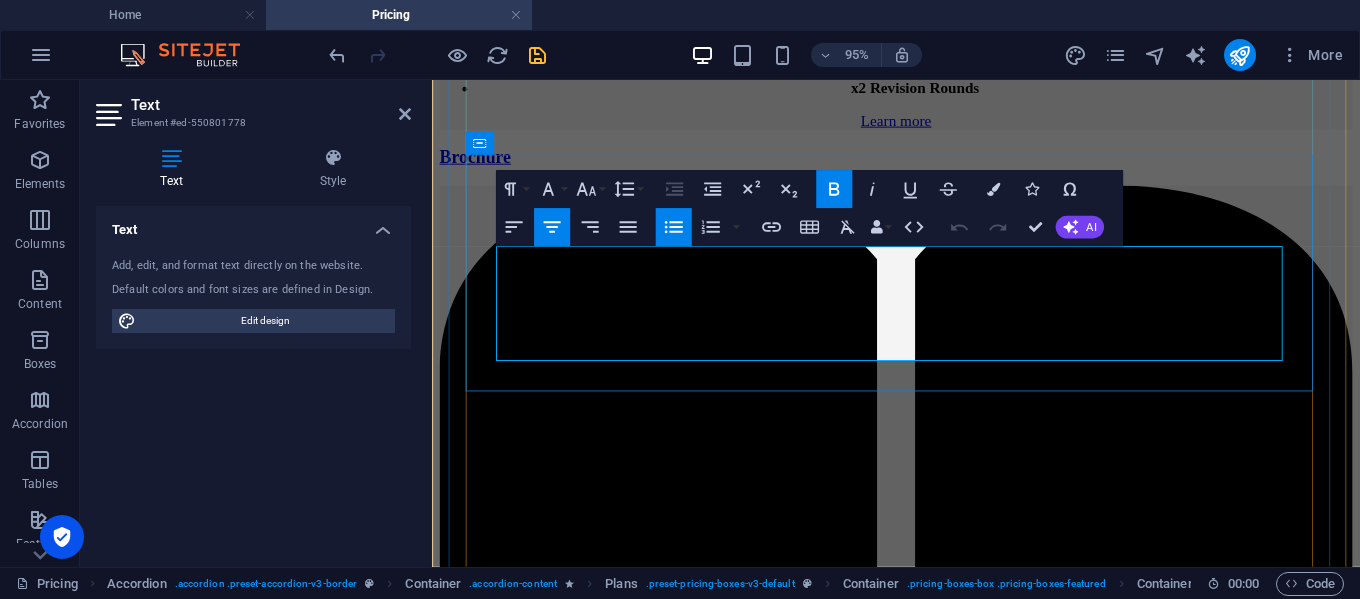 drag, startPoint x: 805, startPoint y: 273, endPoint x: 1018, endPoint y: 317, distance: 217.49713 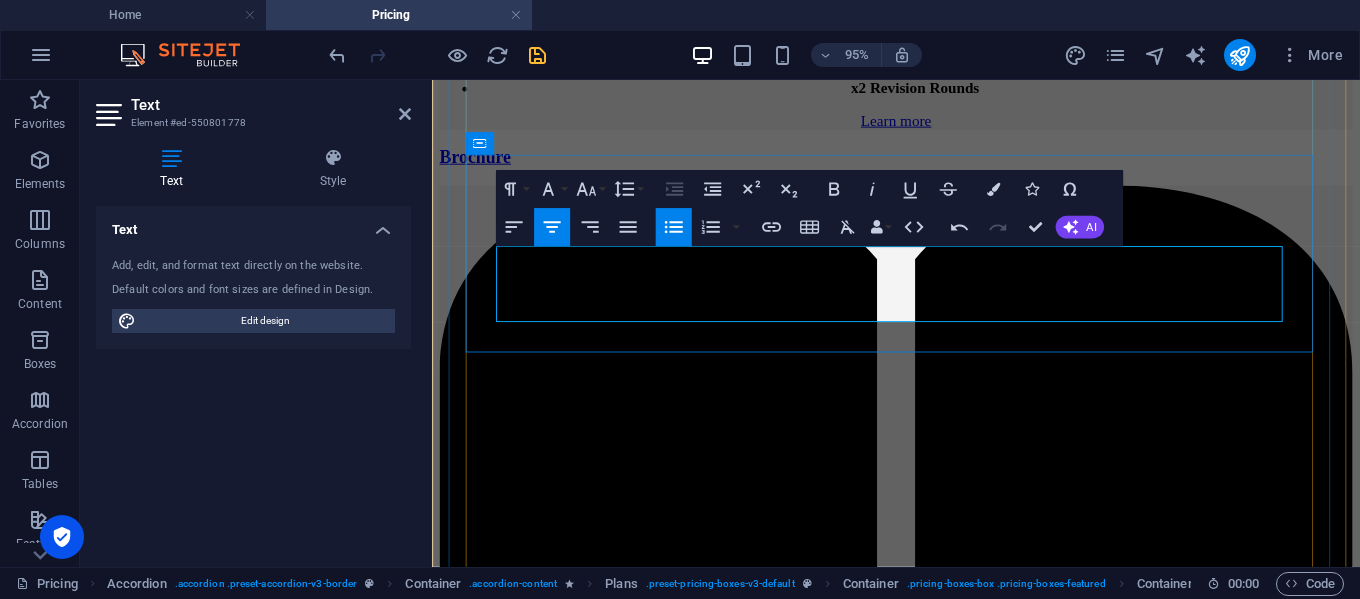 click on "Unique logo or couple monogram to use across all wedding materials" at bounding box center (940, 28477) 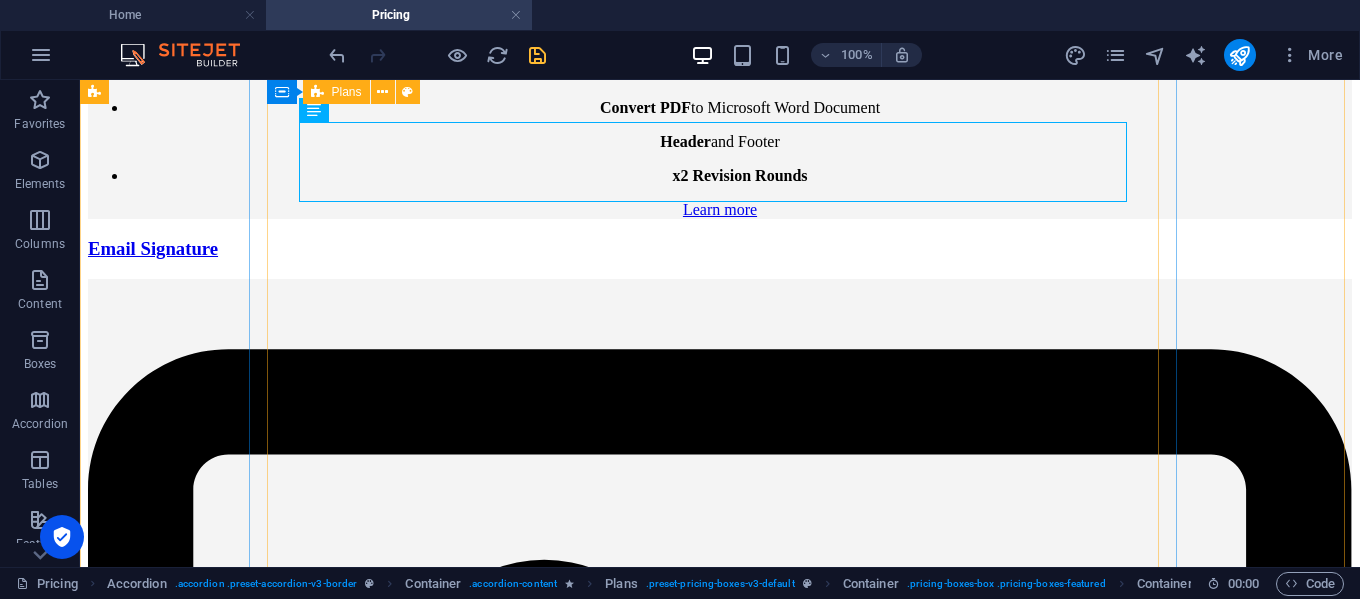 scroll, scrollTop: 18558, scrollLeft: 0, axis: vertical 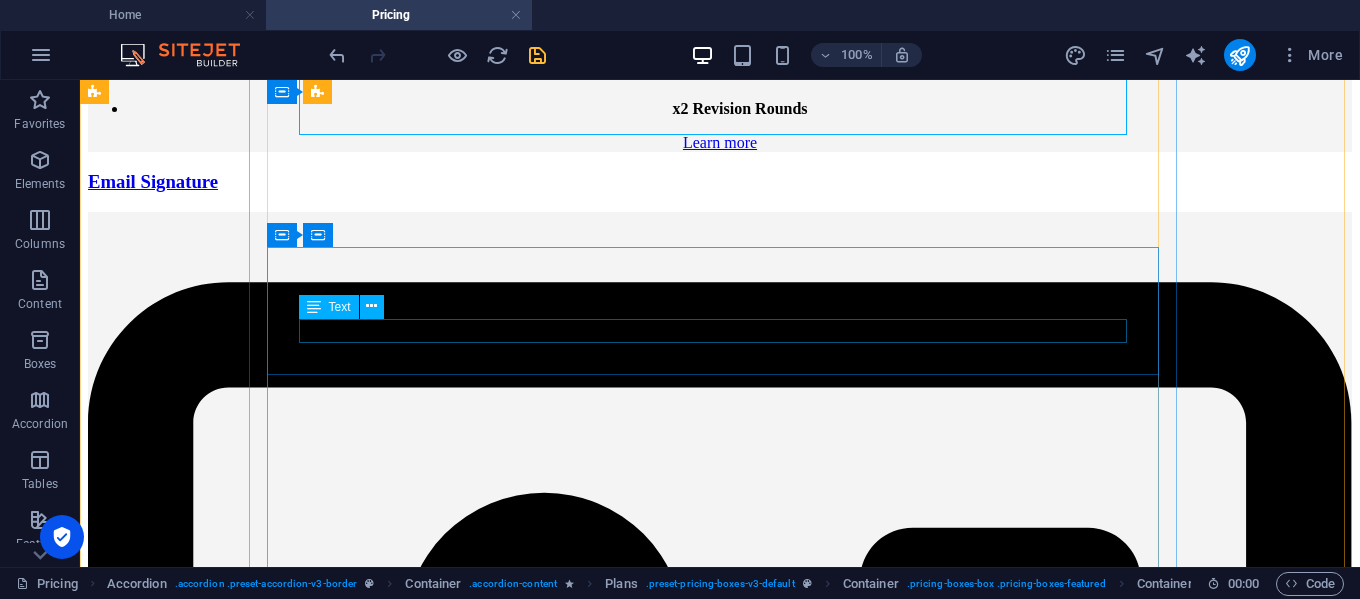 click on "Social Media [MEDICAL_DATA] - Package 3" at bounding box center [720, 41412] 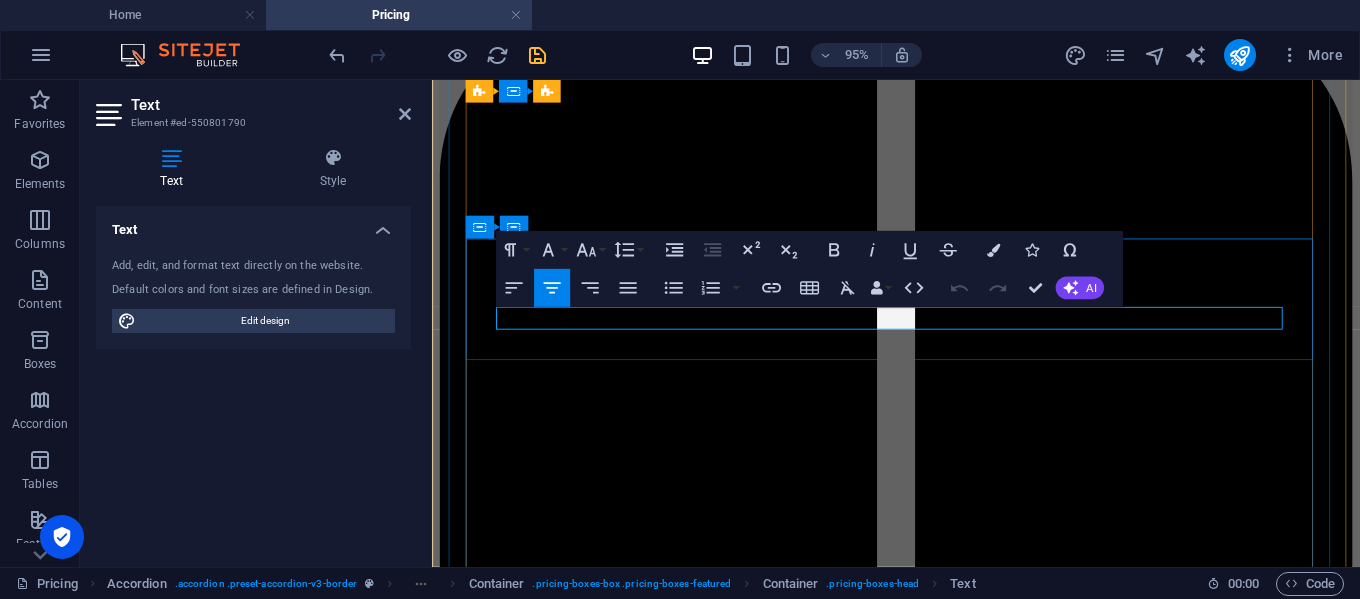 click on "Social Media [MEDICAL_DATA] - Package 3" at bounding box center [920, 29484] 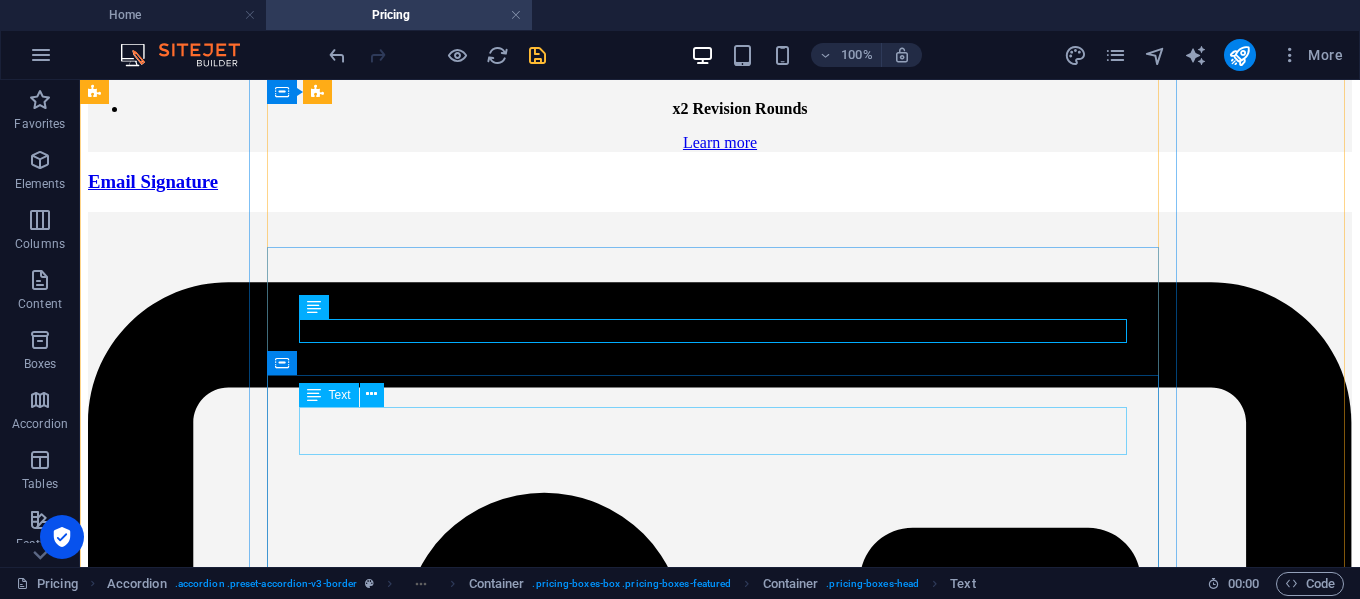 click on "from  R6000  per month" at bounding box center [720, 41463] 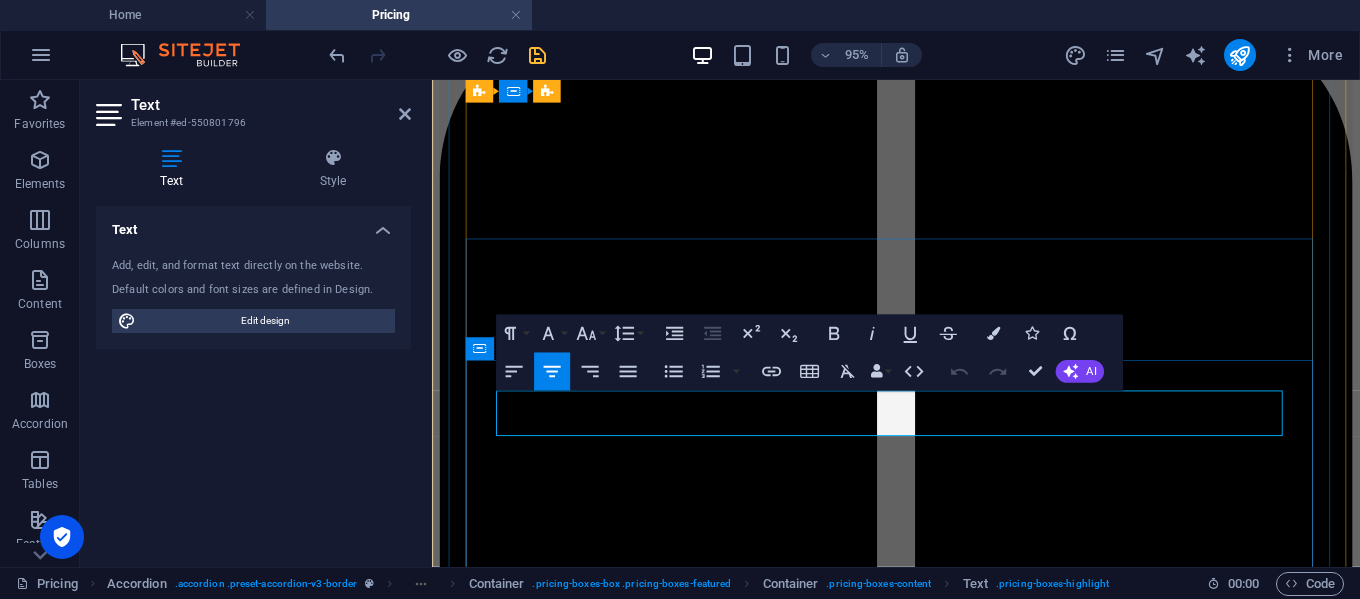 drag, startPoint x: 697, startPoint y: 443, endPoint x: 1190, endPoint y: 447, distance: 493.01624 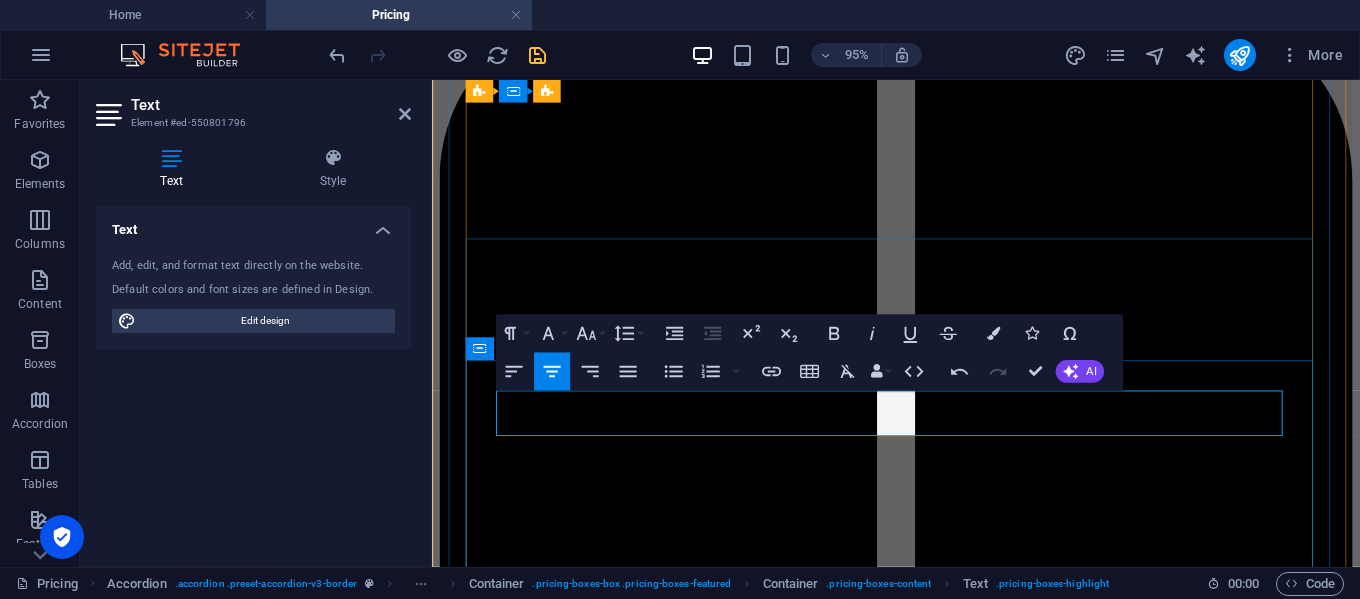 drag, startPoint x: 894, startPoint y: 429, endPoint x: 1058, endPoint y: 431, distance: 164.01219 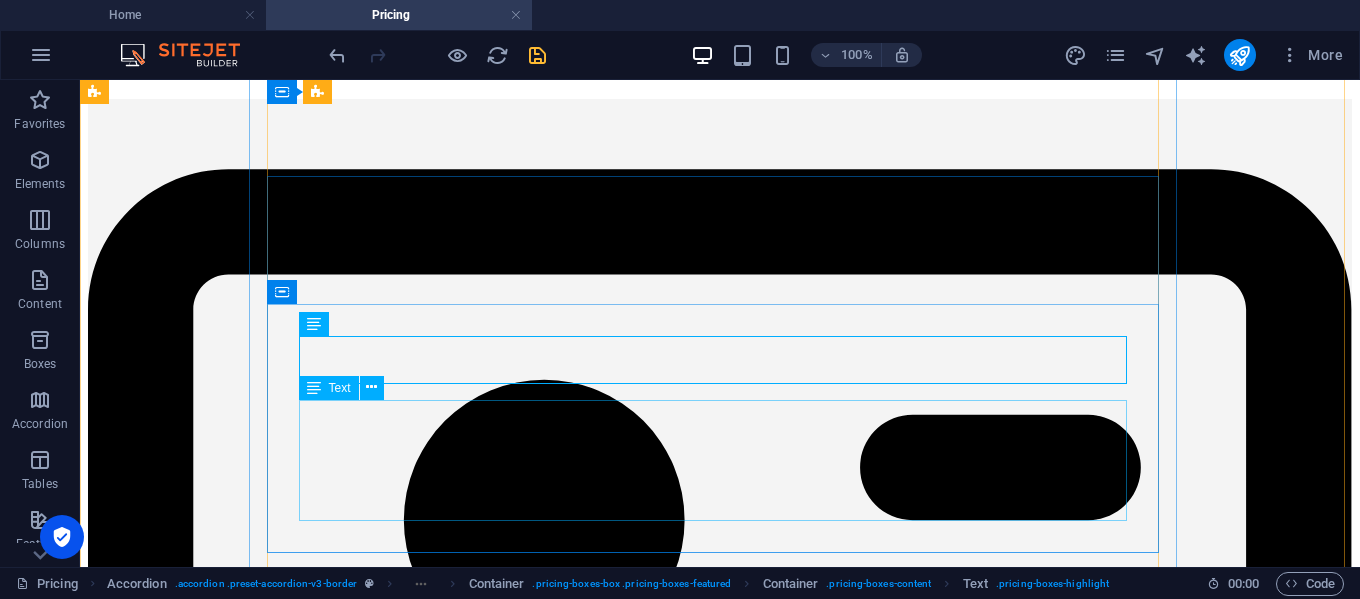 scroll, scrollTop: 18691, scrollLeft: 0, axis: vertical 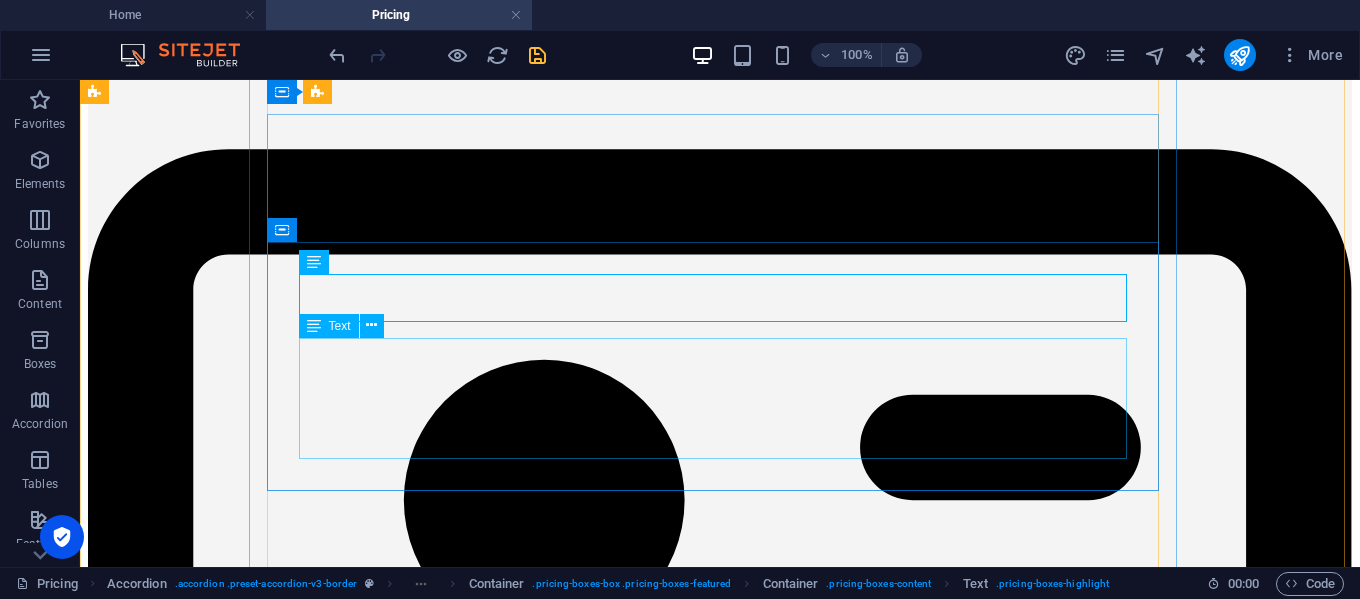 click on "20+  Posts  Per Month Basic Design  and Copywriting x2 Revision Rounds" at bounding box center (720, 41424) 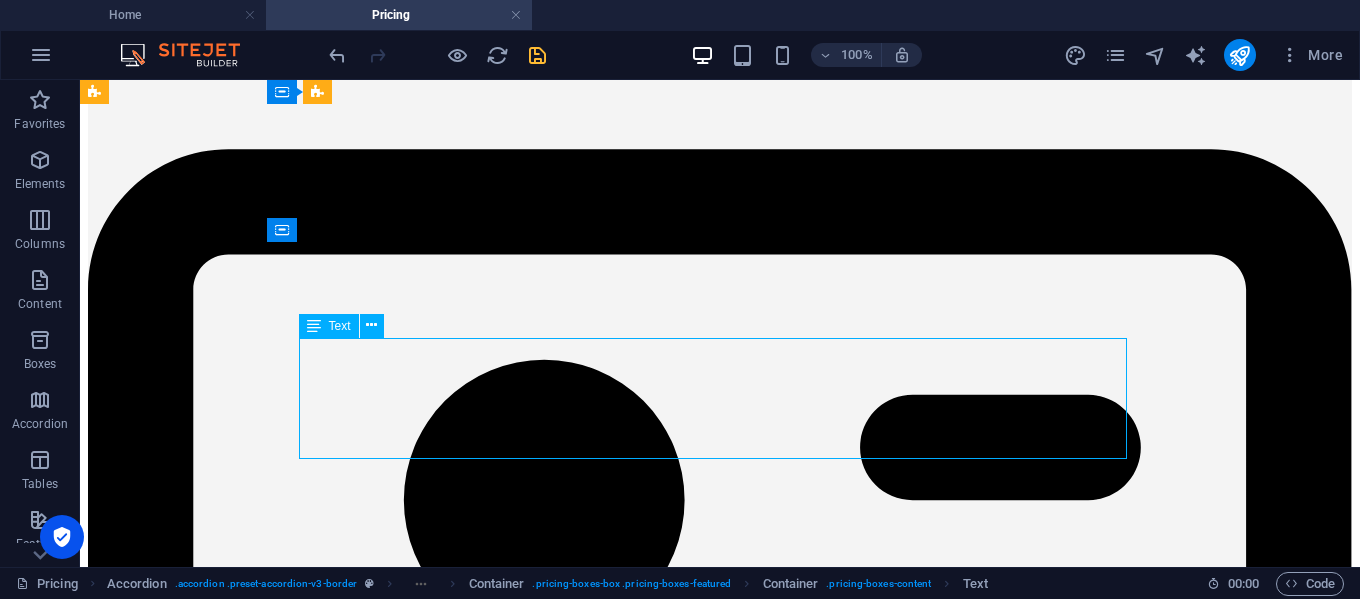 click on "20+  Posts  Per Month Basic Design  and Copywriting x2 Revision Rounds" at bounding box center [720, 41424] 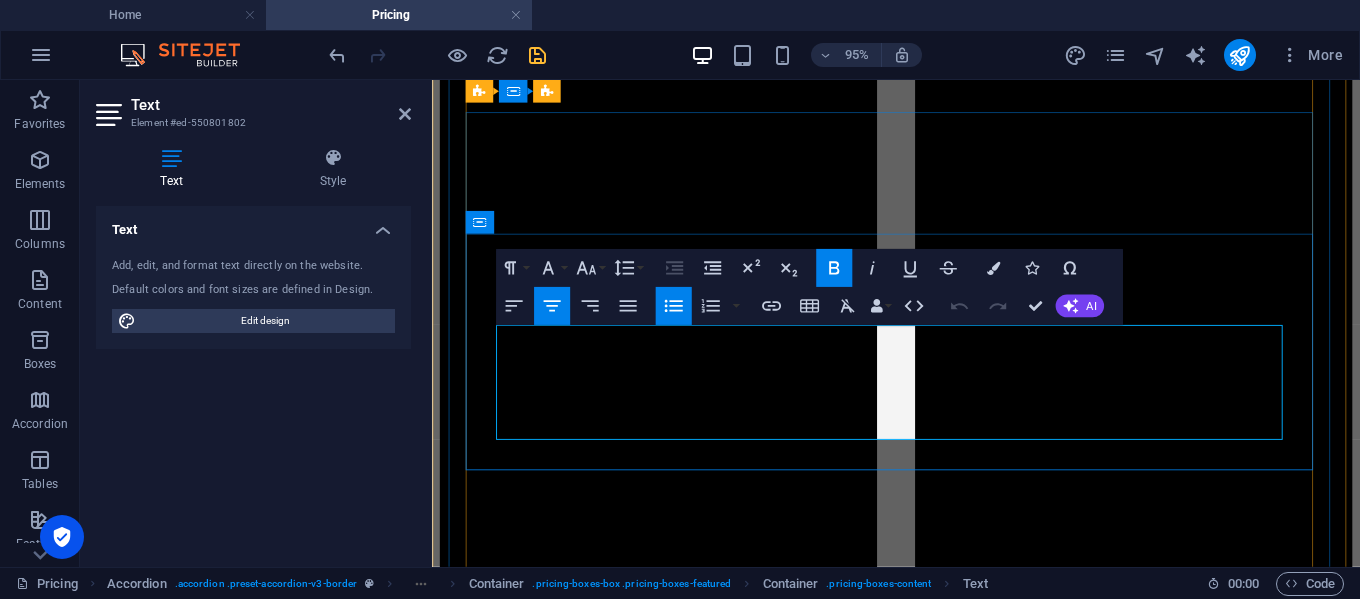 drag, startPoint x: 796, startPoint y: 365, endPoint x: 1069, endPoint y: 394, distance: 274.53598 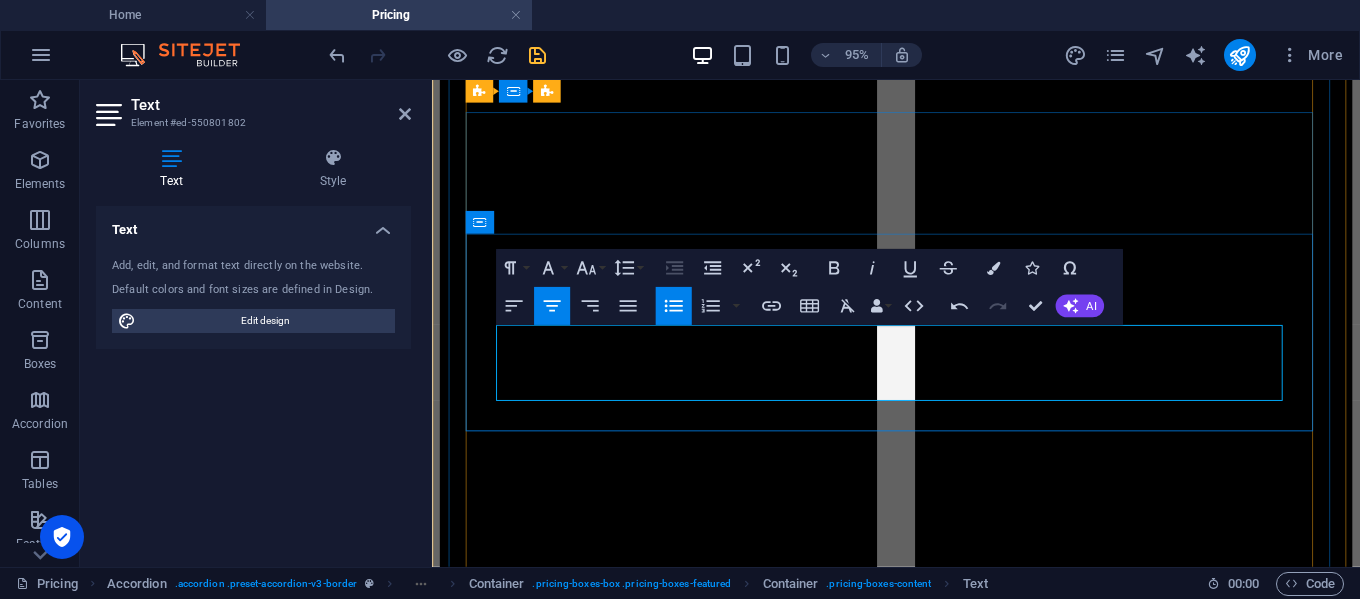 click on "Clean, stylish designs for ceremony programmes (digital or print-ready)" at bounding box center [940, 29470] 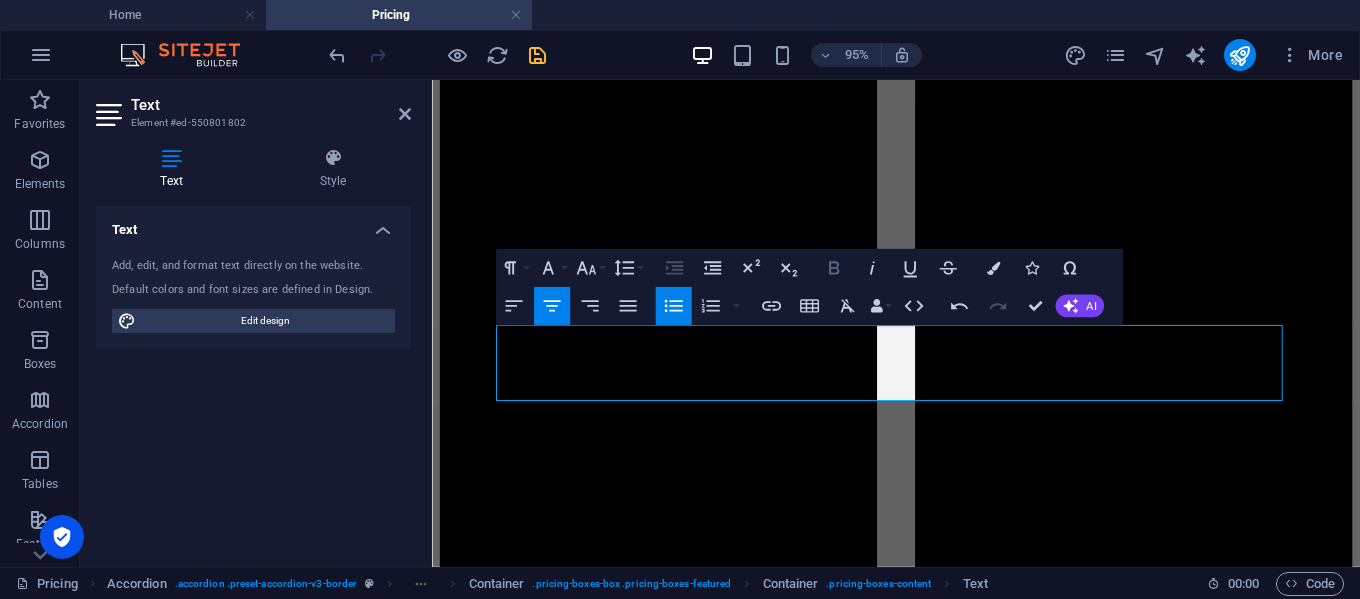 click 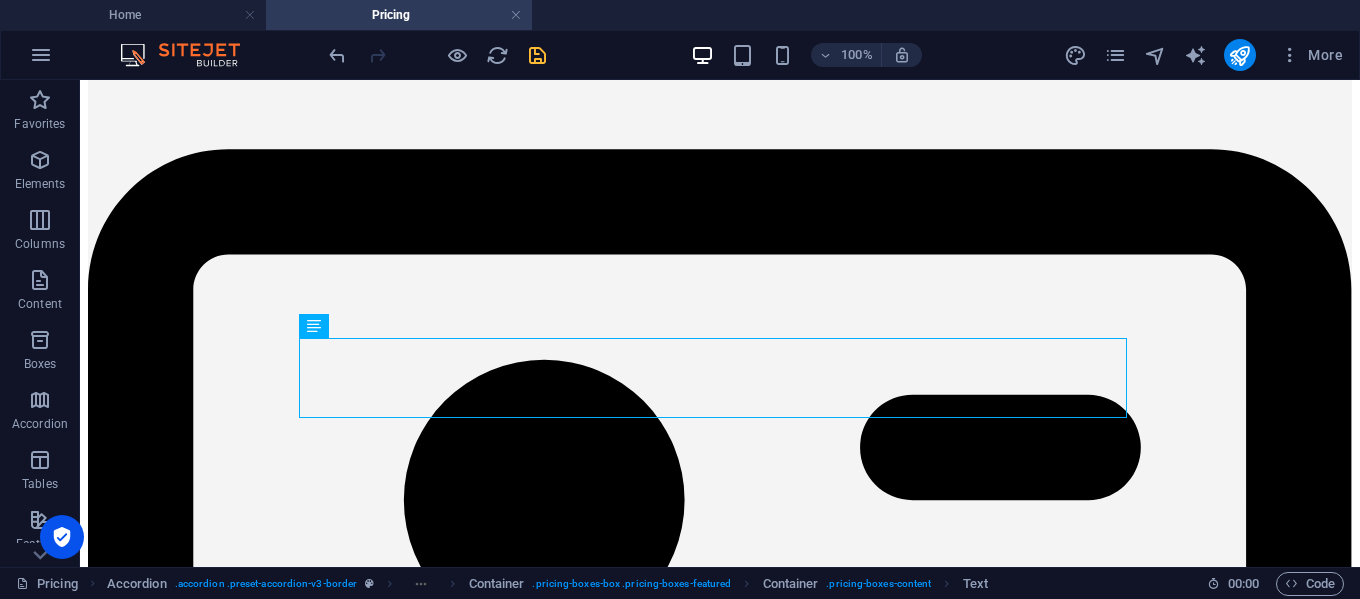 click at bounding box center (537, 55) 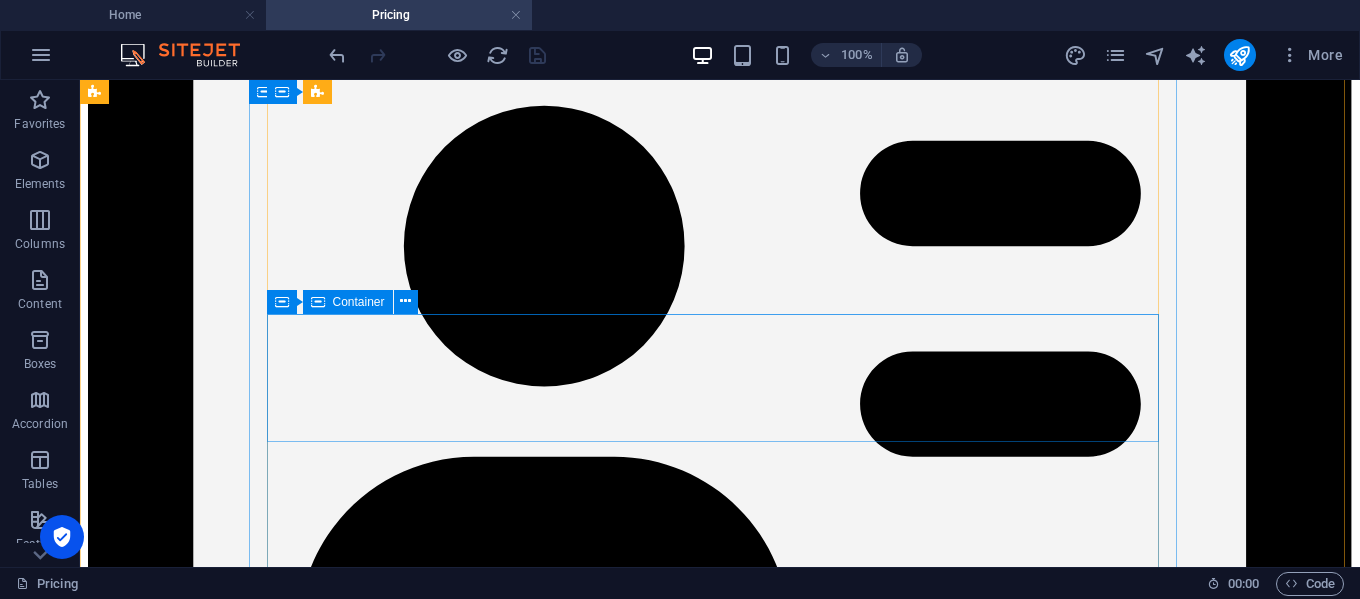 scroll, scrollTop: 19024, scrollLeft: 0, axis: vertical 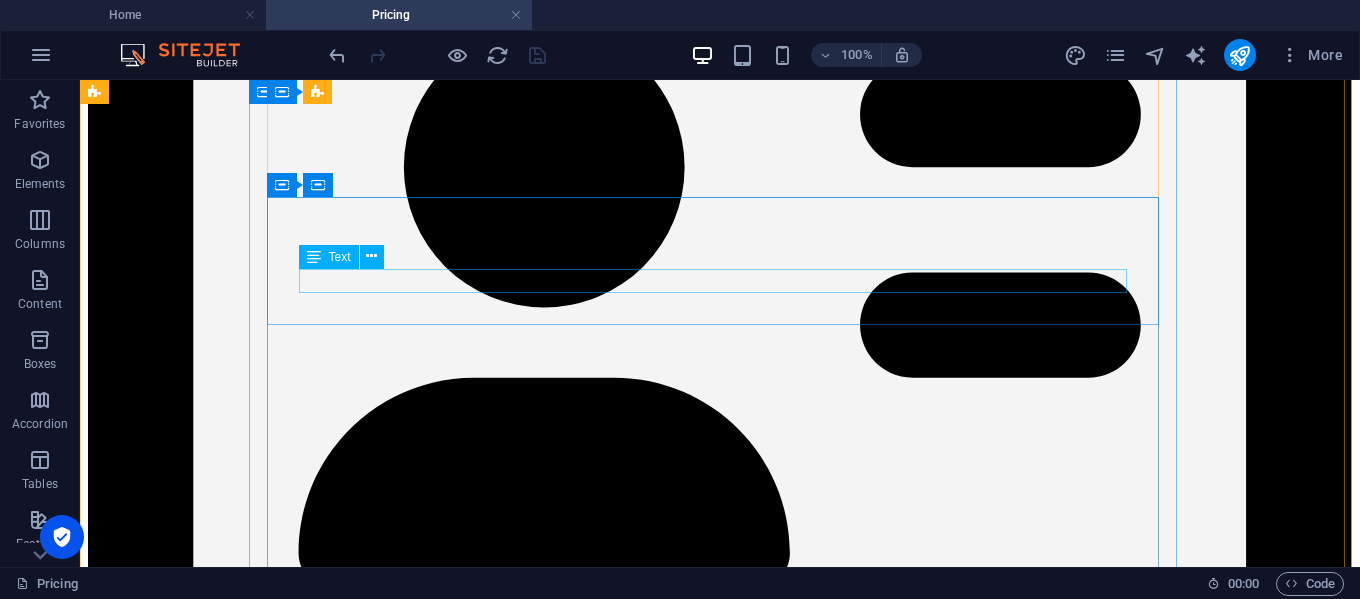 click on "Social Media [MEDICAL_DATA] - Social media oNLY Package" at bounding box center [720, 42625] 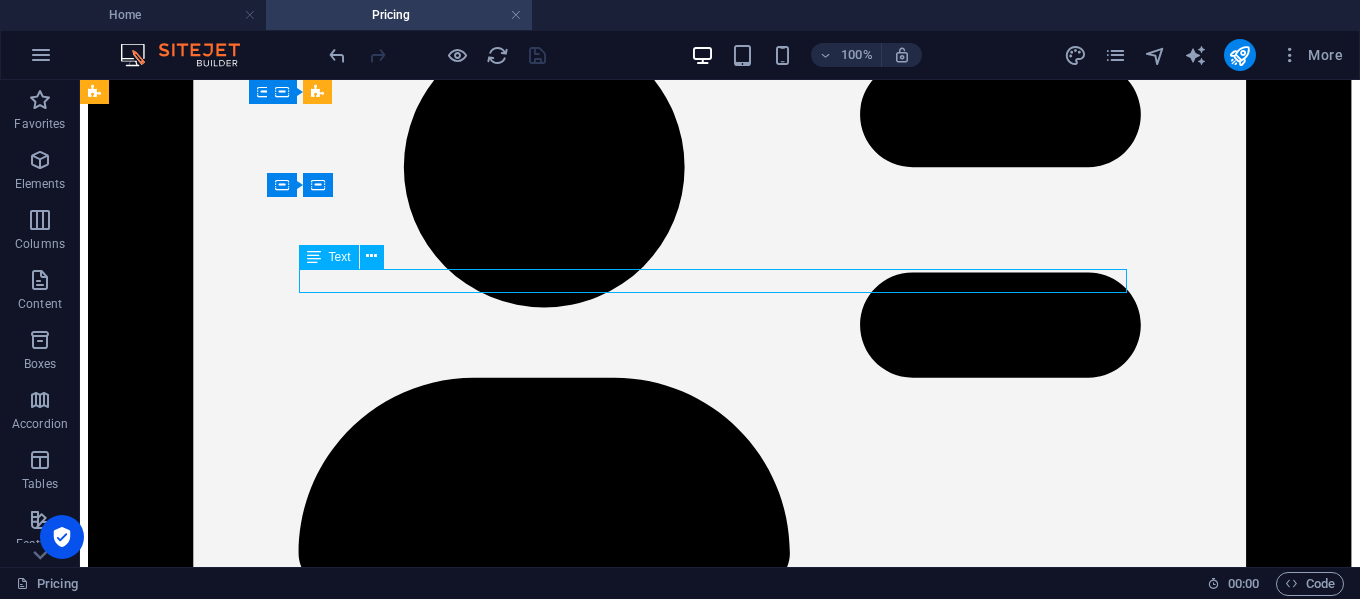 click on "Social Media [MEDICAL_DATA] - Social media oNLY Package" at bounding box center [720, 42625] 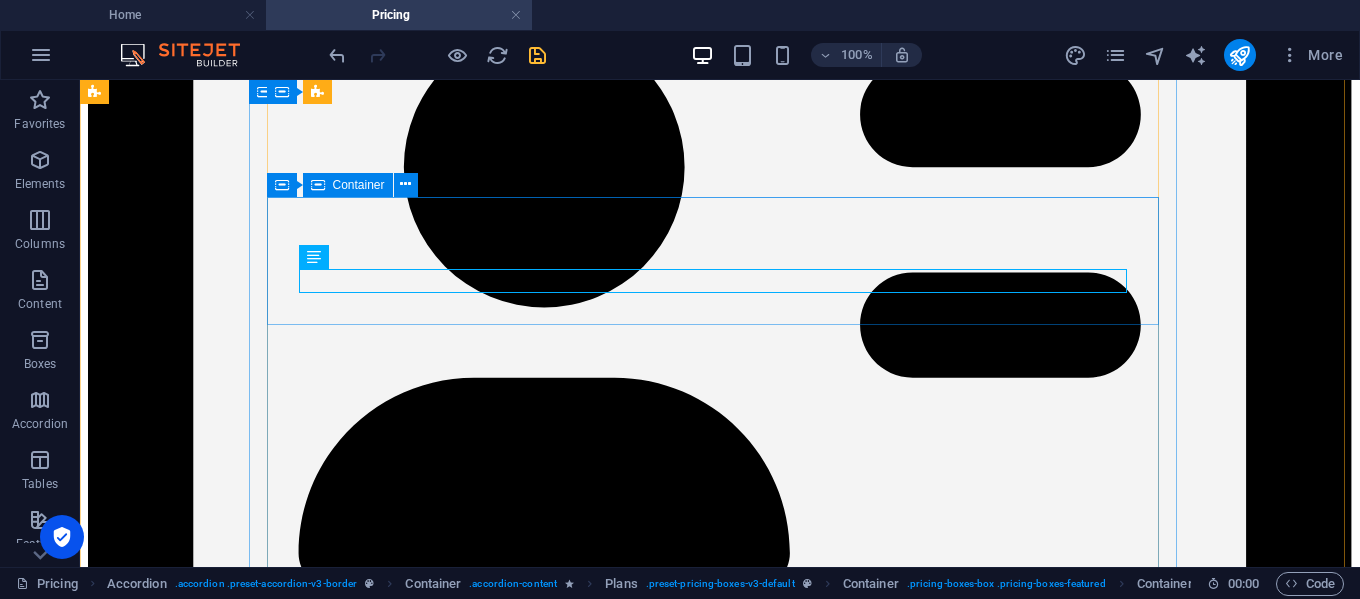 scroll, scrollTop: 18691, scrollLeft: 0, axis: vertical 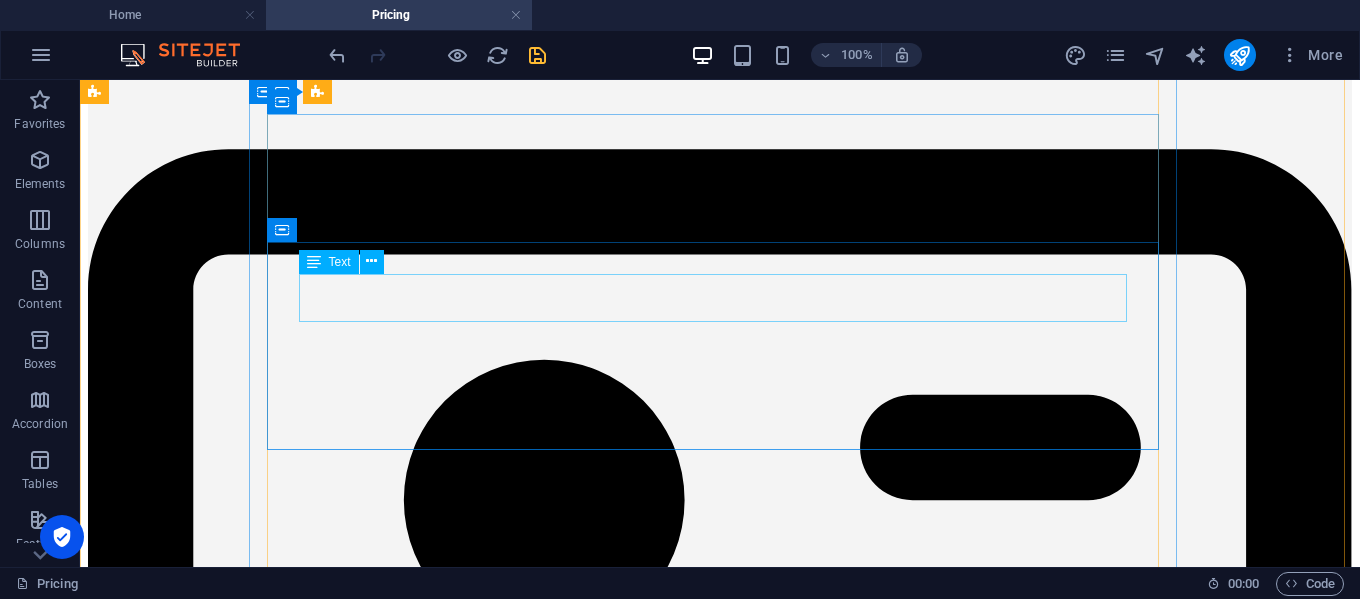 click on "from  R750" at bounding box center [720, 41330] 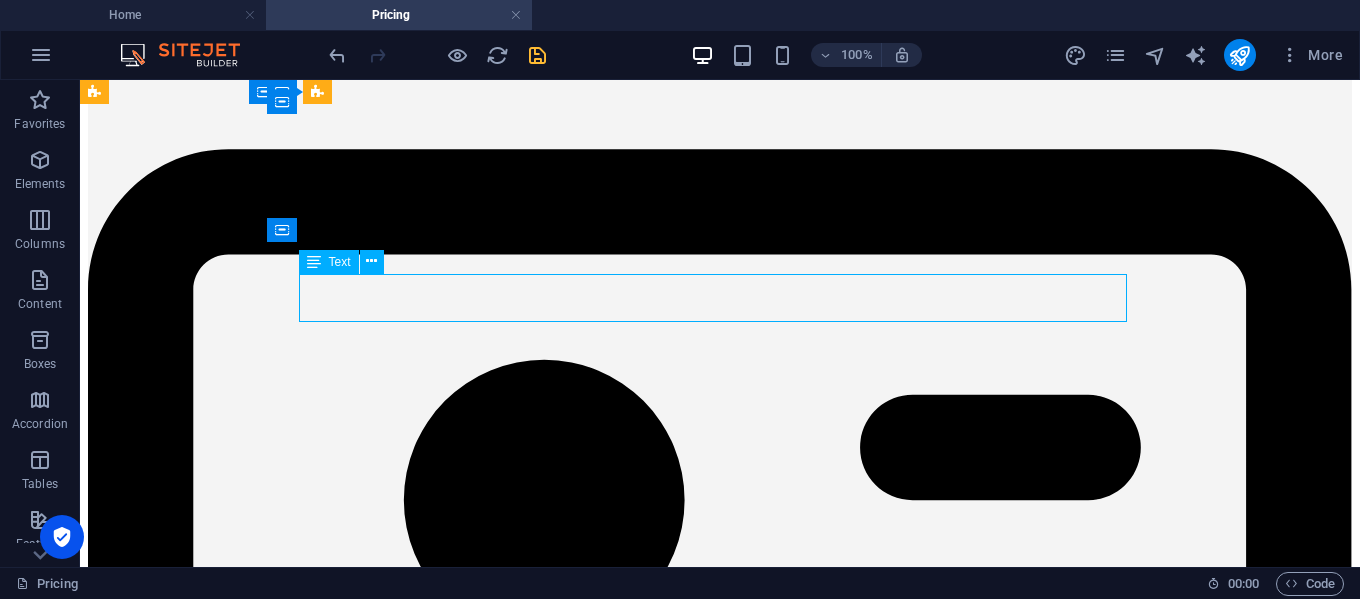 click on "from  R750" at bounding box center [720, 41330] 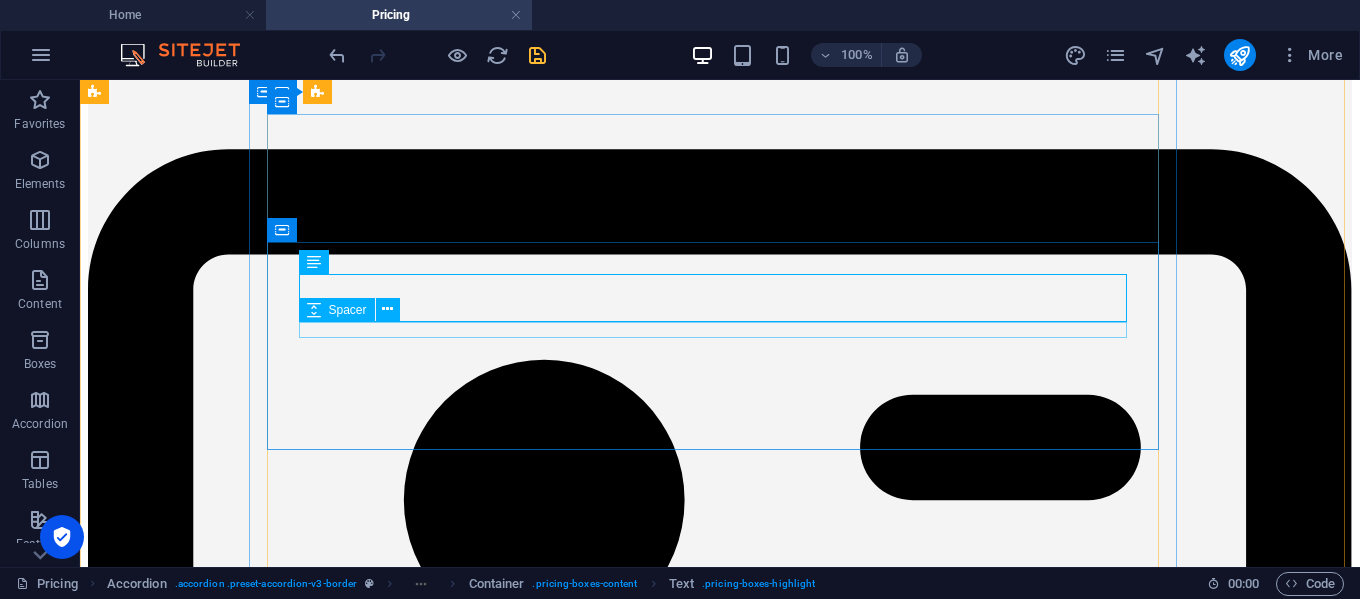 scroll, scrollTop: 19091, scrollLeft: 0, axis: vertical 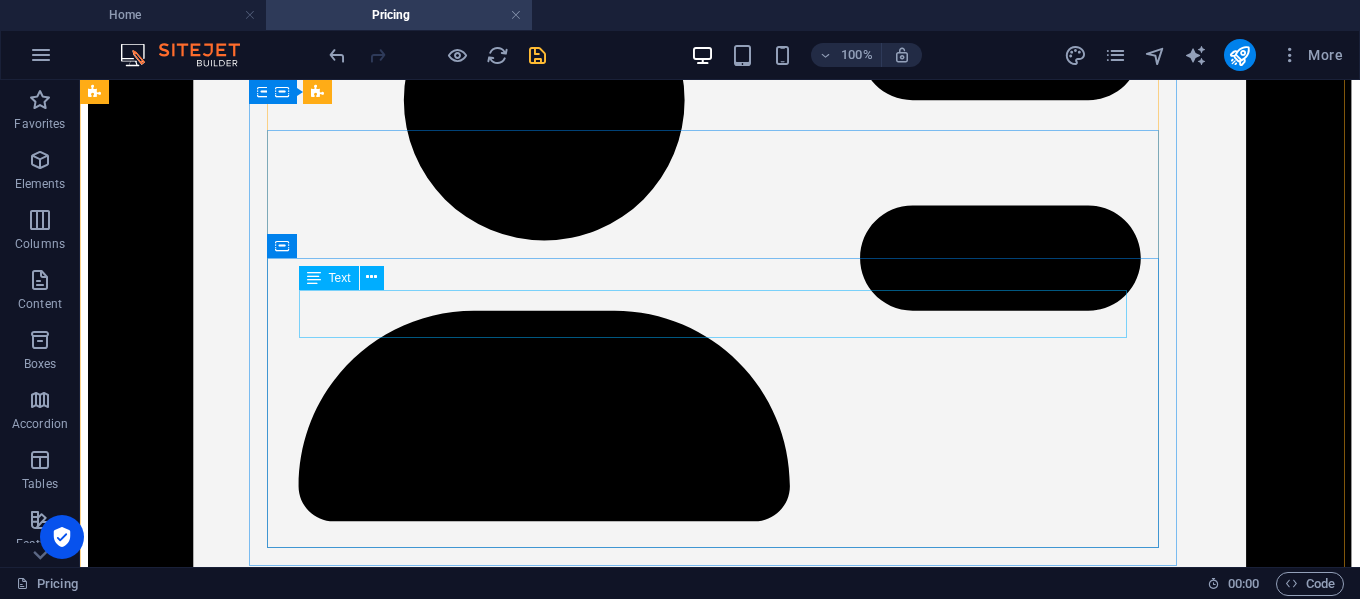 click on "20% Discount" at bounding box center (720, 42616) 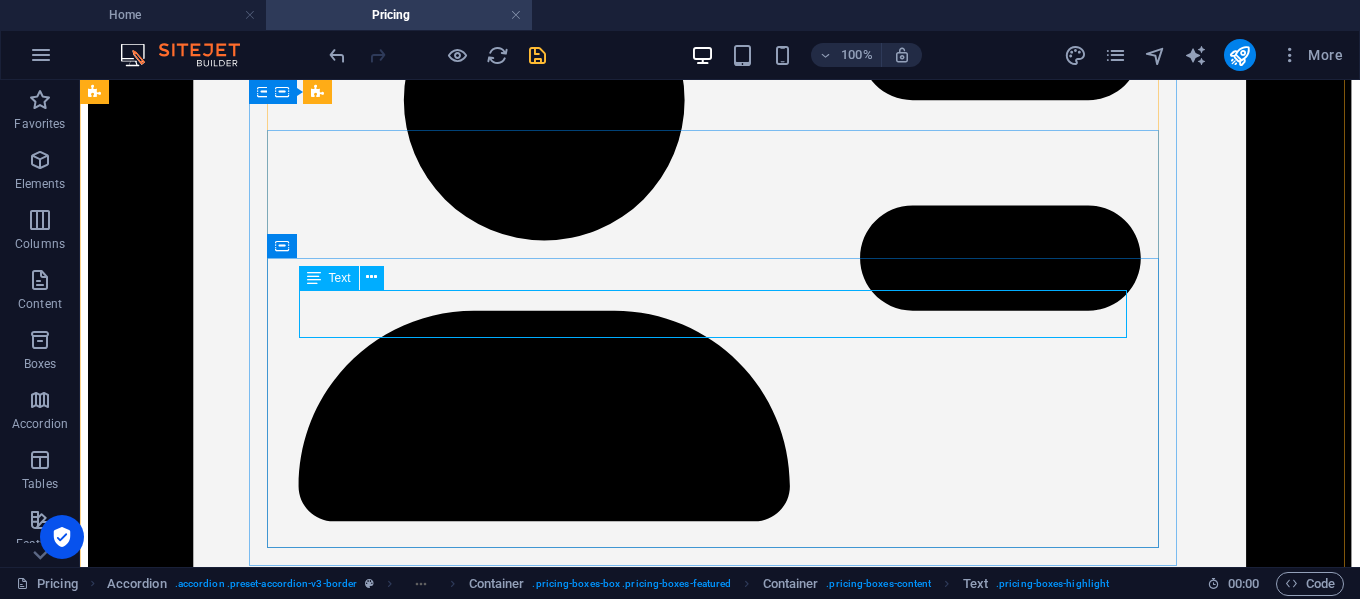 click on "from  R750" at bounding box center (720, 42609) 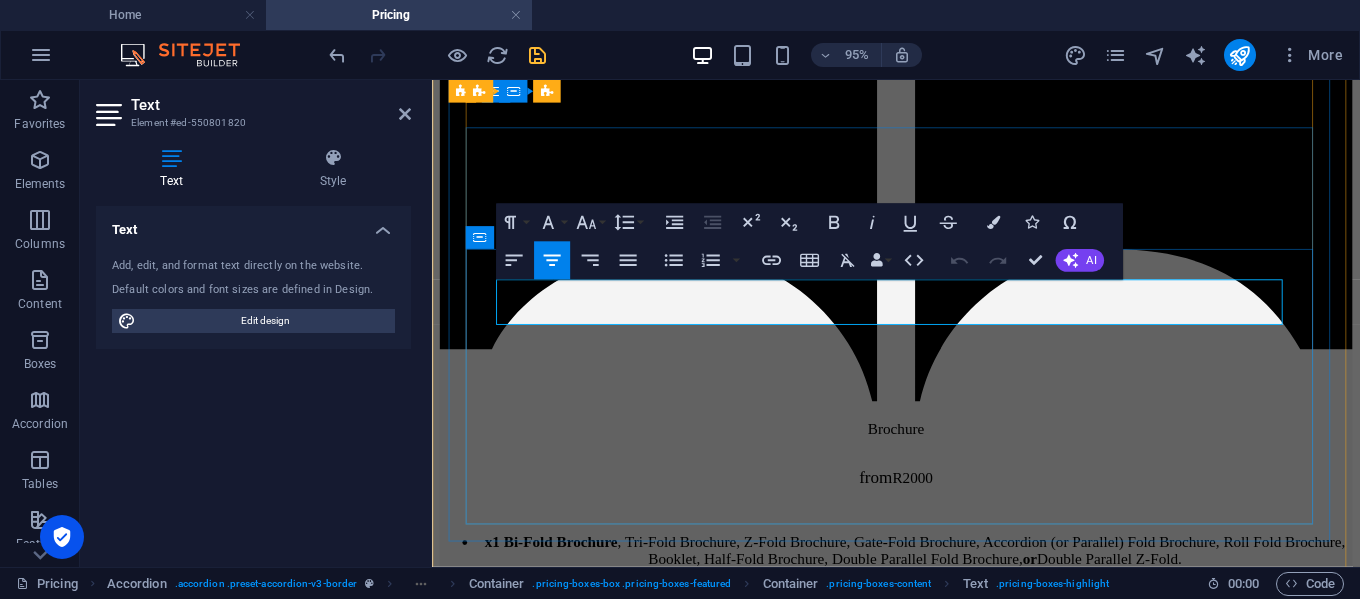 drag, startPoint x: 904, startPoint y: 313, endPoint x: 1027, endPoint y: 309, distance: 123.065025 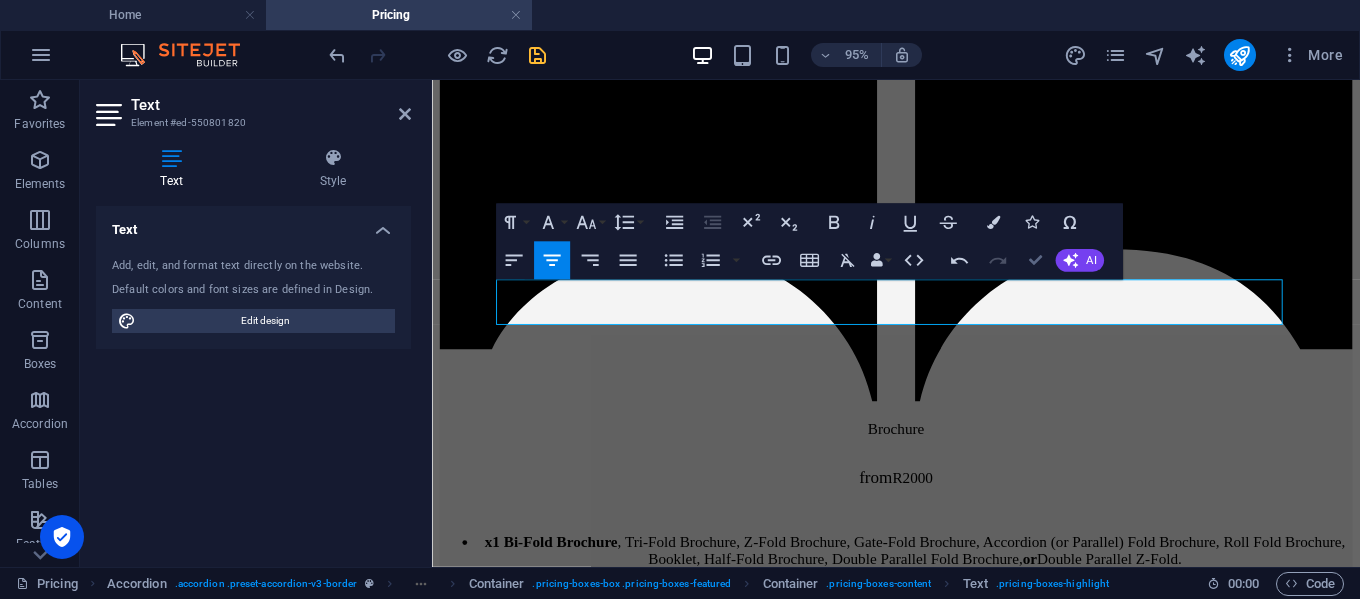 drag, startPoint x: 1032, startPoint y: 260, endPoint x: 938, endPoint y: 176, distance: 126.06348 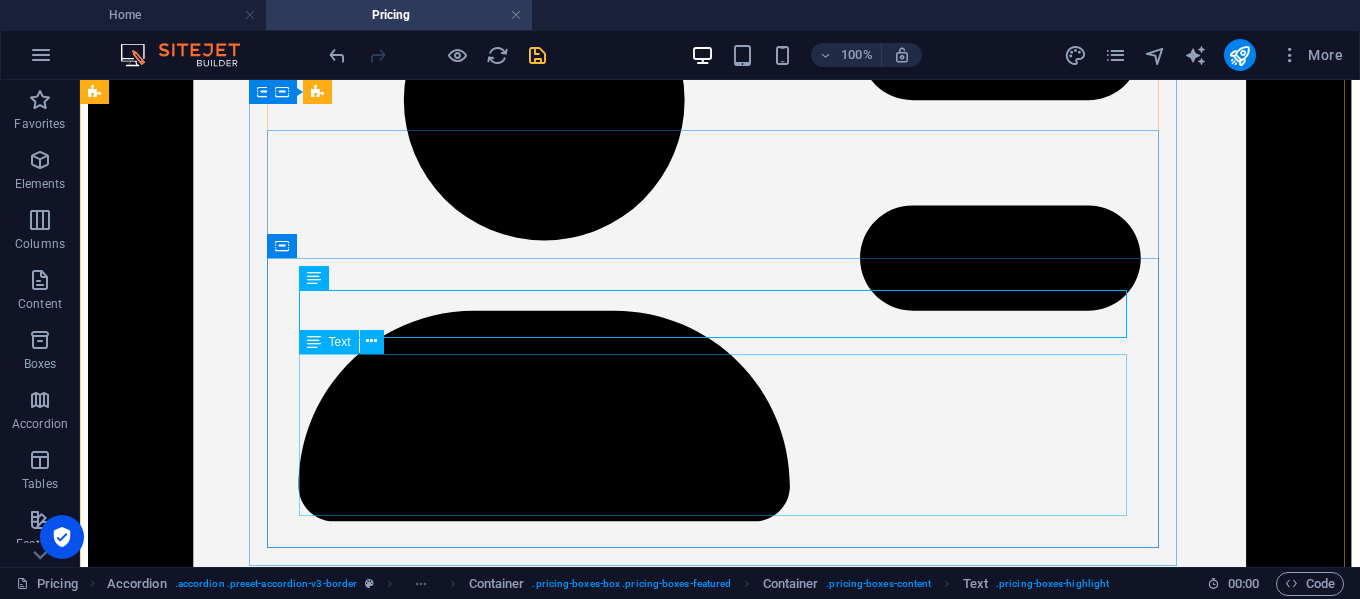 click on "On Any  Social Media [MEDICAL_DATA] Packages No Design  - Client Provides Creatives Copywriting  and Posting x2 Revision Rounds" at bounding box center (720, 42712) 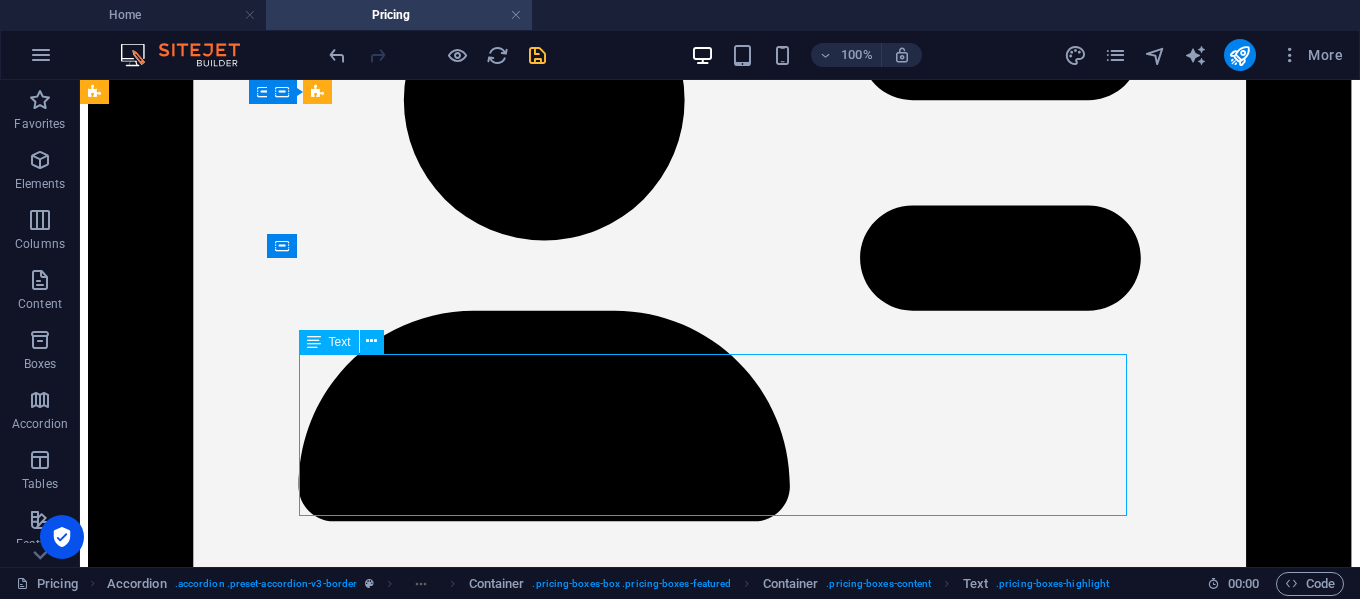 click on "On Any  Social Media [MEDICAL_DATA] Packages No Design  - Client Provides Creatives Copywriting  and Posting x2 Revision Rounds" at bounding box center [720, 42712] 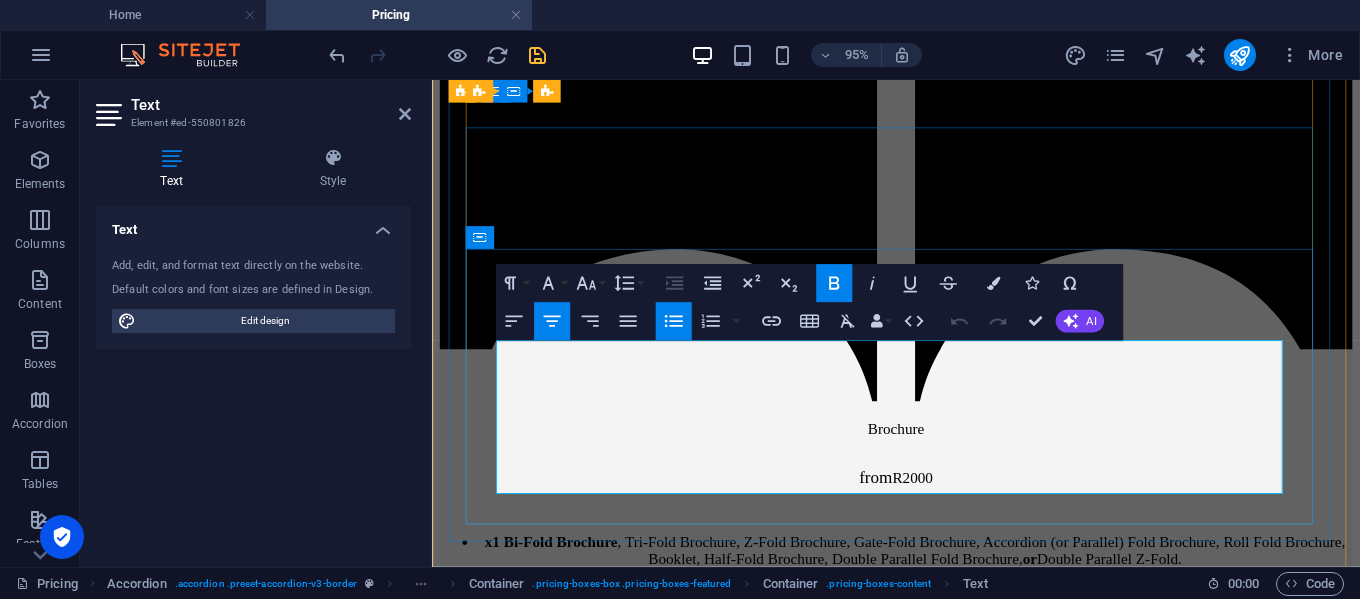 drag, startPoint x: 755, startPoint y: 372, endPoint x: 1013, endPoint y: 461, distance: 272.9194 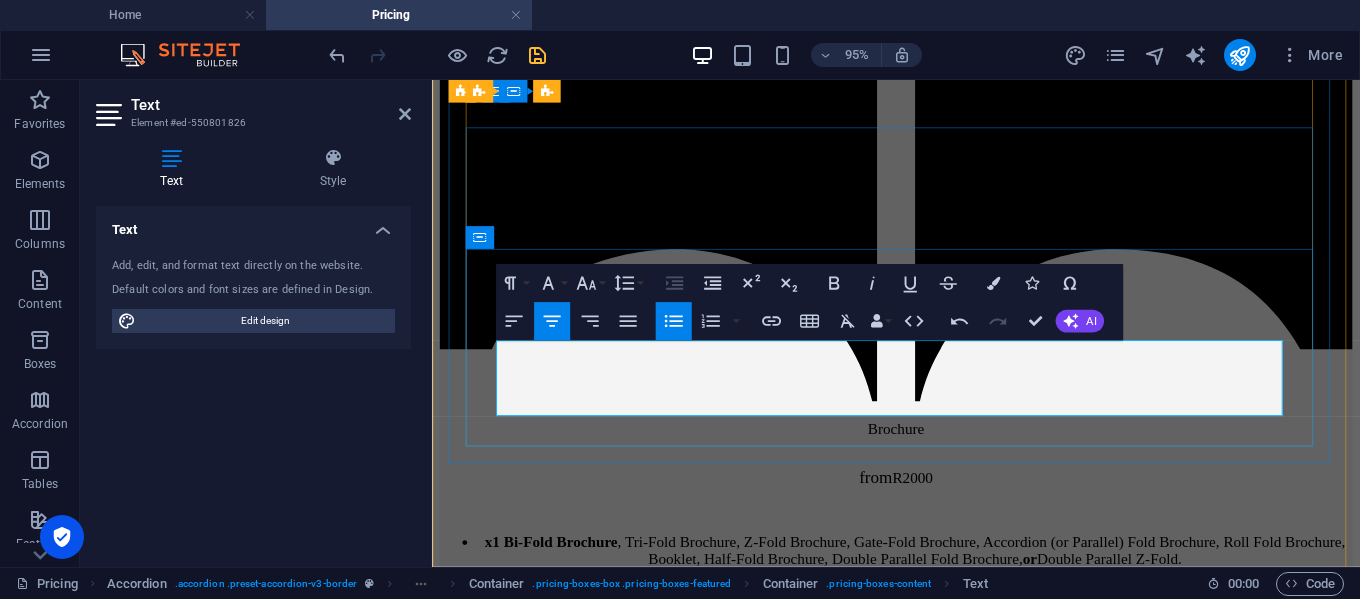click on "Cohesive menu and table number designs to elevate your reception" at bounding box center (940, 30396) 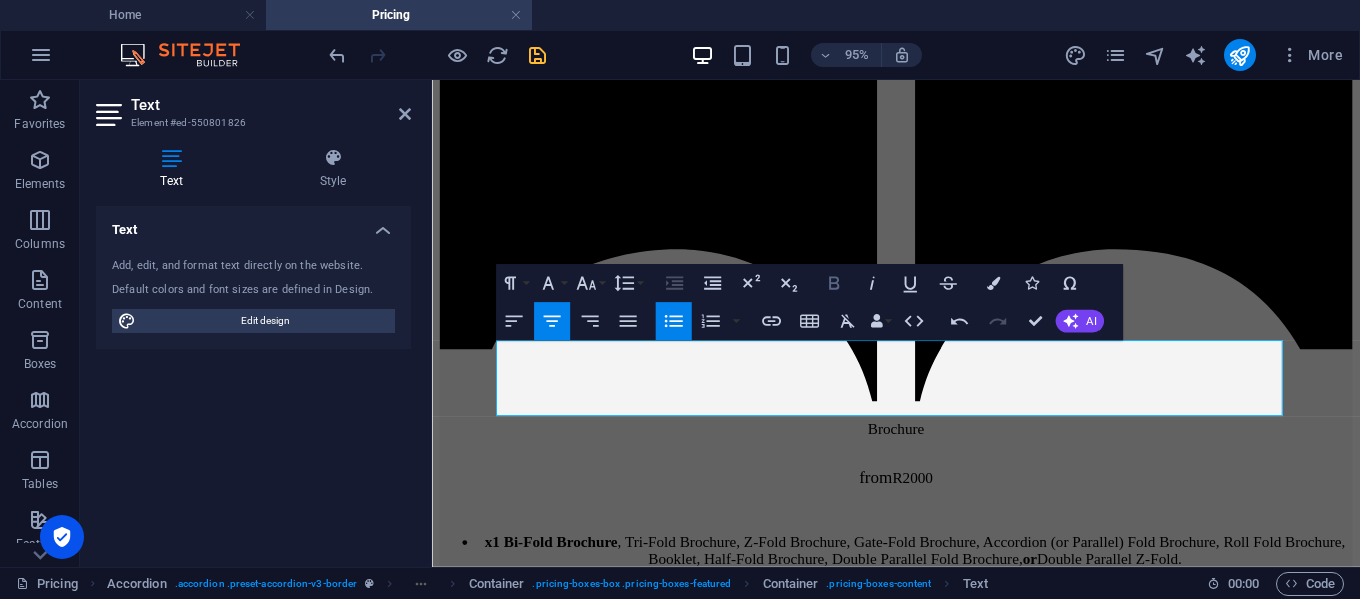 click 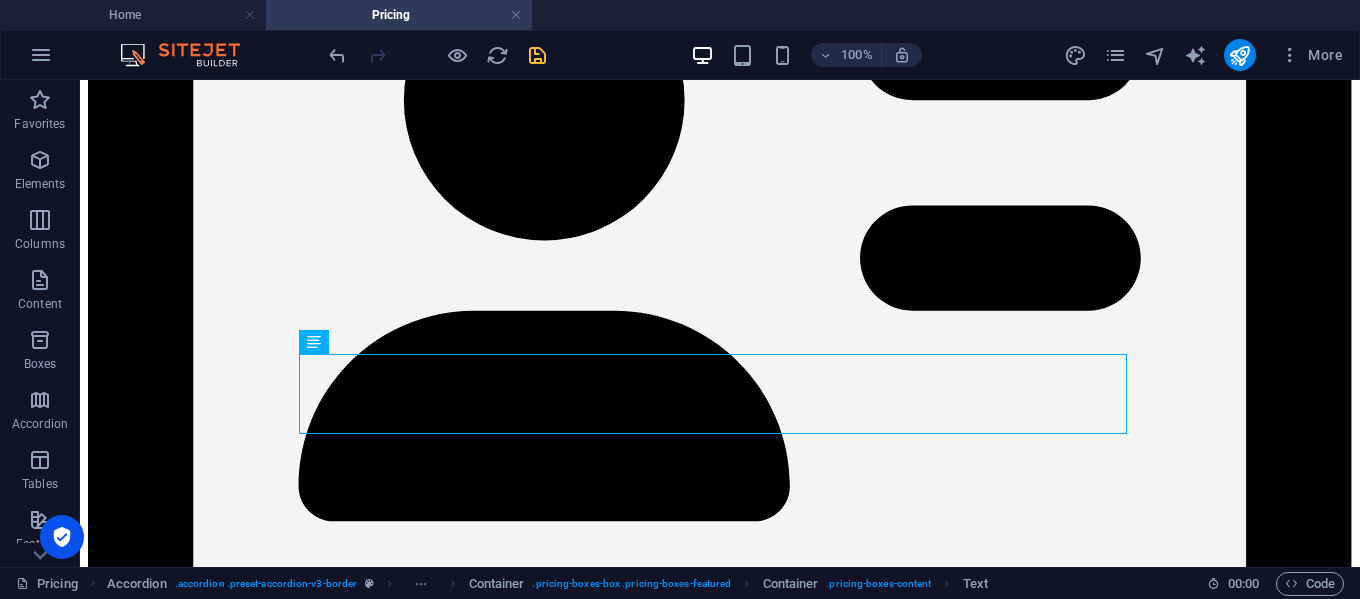 click at bounding box center (537, 55) 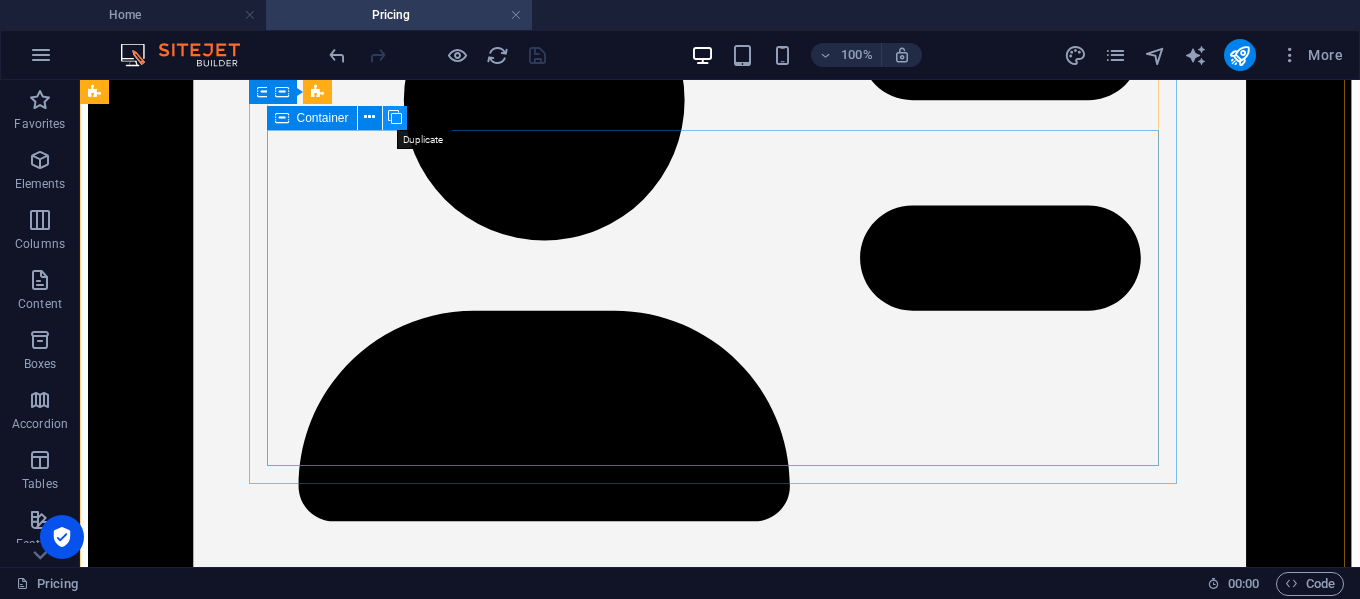 click at bounding box center (395, 117) 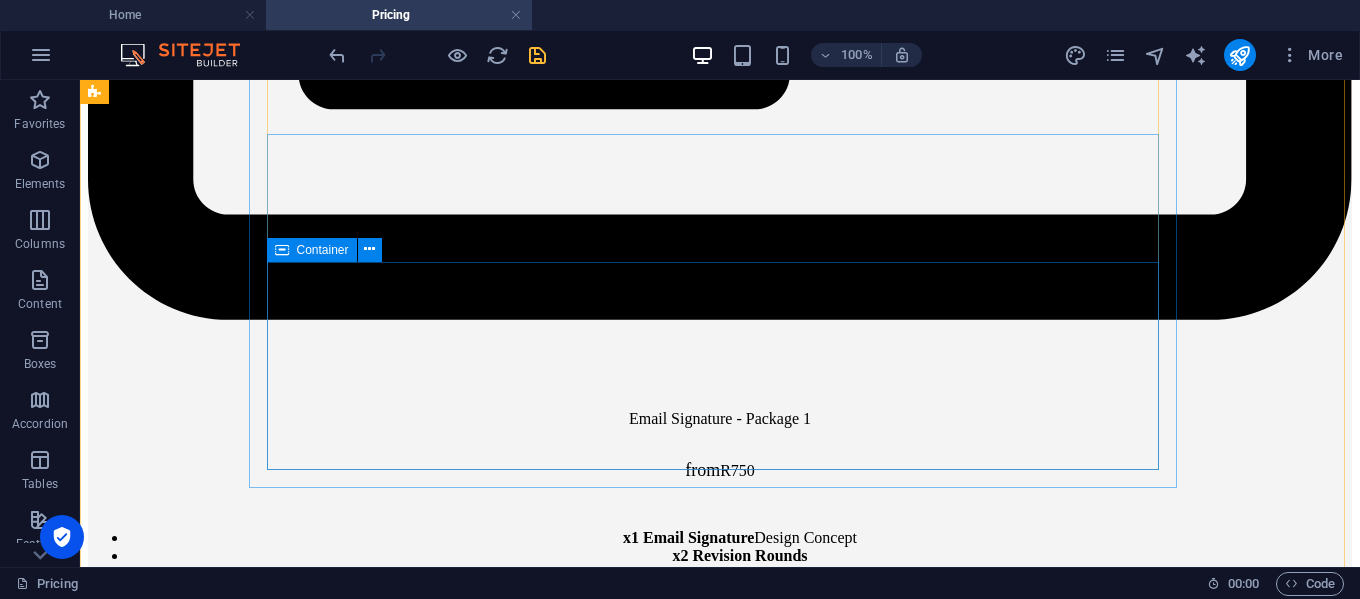 scroll, scrollTop: 19491, scrollLeft: 0, axis: vertical 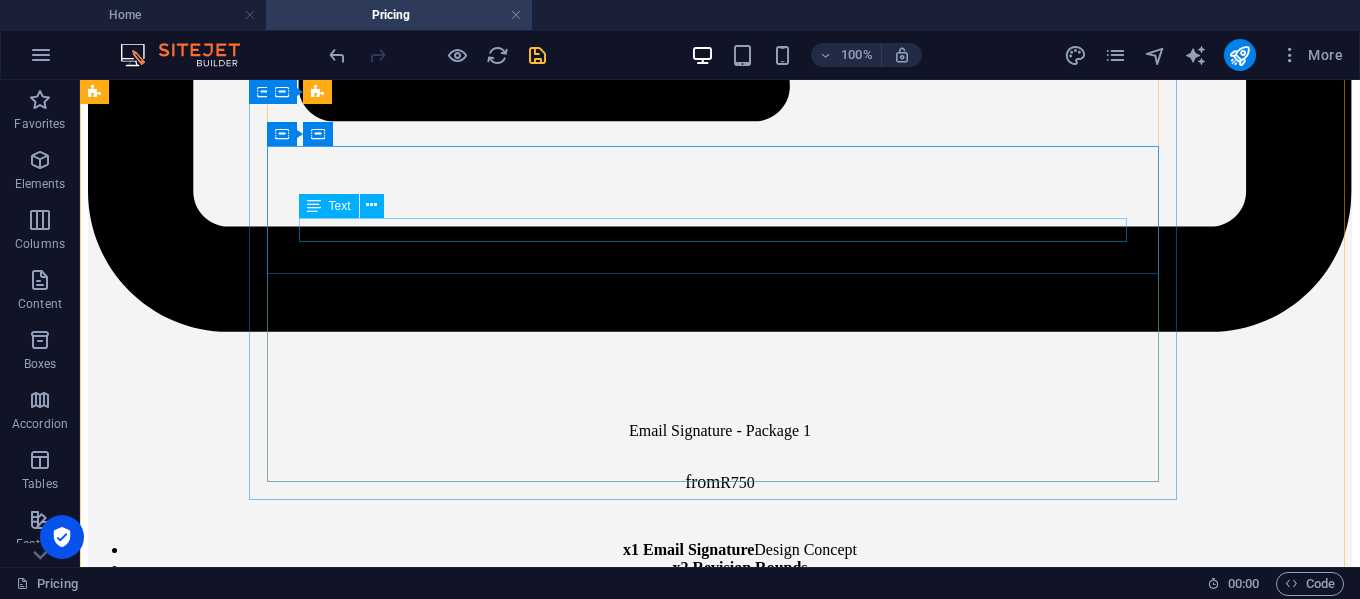 click on "Menu & Table Number Designs" at bounding box center [720, 43836] 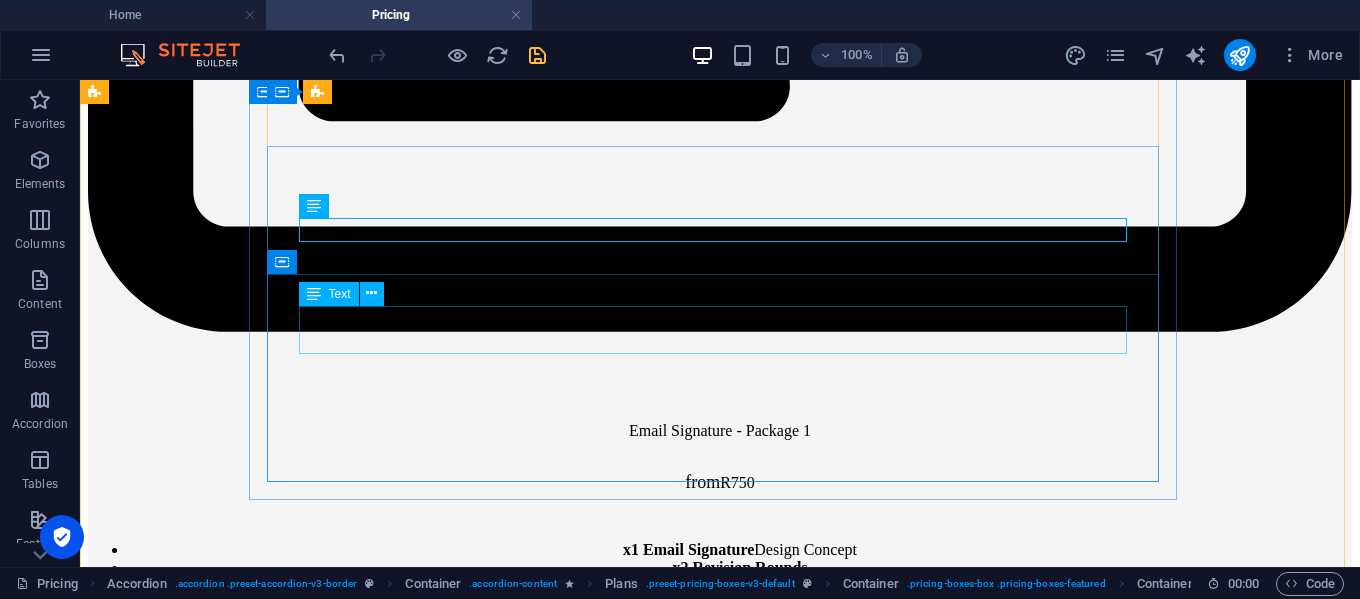 click on "from  R600" at bounding box center (720, 43887) 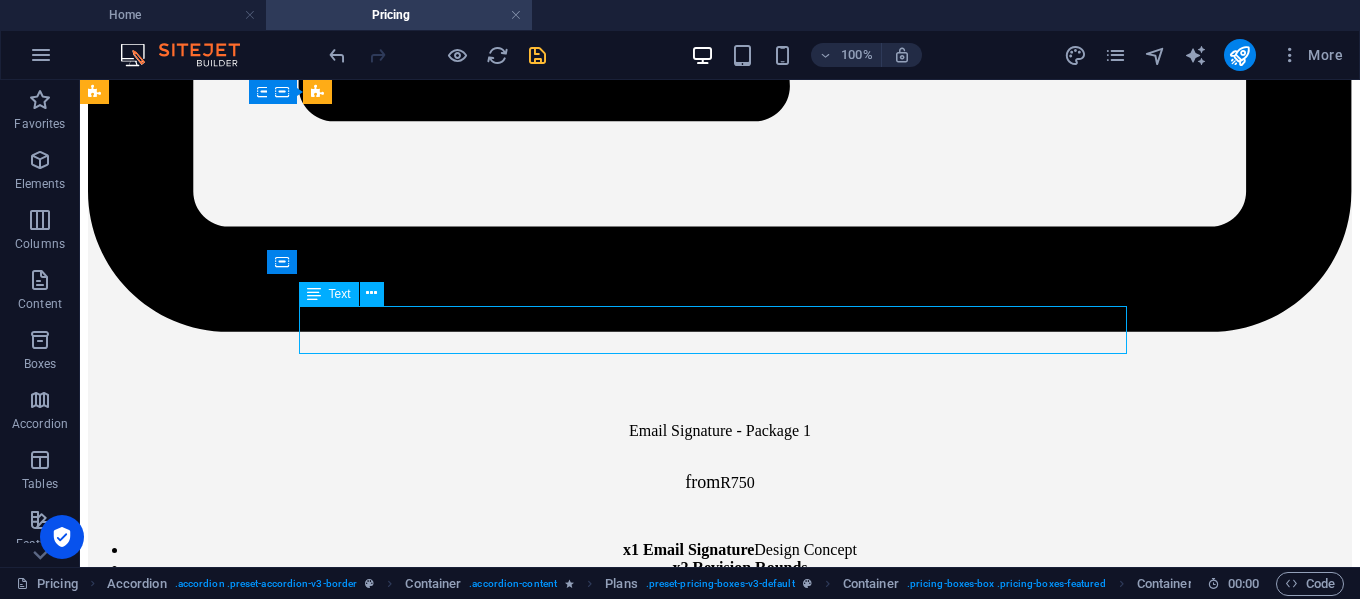 click on "from  R600" at bounding box center (720, 43887) 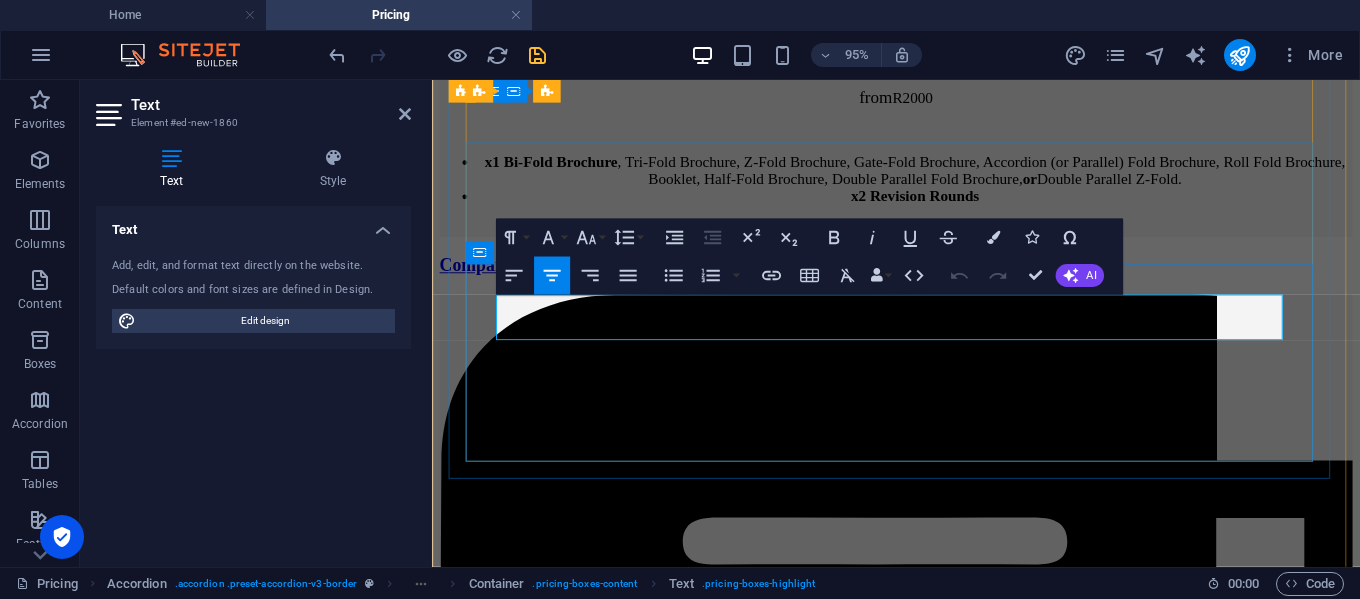 drag, startPoint x: 895, startPoint y: 335, endPoint x: 955, endPoint y: 334, distance: 60.00833 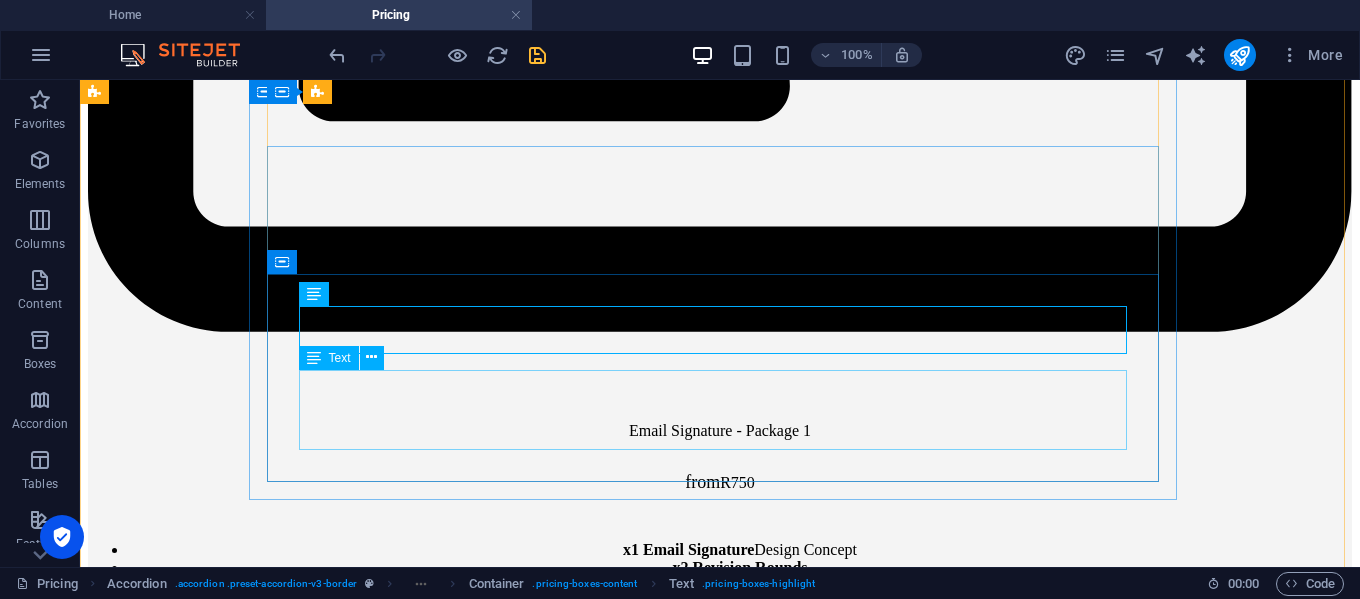 click on "x1 Cohesive menu  and table number designs to elevate your reception x2 Revision Rounds" at bounding box center (720, 43972) 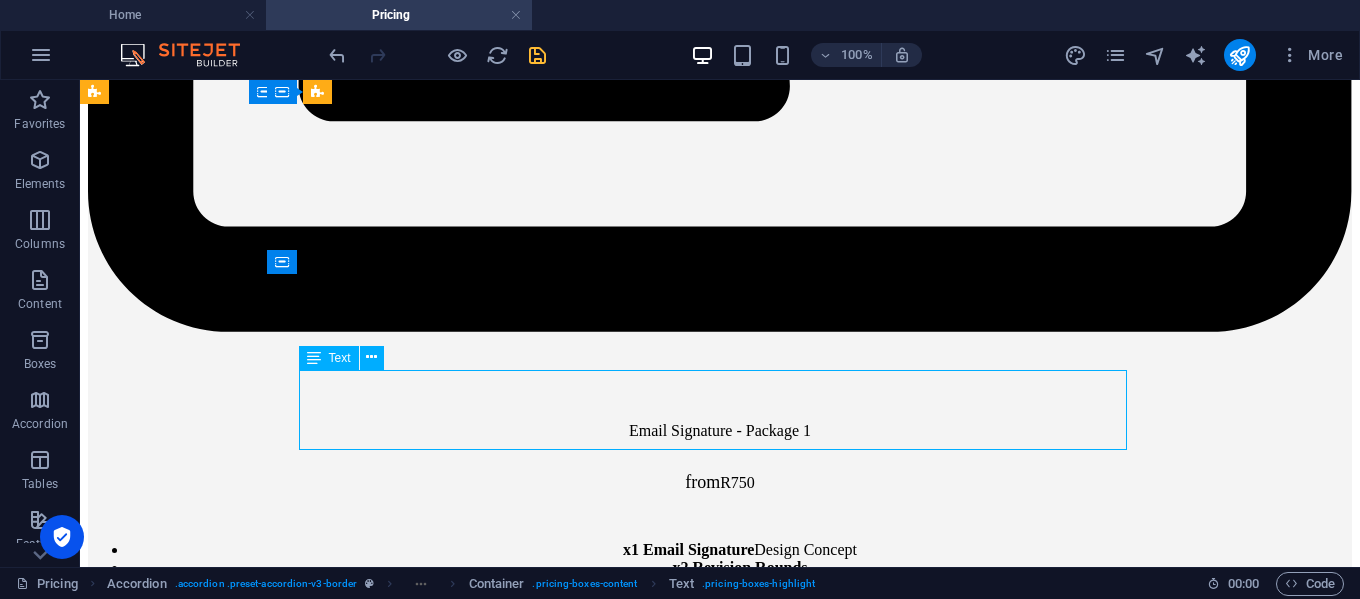 click on "x1 Cohesive menu  and table number designs to elevate your reception x2 Revision Rounds" at bounding box center [720, 43972] 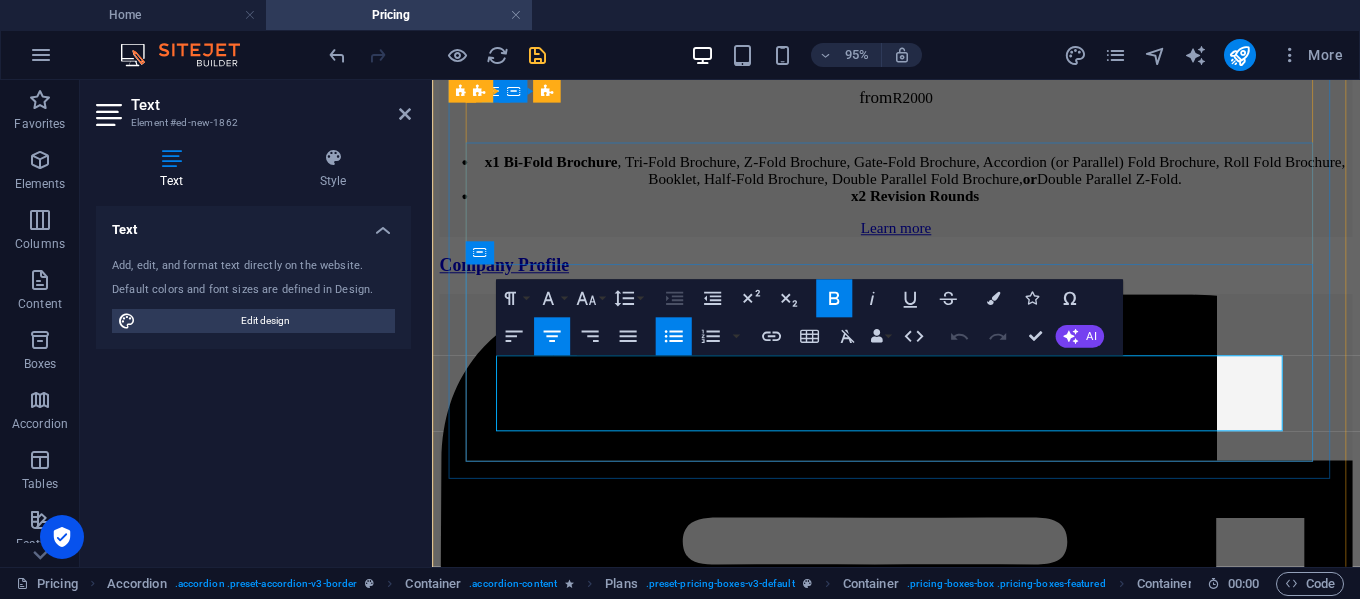 drag, startPoint x: 646, startPoint y: 394, endPoint x: 1196, endPoint y: 396, distance: 550.00366 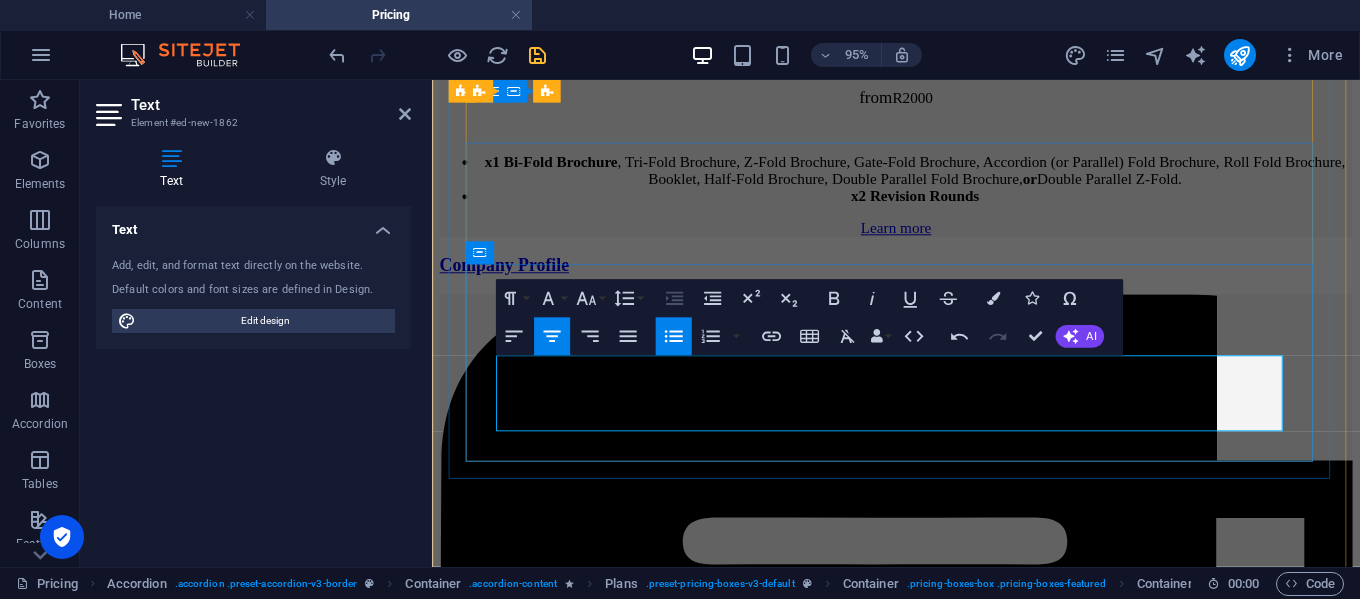 click on "Trendy photo booth graphics or Instagram-style overlays" at bounding box center (940, 31322) 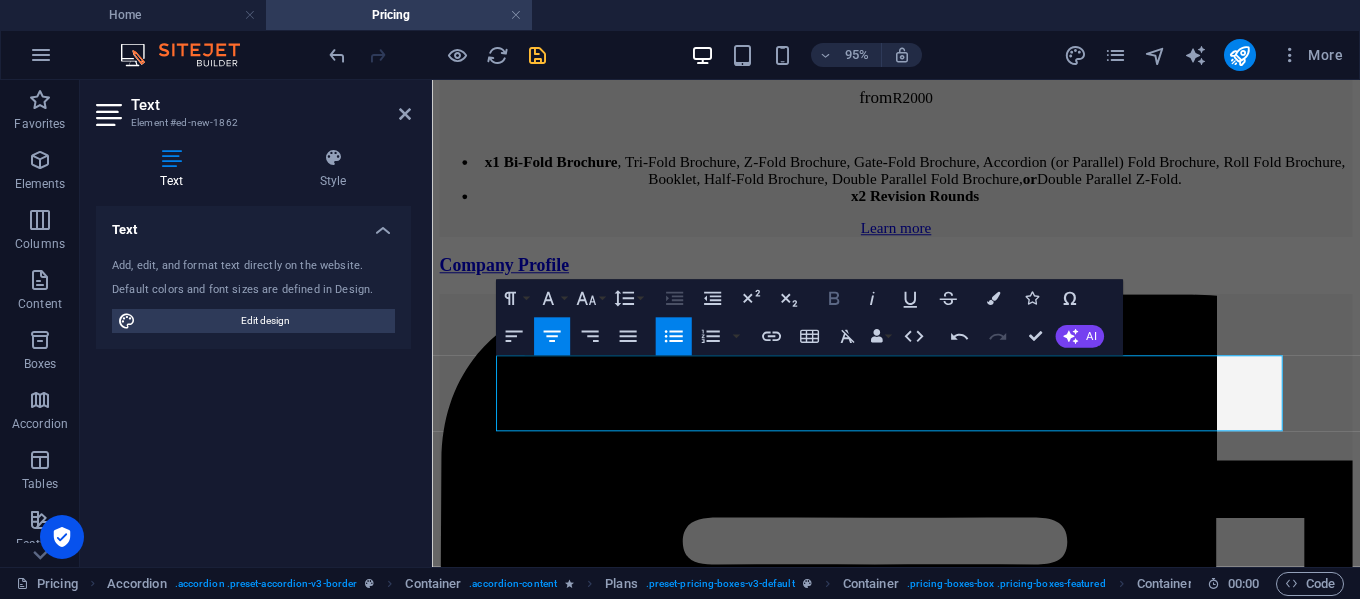 click 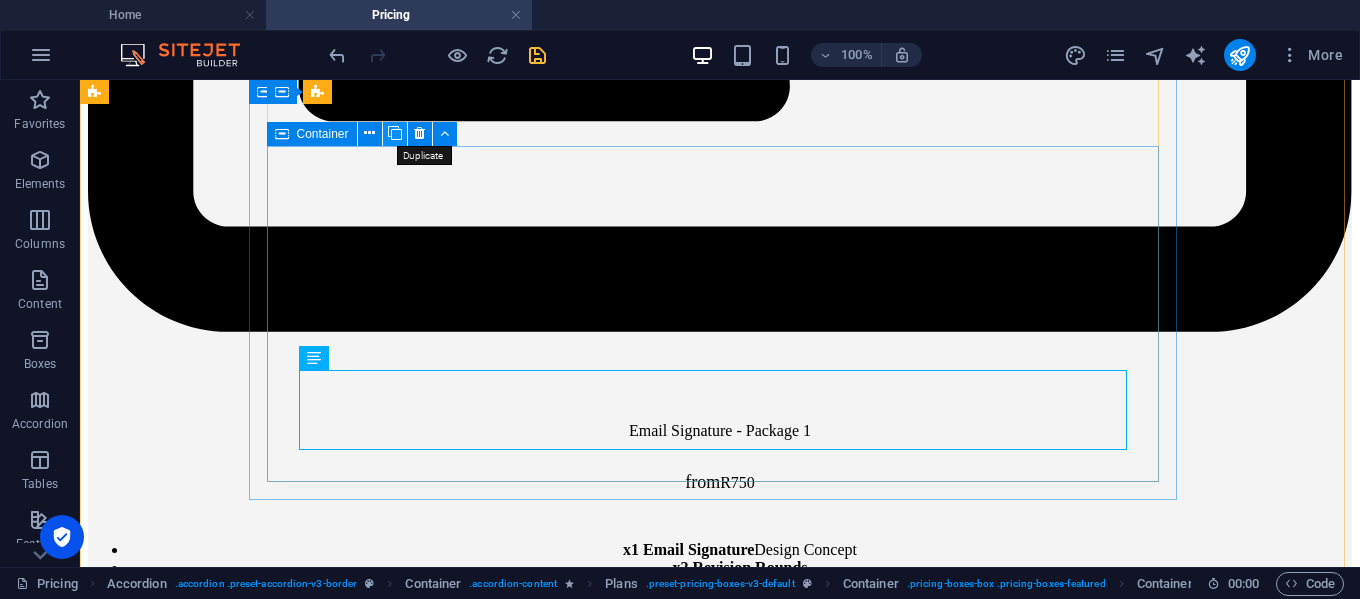 click at bounding box center [395, 133] 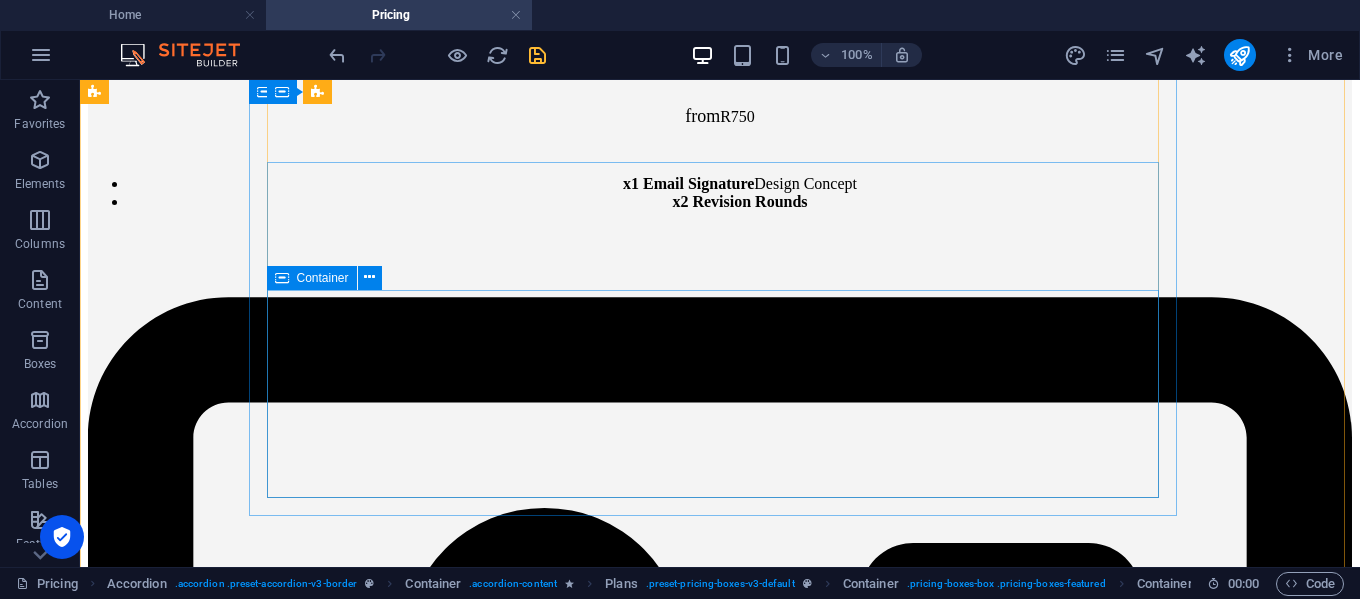 scroll, scrollTop: 19891, scrollLeft: 0, axis: vertical 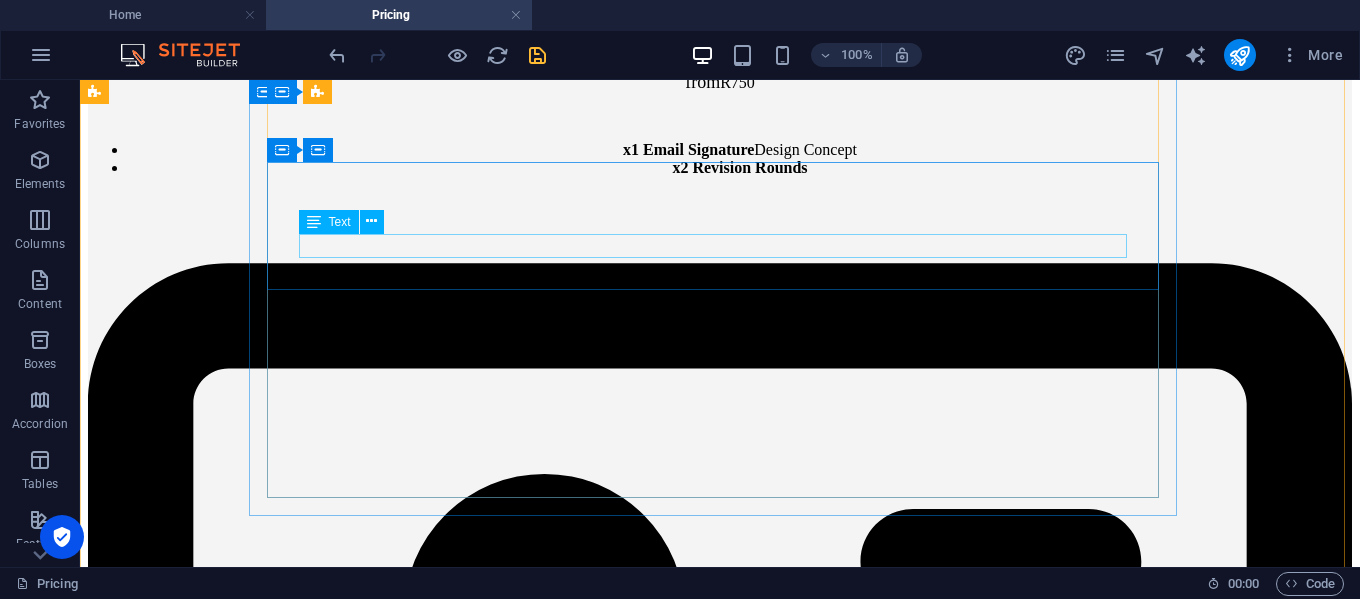click on "Photo Booth Frame or Overlay" at bounding box center [720, 45114] 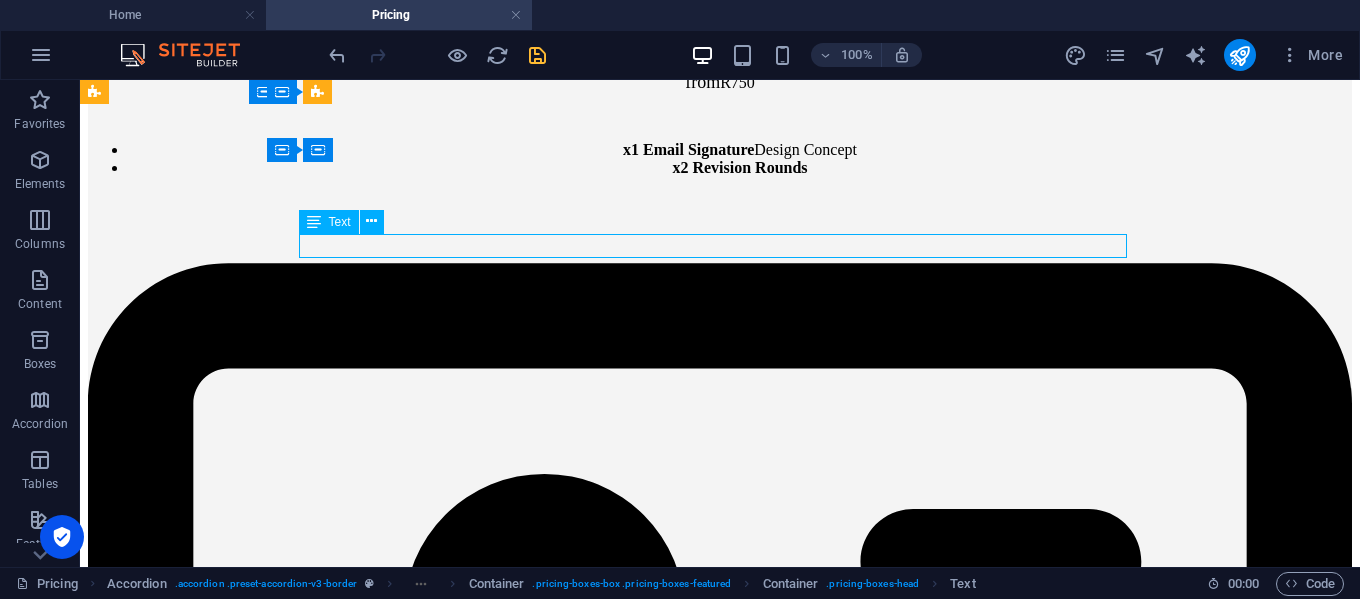 click on "Photo Booth Frame or Overlay" at bounding box center (720, 45114) 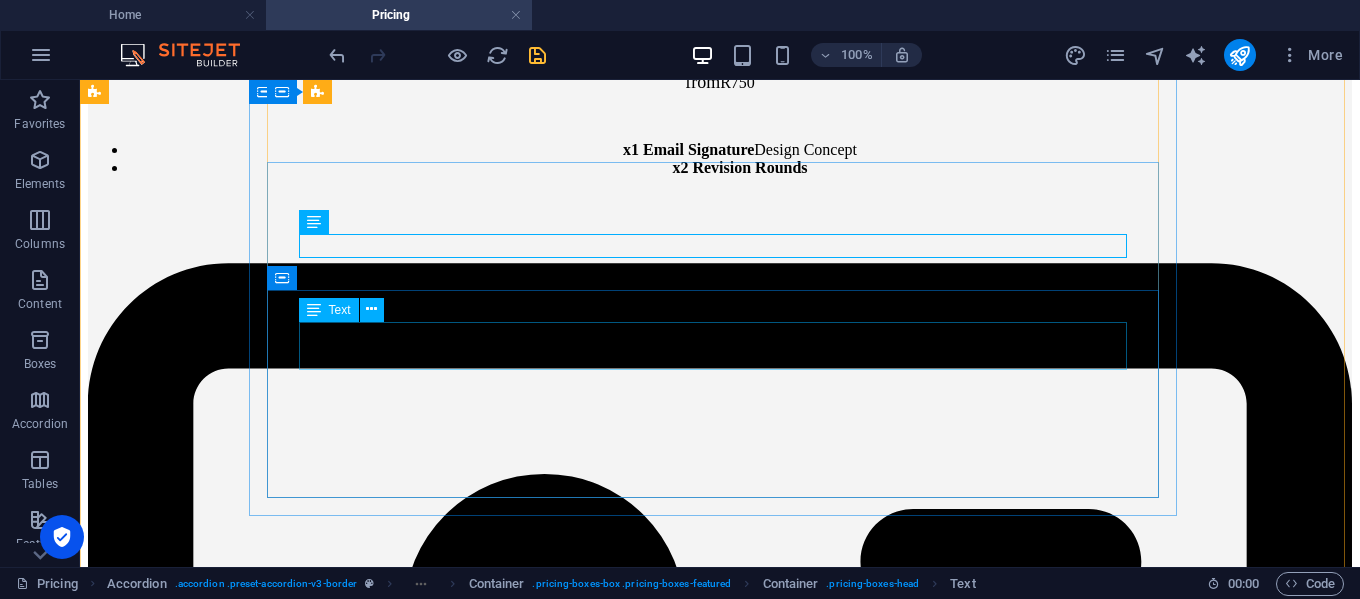 click on "from  R500" at bounding box center (720, 45165) 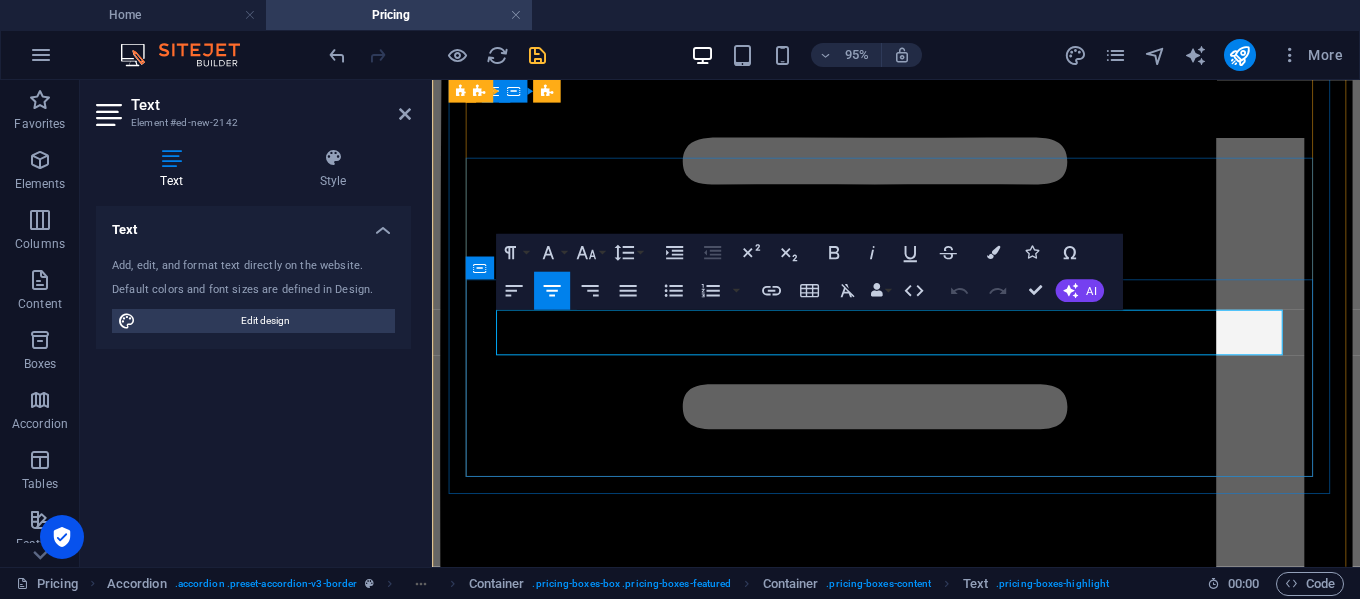 drag, startPoint x: 898, startPoint y: 348, endPoint x: 976, endPoint y: 346, distance: 78.025635 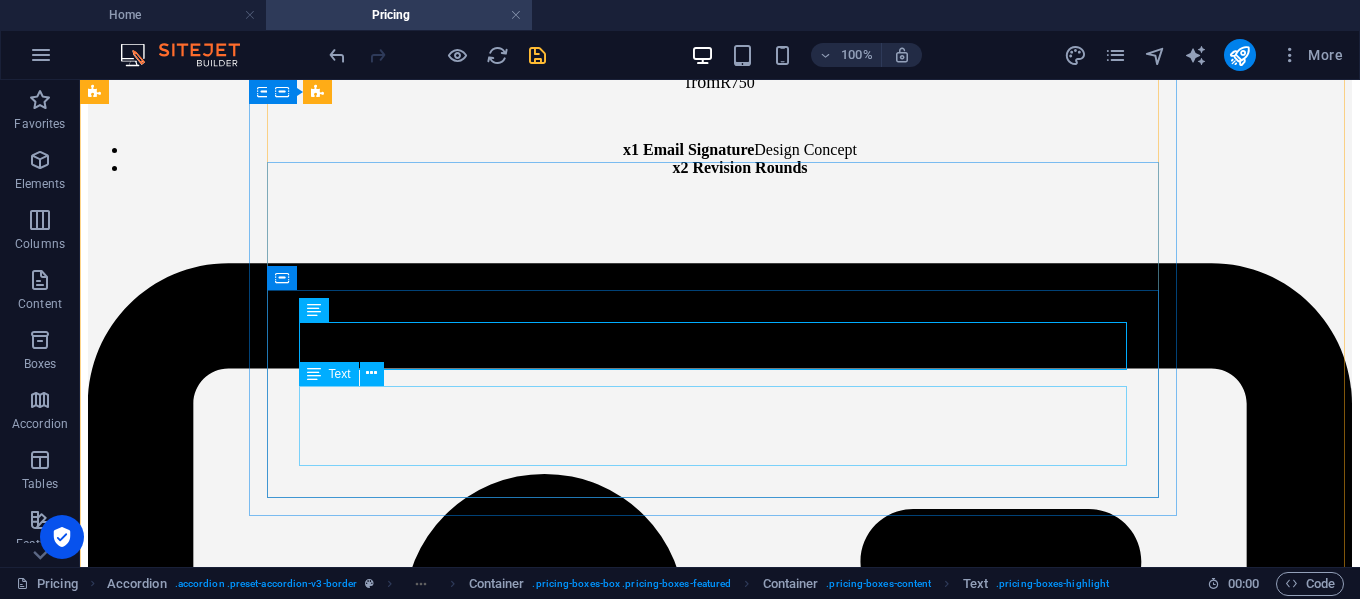 click on "x1 Trendy photo booth  graphics or Instagram-style overlays x2 Revision Rounds" at bounding box center (720, 45250) 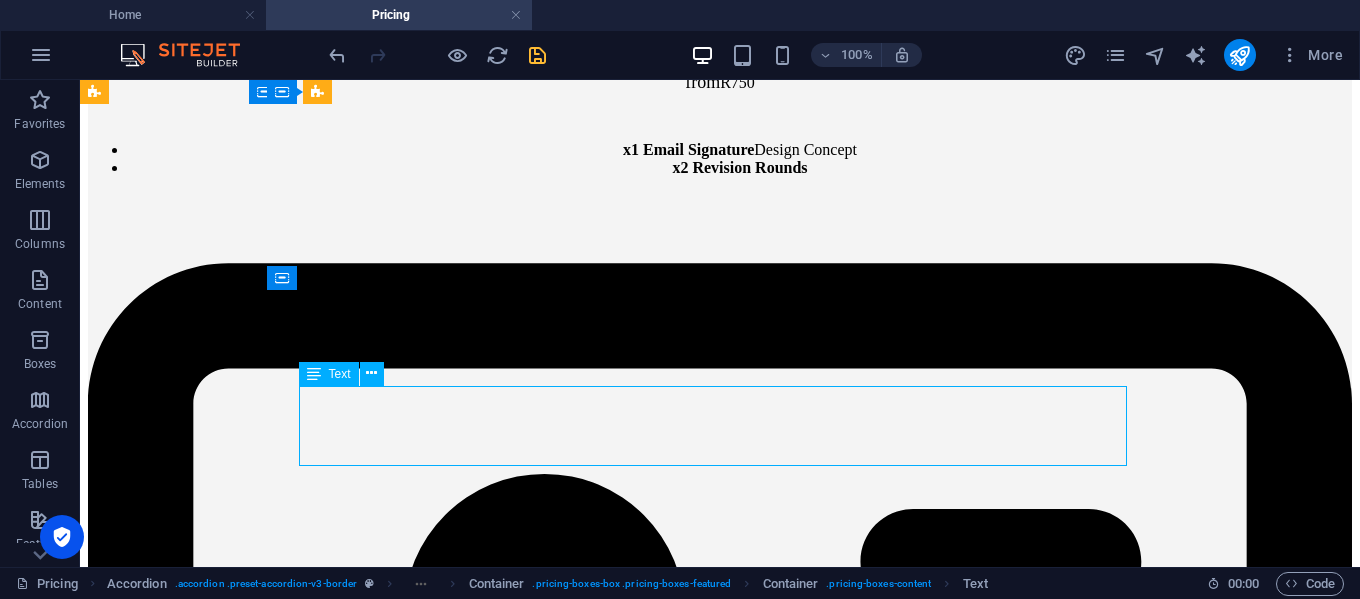 click on "x1 Trendy photo booth  graphics or Instagram-style overlays x2 Revision Rounds" at bounding box center (720, 45250) 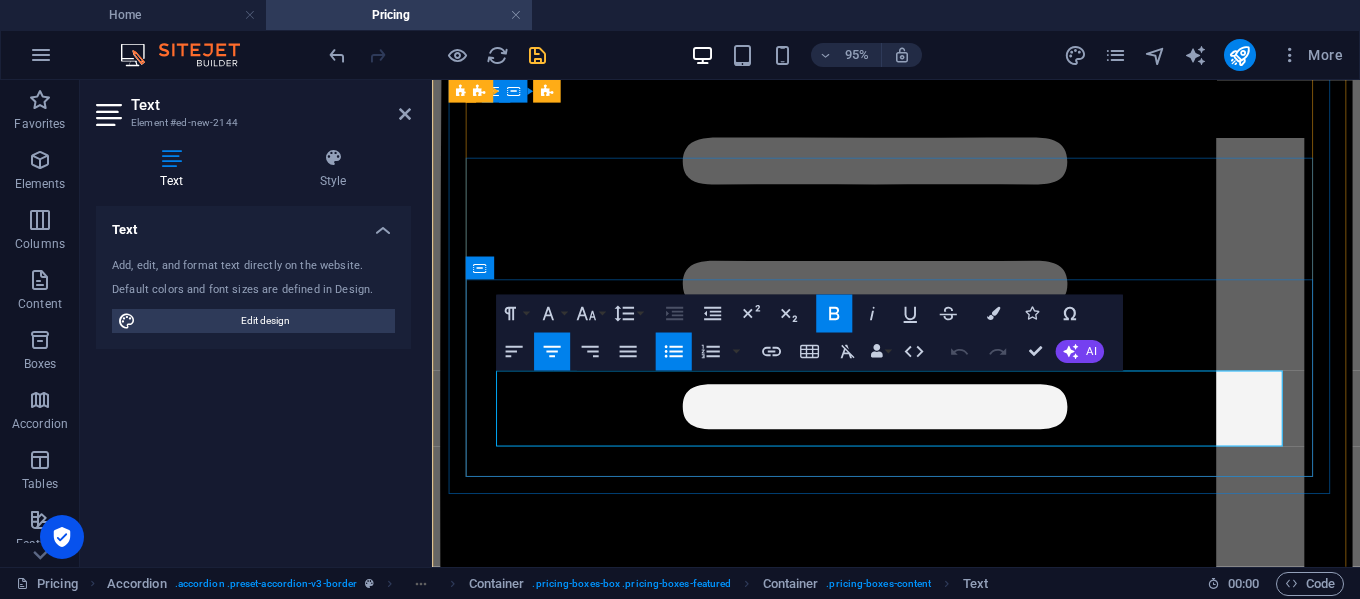 drag, startPoint x: 678, startPoint y: 418, endPoint x: 1171, endPoint y: 410, distance: 493.0649 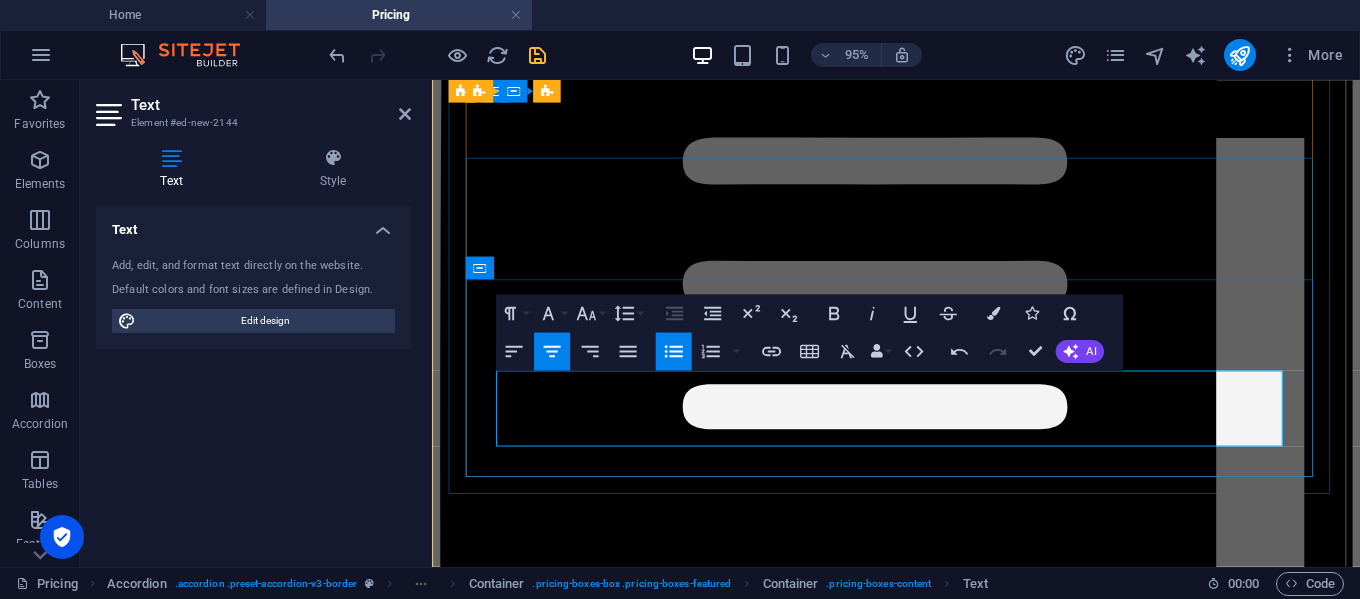 click on "Custom thank you cards or gift tags for a personal touch" at bounding box center (940, 32247) 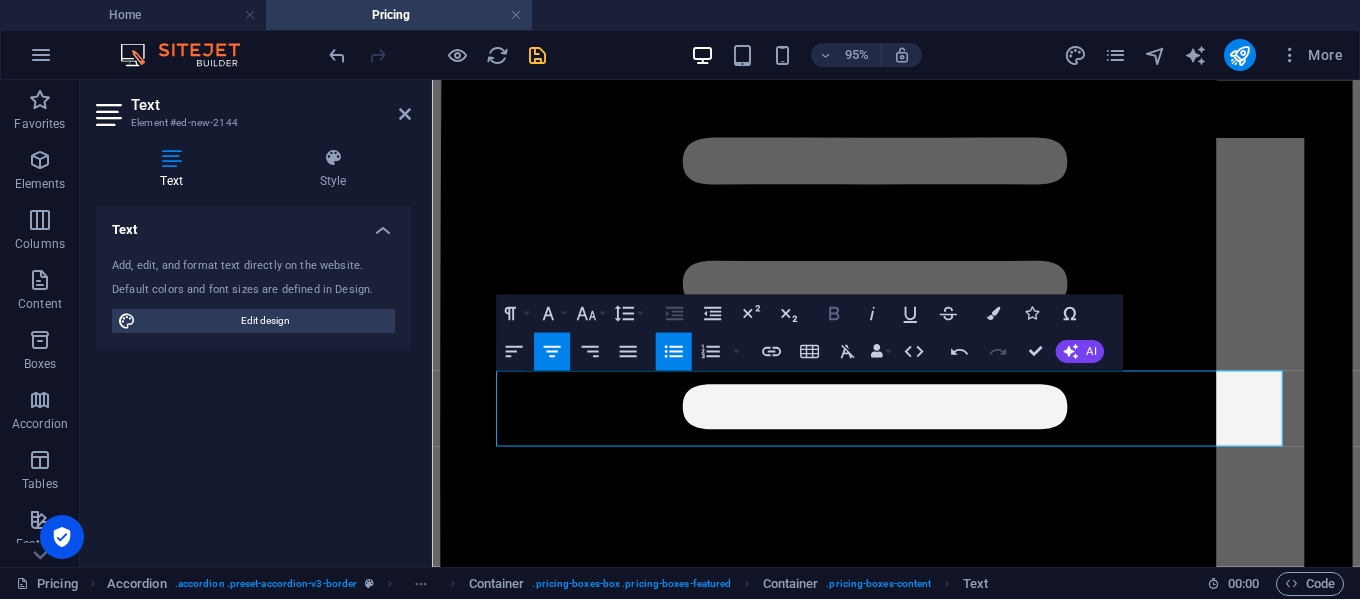 click 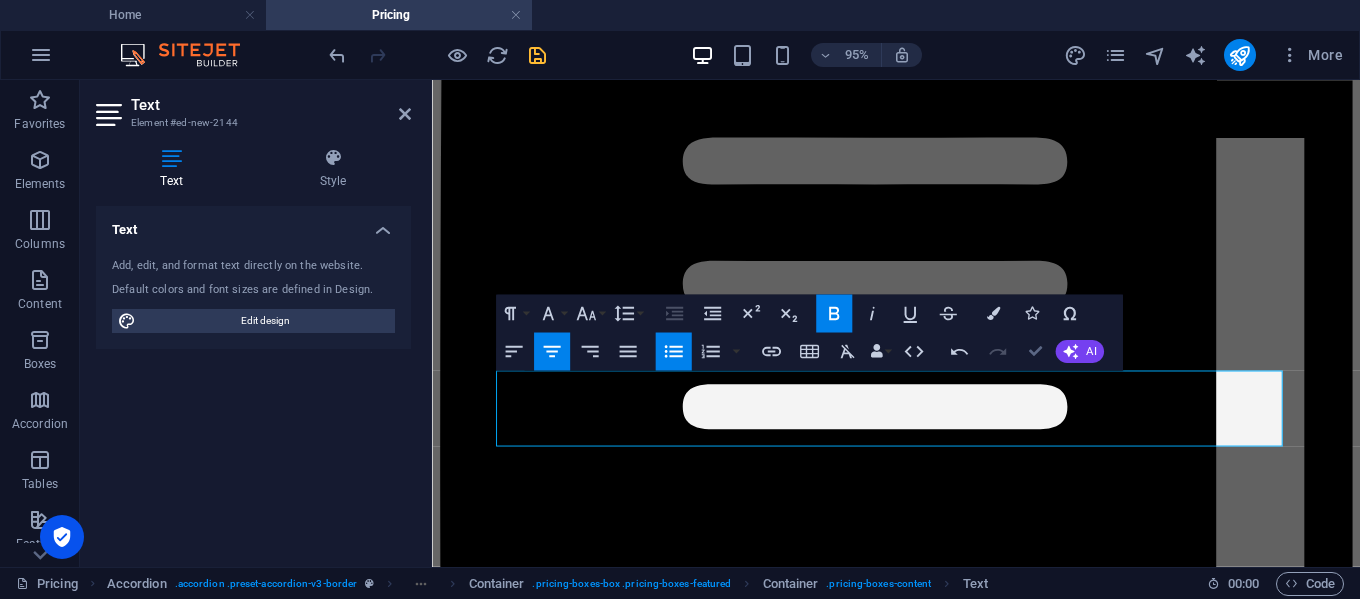 drag, startPoint x: 1033, startPoint y: 353, endPoint x: 456, endPoint y: 3, distance: 674.8548 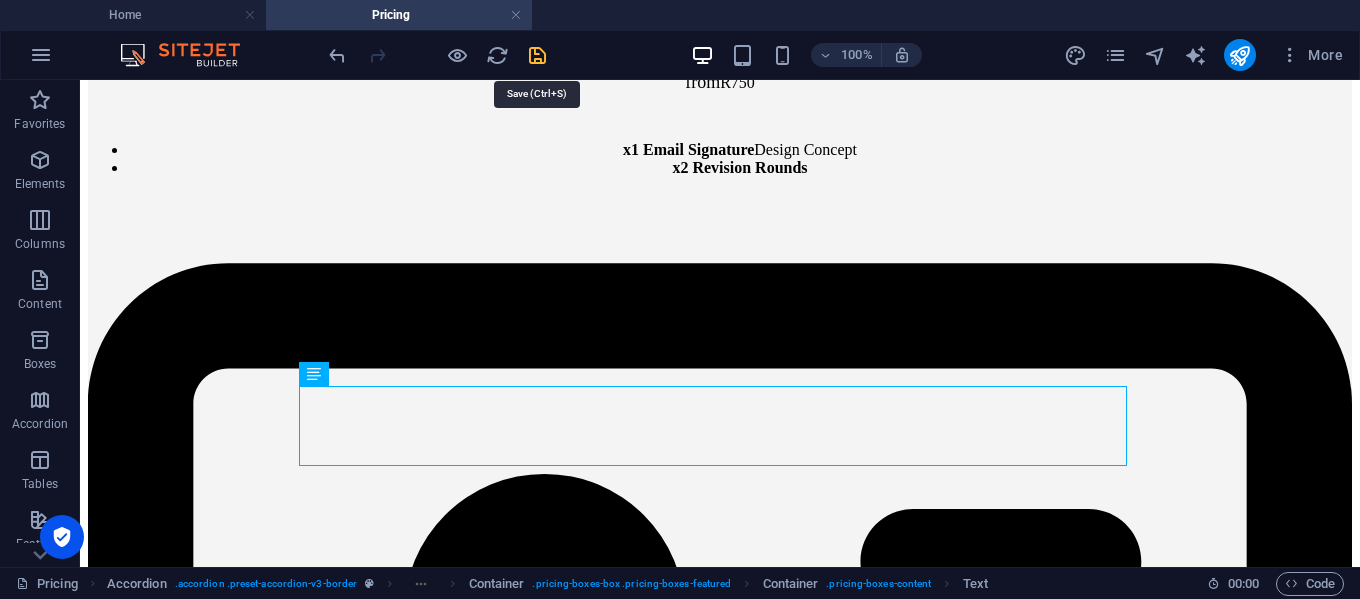 click at bounding box center (537, 55) 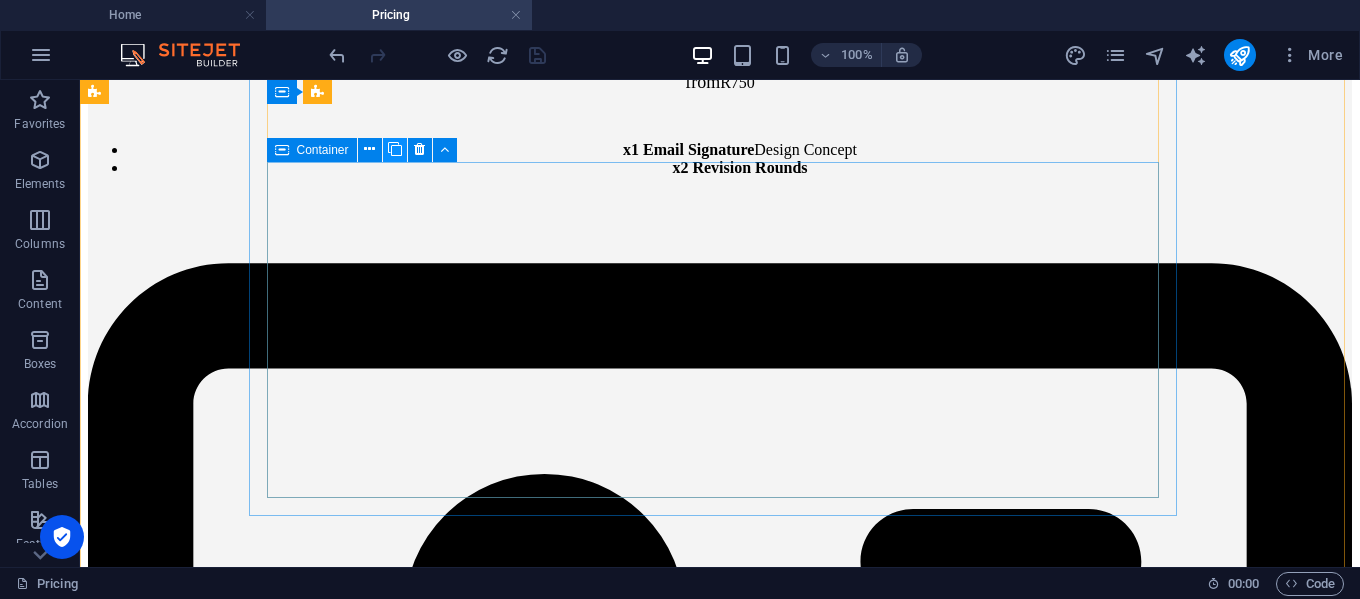 click at bounding box center (395, 149) 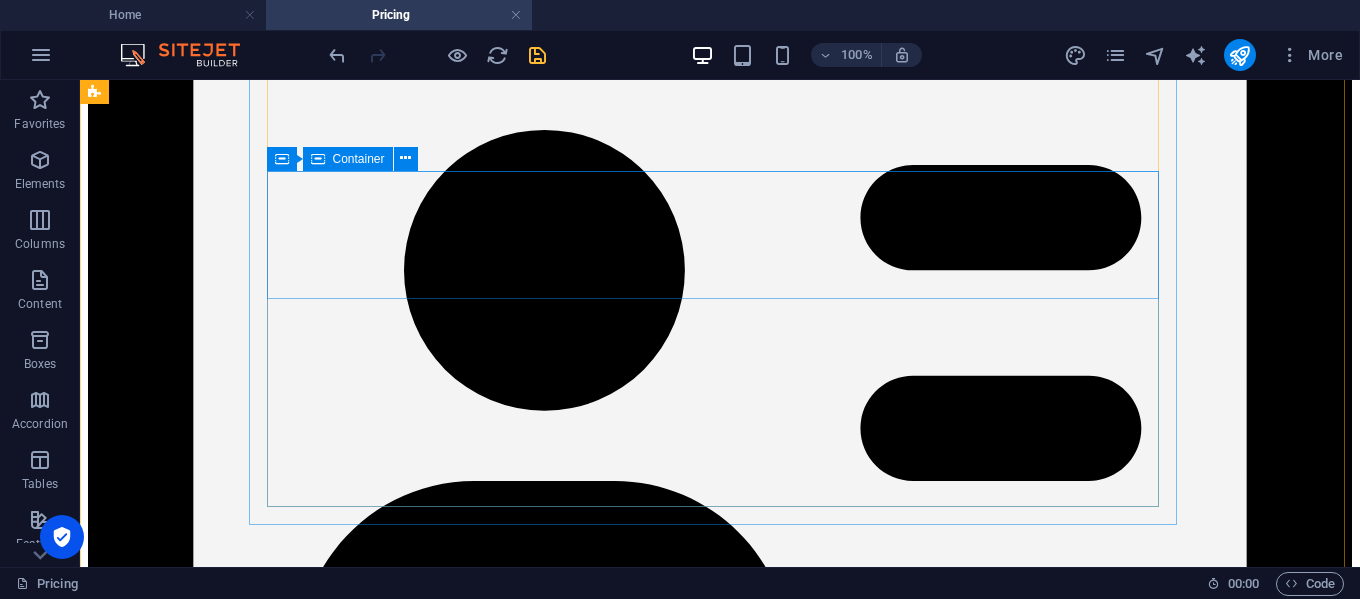 scroll, scrollTop: 20313, scrollLeft: 0, axis: vertical 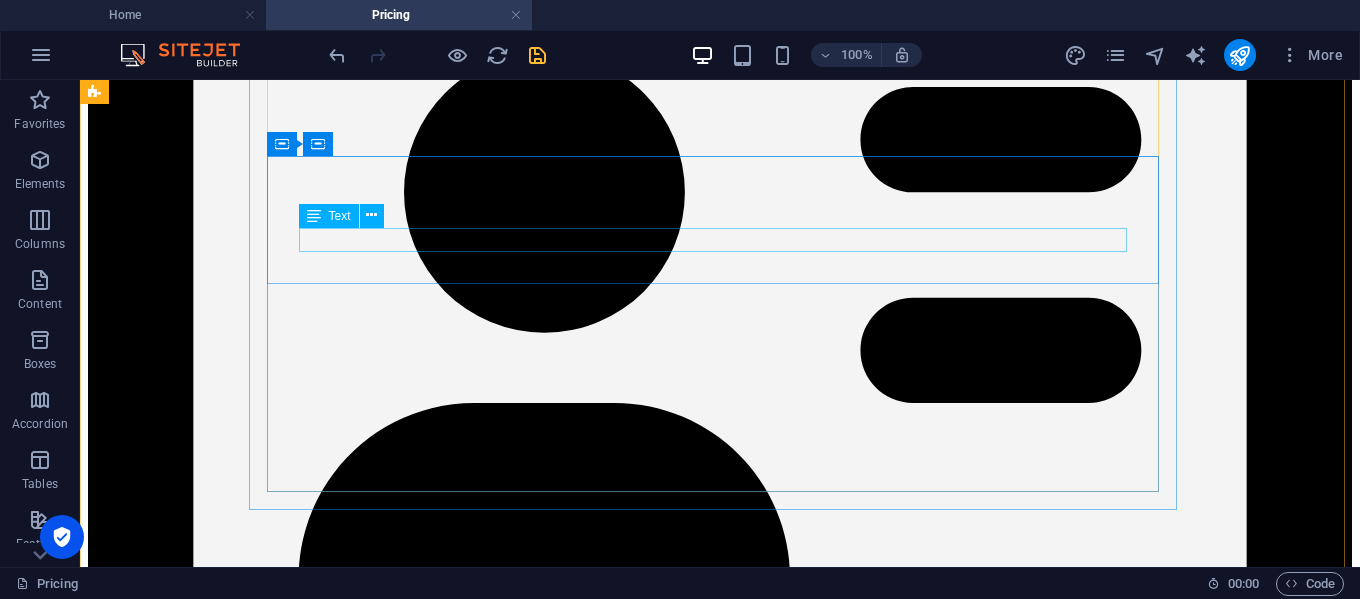 click on "Thank You Cards / Tags" at bounding box center (720, 46371) 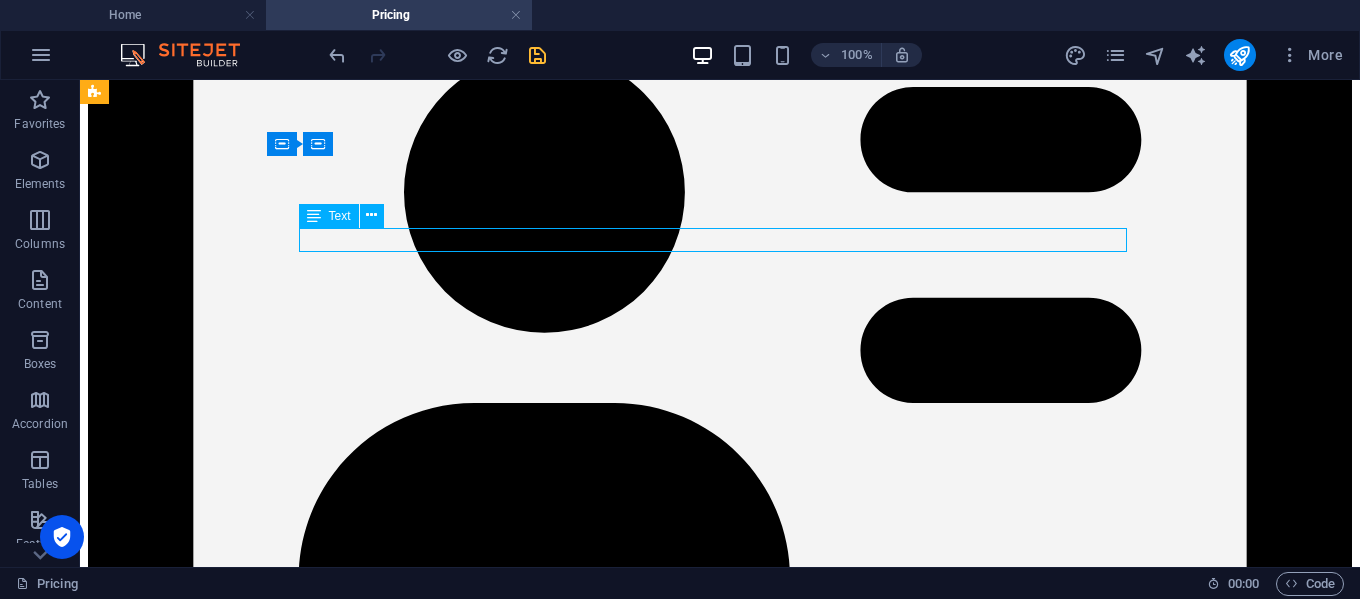 drag, startPoint x: 684, startPoint y: 229, endPoint x: 346, endPoint y: 236, distance: 338.07248 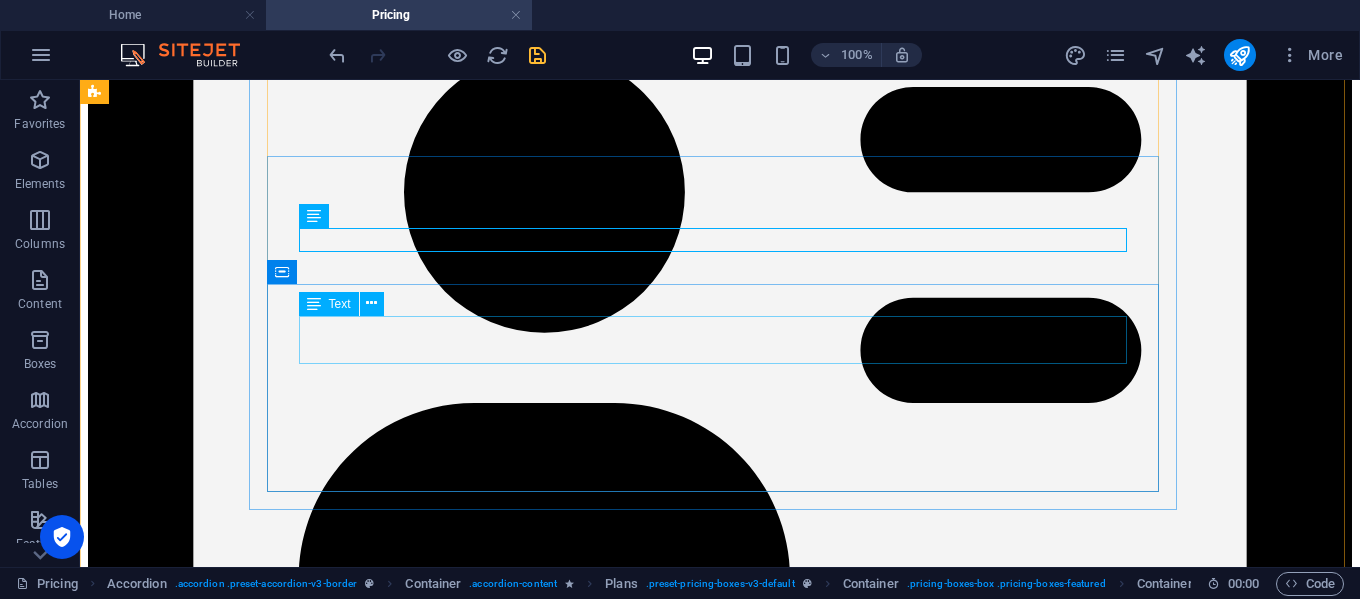 click on "from  R450" at bounding box center [720, 46422] 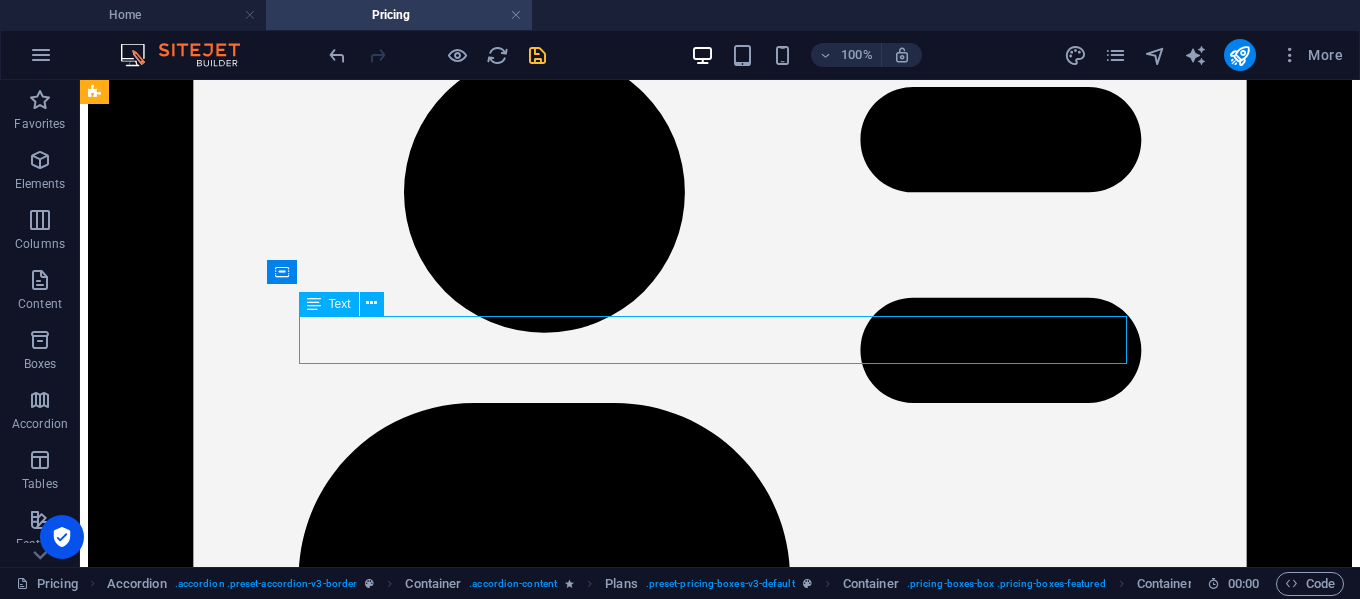 click on "from  R450" at bounding box center (720, 46422) 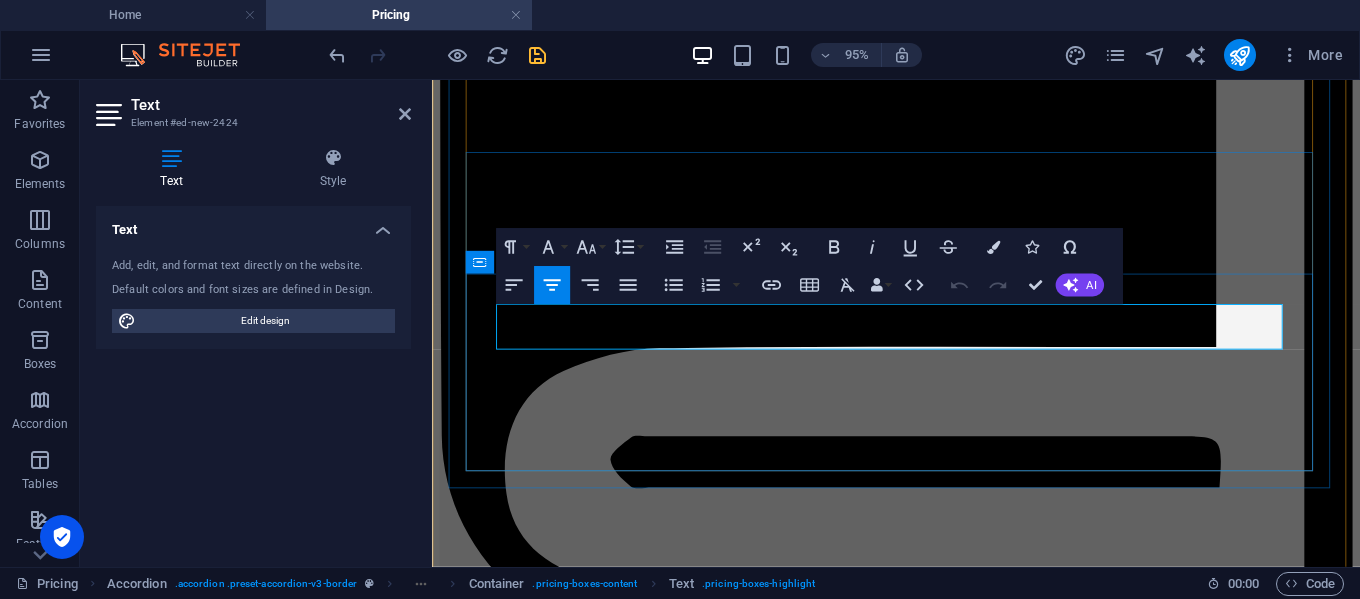 drag, startPoint x: 901, startPoint y: 331, endPoint x: 1049, endPoint y: 333, distance: 148.01352 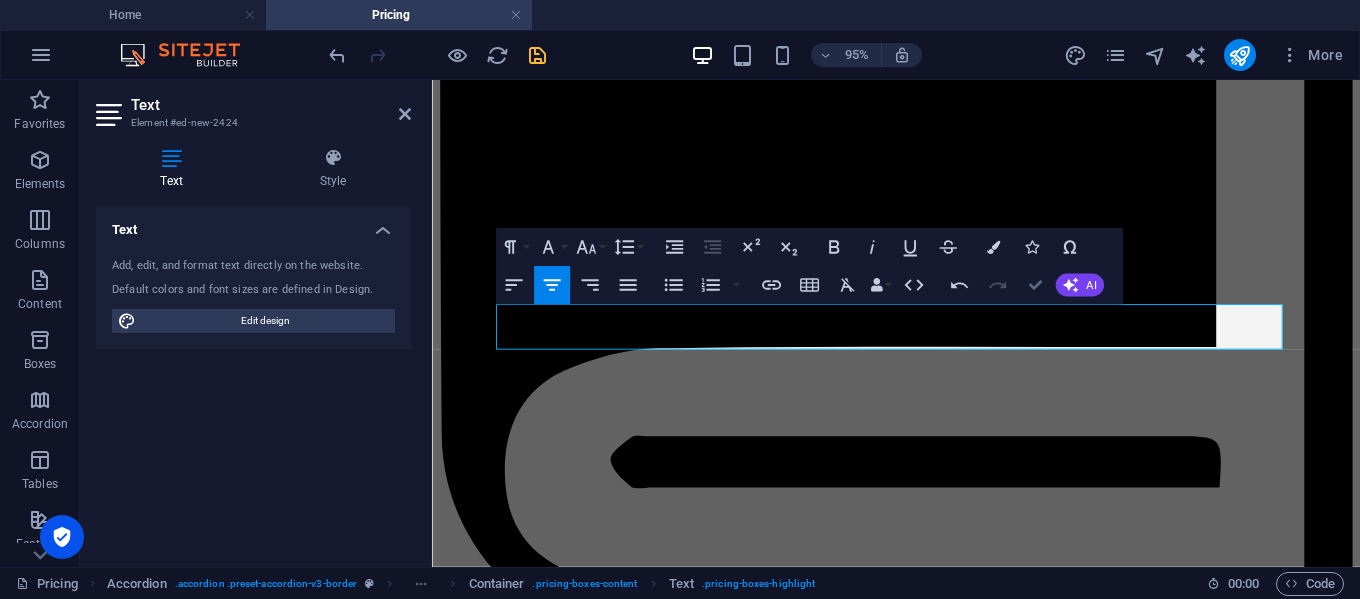 drag, startPoint x: 1035, startPoint y: 293, endPoint x: 930, endPoint y: 201, distance: 139.60301 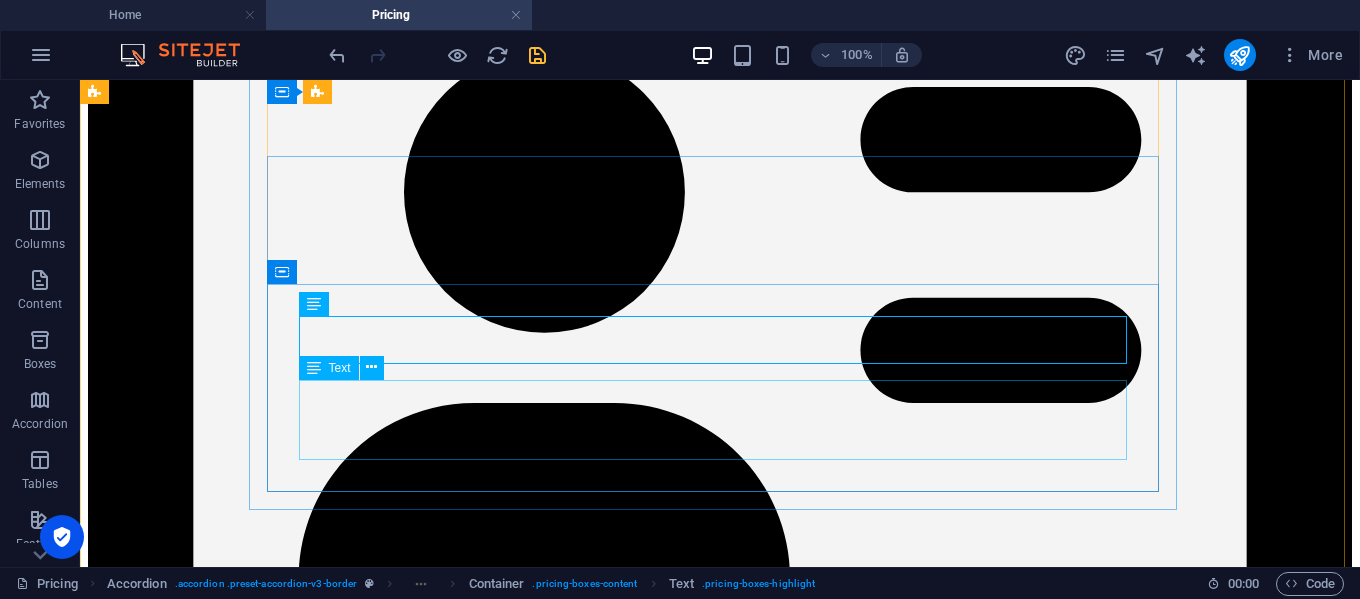 click on "x1 Custom thank you cards  or gift tags for a personal touch x2 Revision Rounds" at bounding box center [720, 46507] 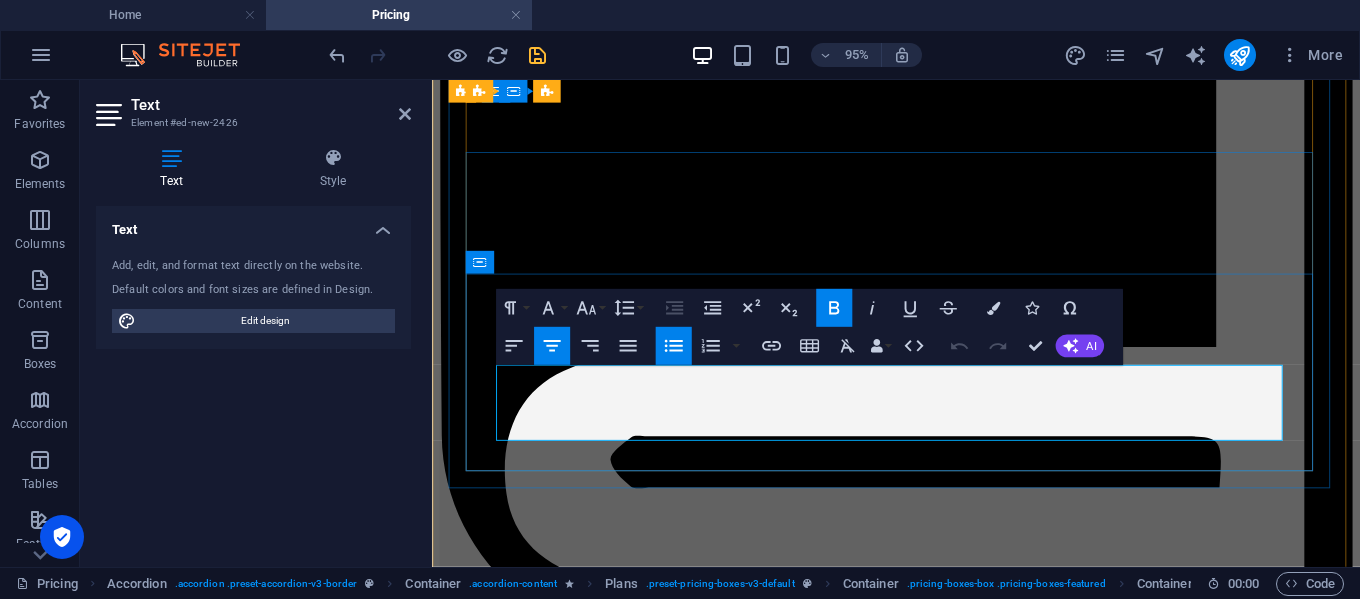 drag, startPoint x: 908, startPoint y: 404, endPoint x: 1150, endPoint y: 393, distance: 242.24988 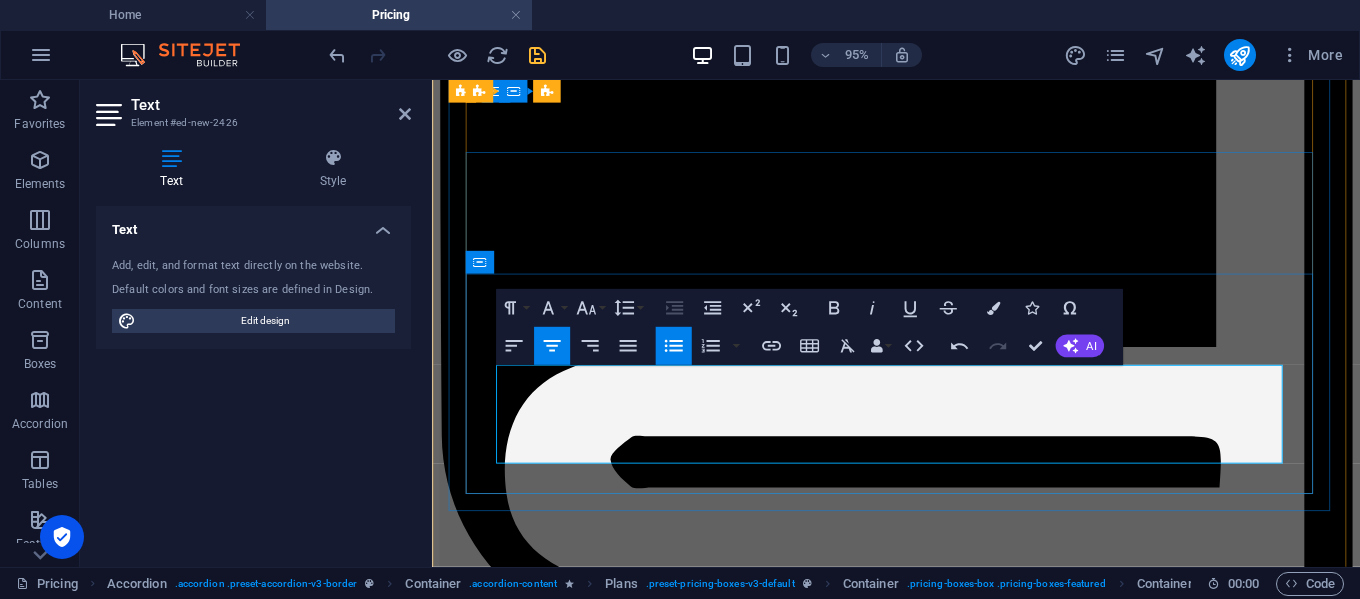 click on "All your wedding design needs in one affordable package. Includes invites, menus, signage, and more" at bounding box center [940, 33160] 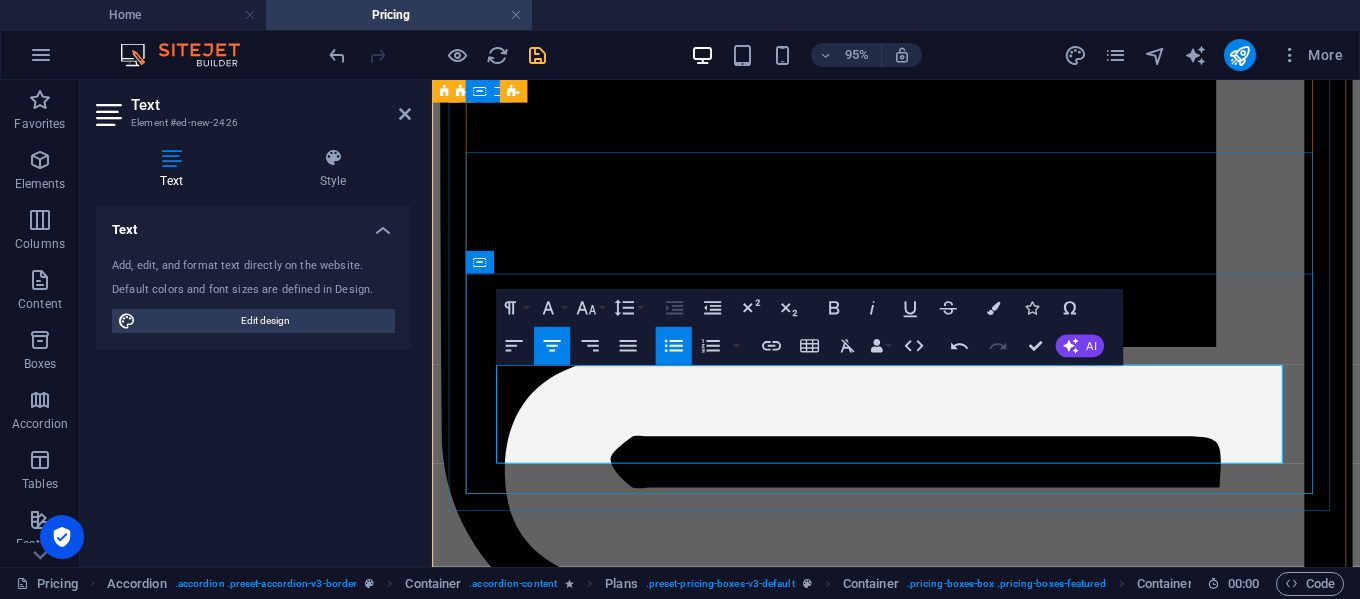 drag, startPoint x: 926, startPoint y: 395, endPoint x: 679, endPoint y: 393, distance: 247.0081 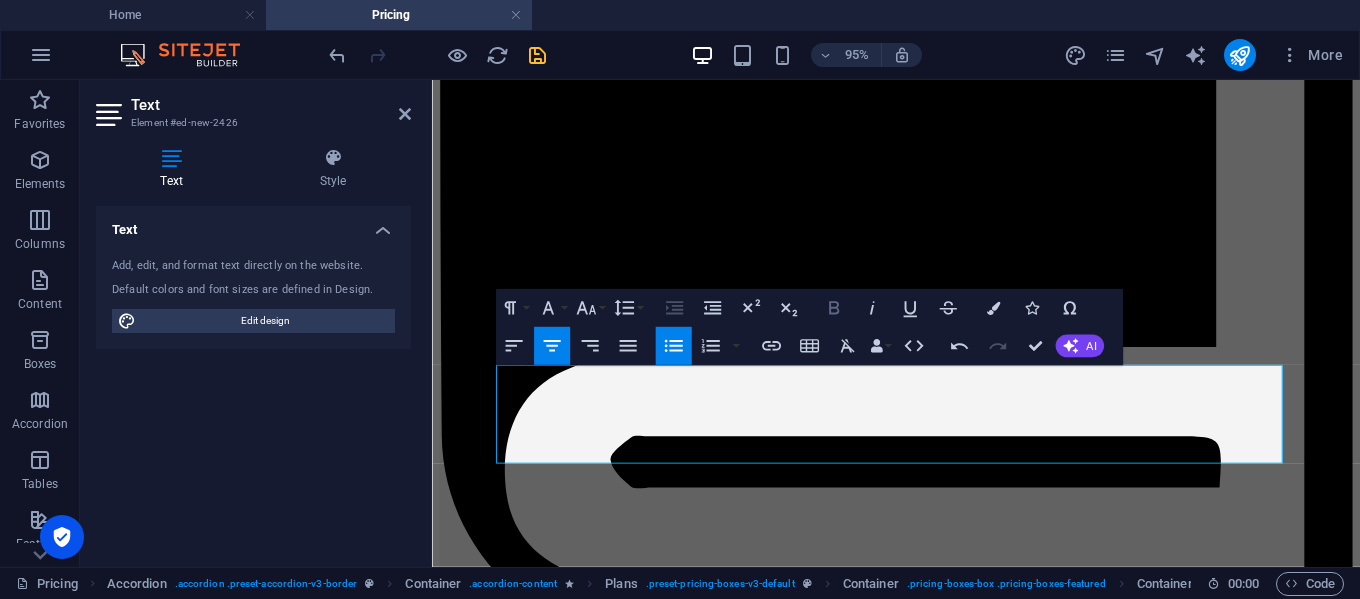 click 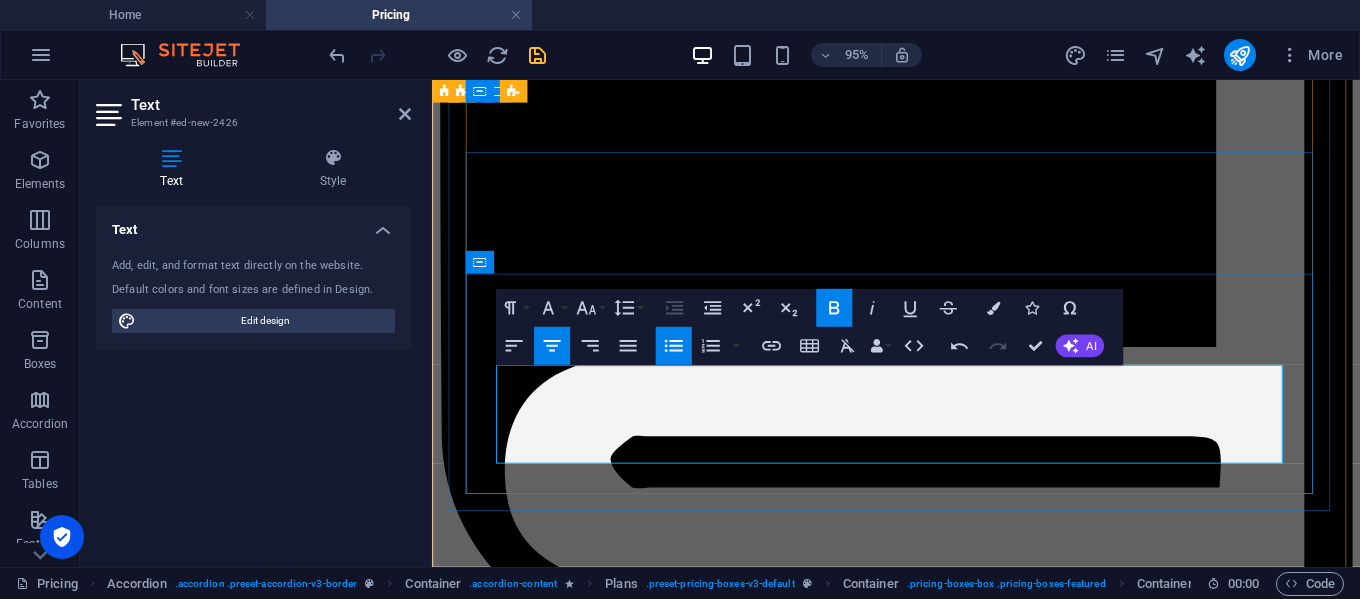 drag, startPoint x: 818, startPoint y: 425, endPoint x: 708, endPoint y: 419, distance: 110.16351 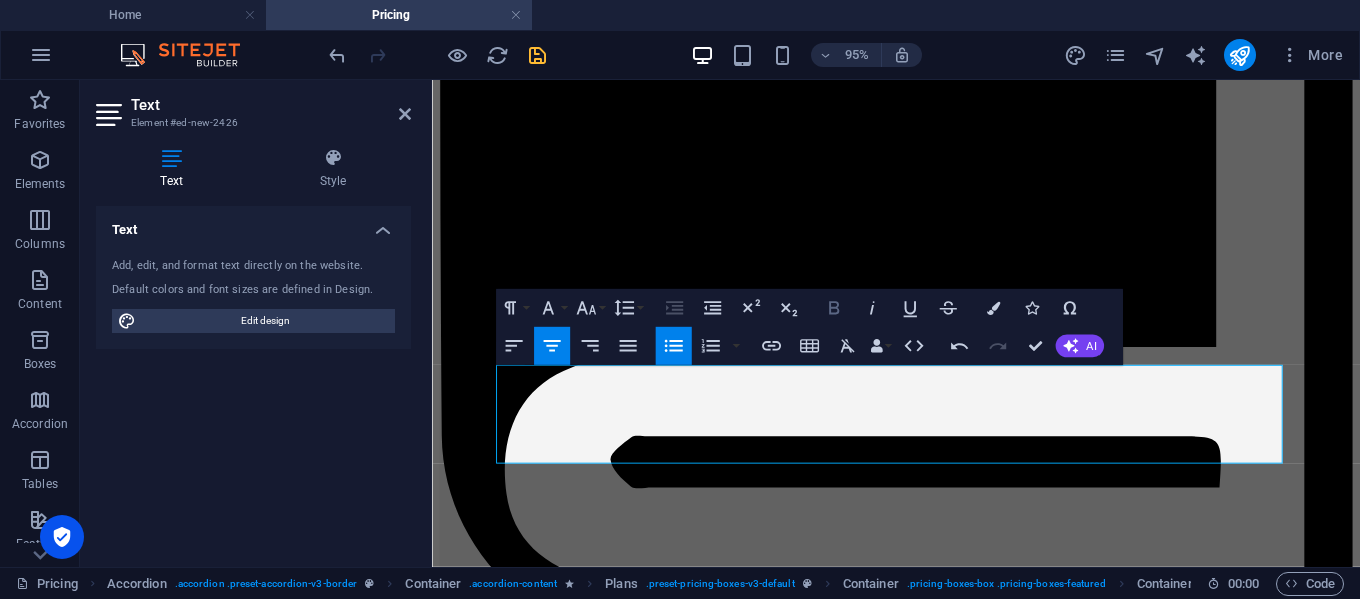 drag, startPoint x: 825, startPoint y: 307, endPoint x: 834, endPoint y: 320, distance: 15.811388 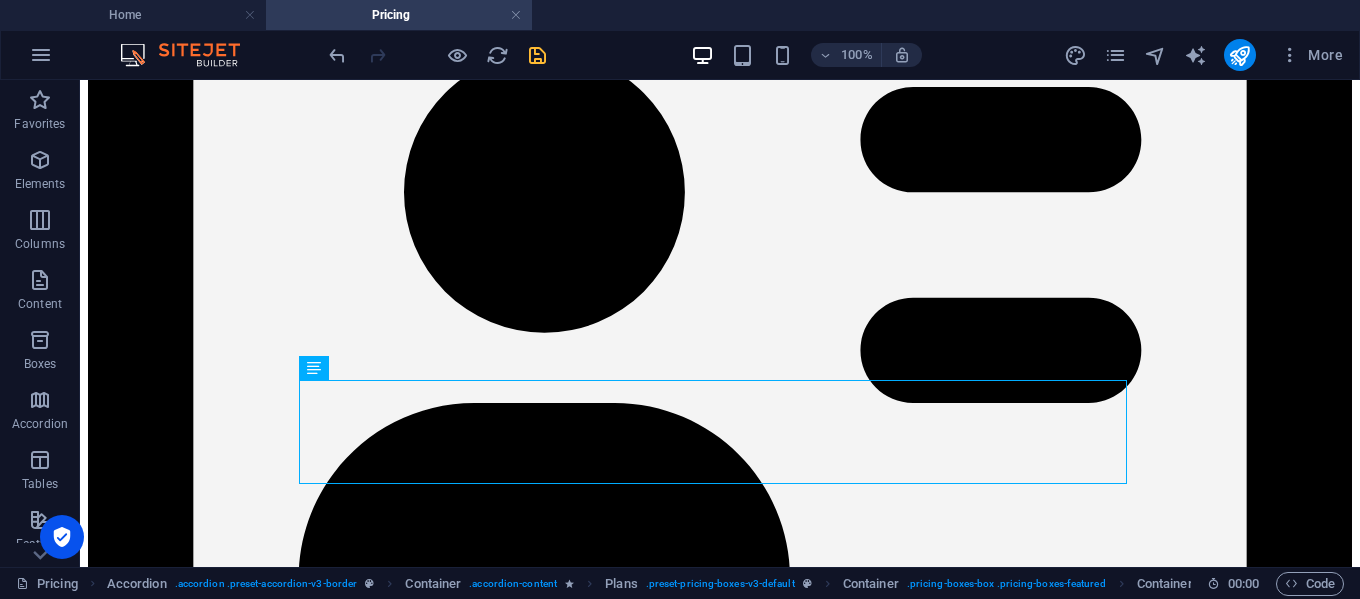 click at bounding box center (537, 55) 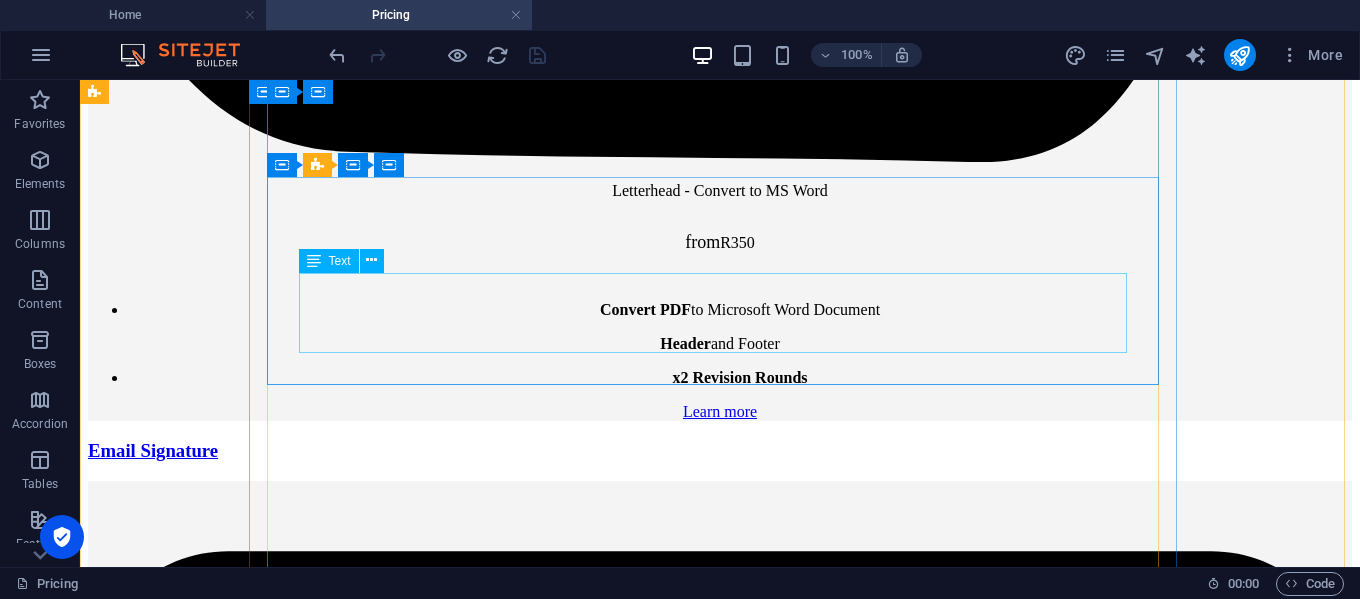 scroll, scrollTop: 18235, scrollLeft: 0, axis: vertical 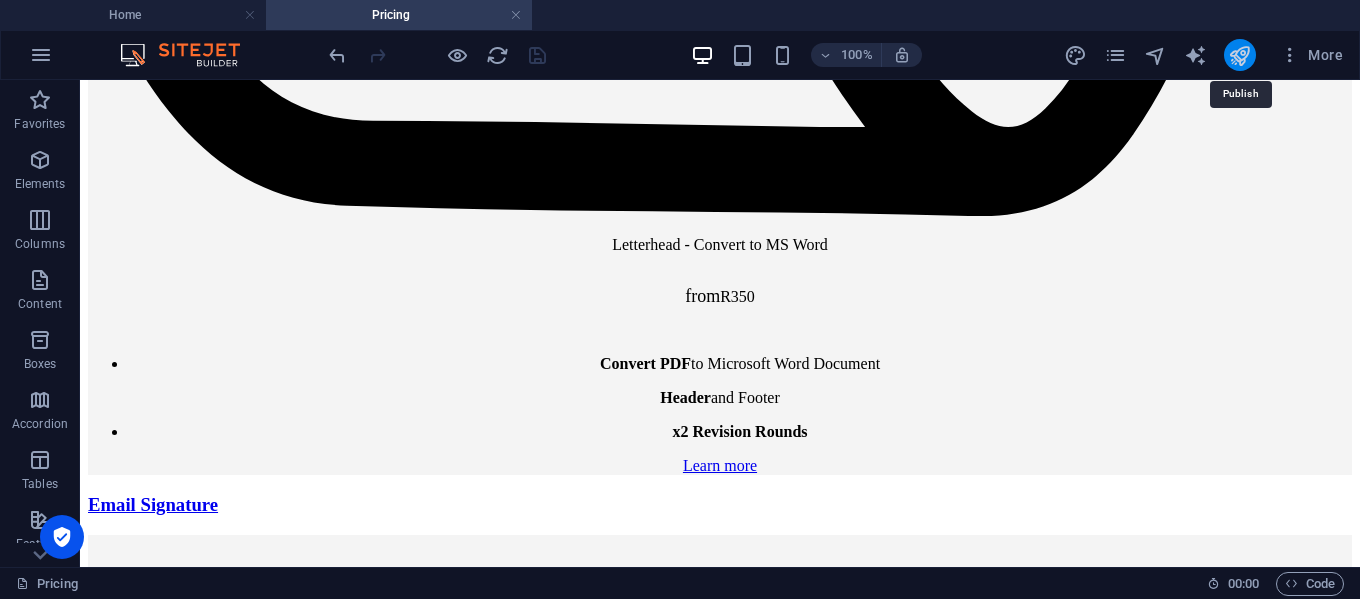 click at bounding box center (1239, 55) 